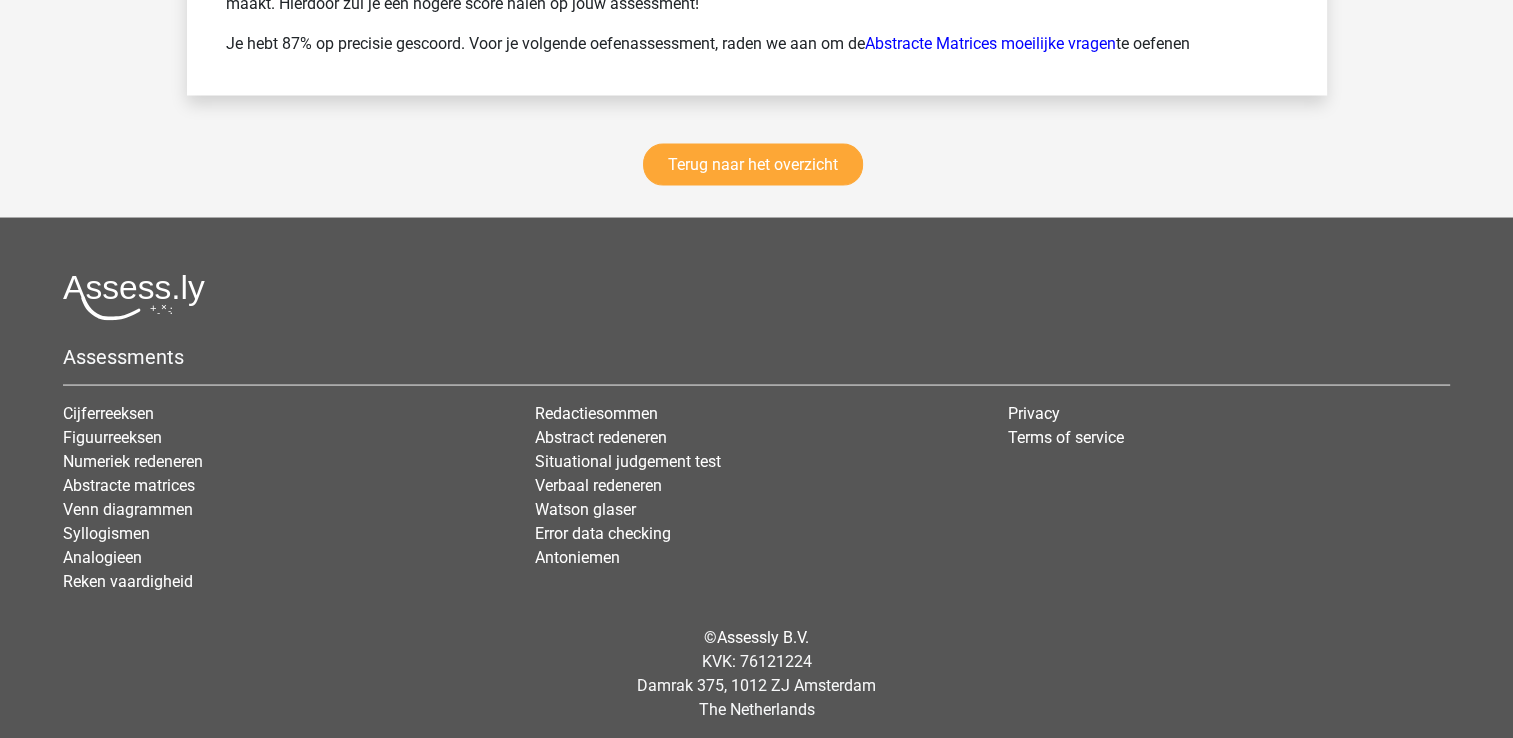scroll, scrollTop: 3807, scrollLeft: 0, axis: vertical 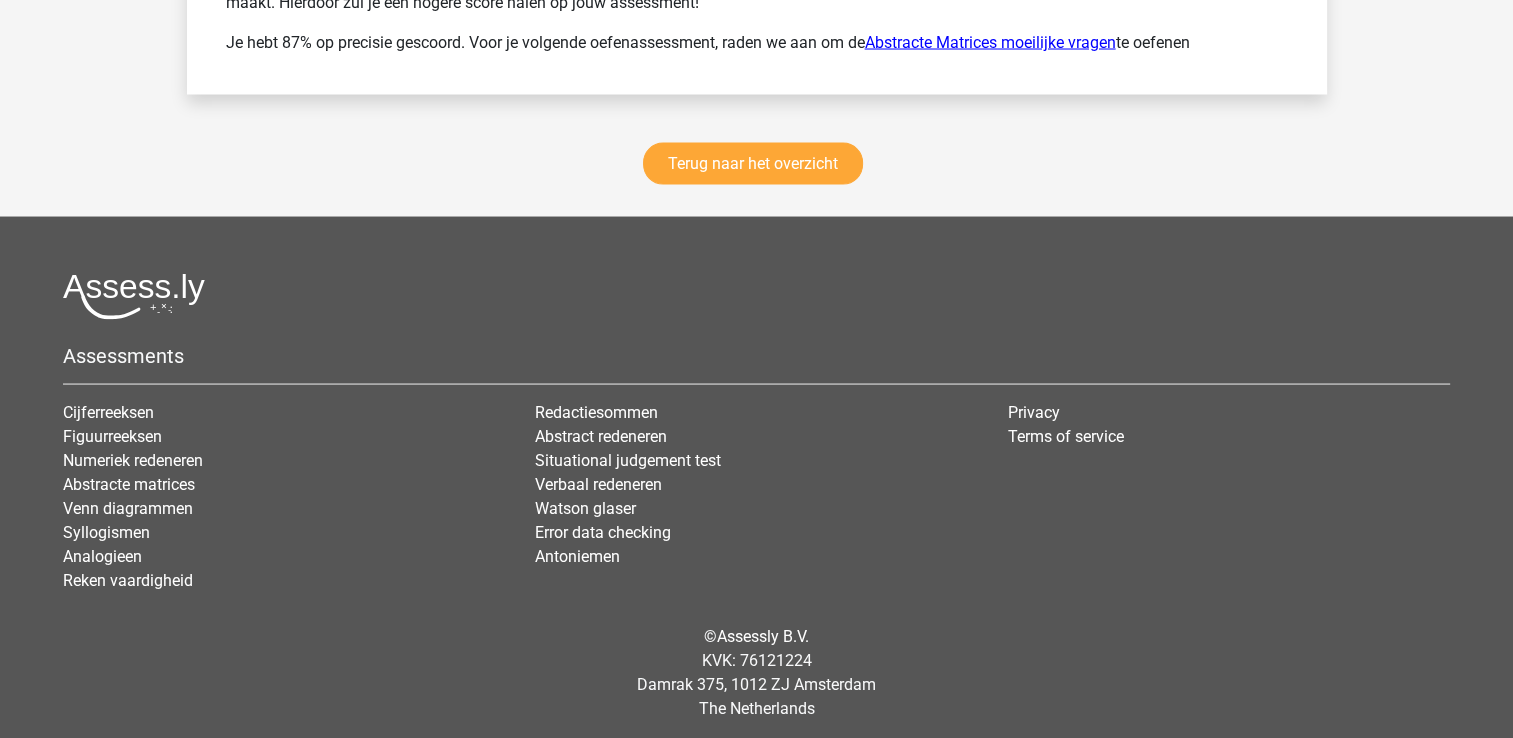 click on "Abstracte Matrices moeilijke vragen" at bounding box center (990, 42) 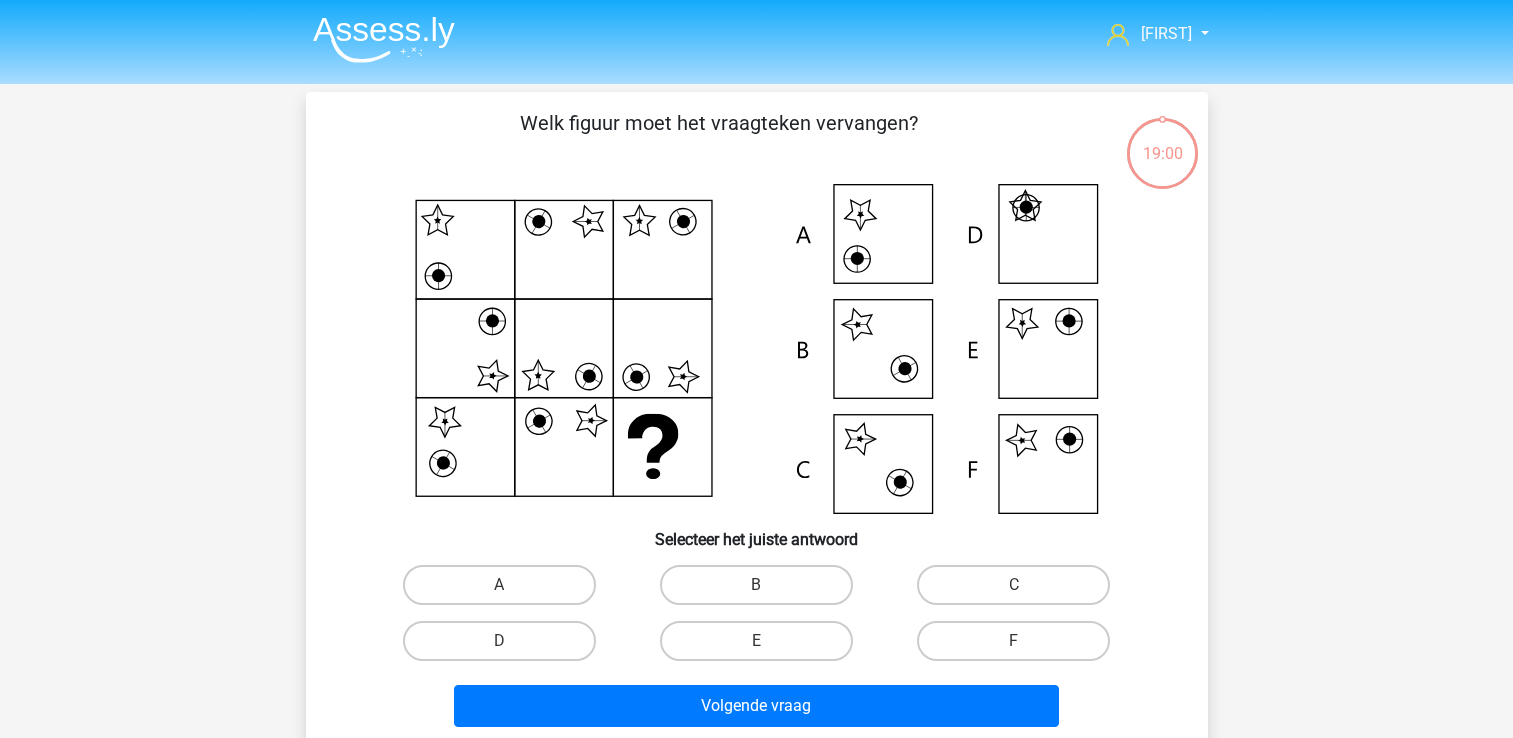 scroll, scrollTop: 0, scrollLeft: 0, axis: both 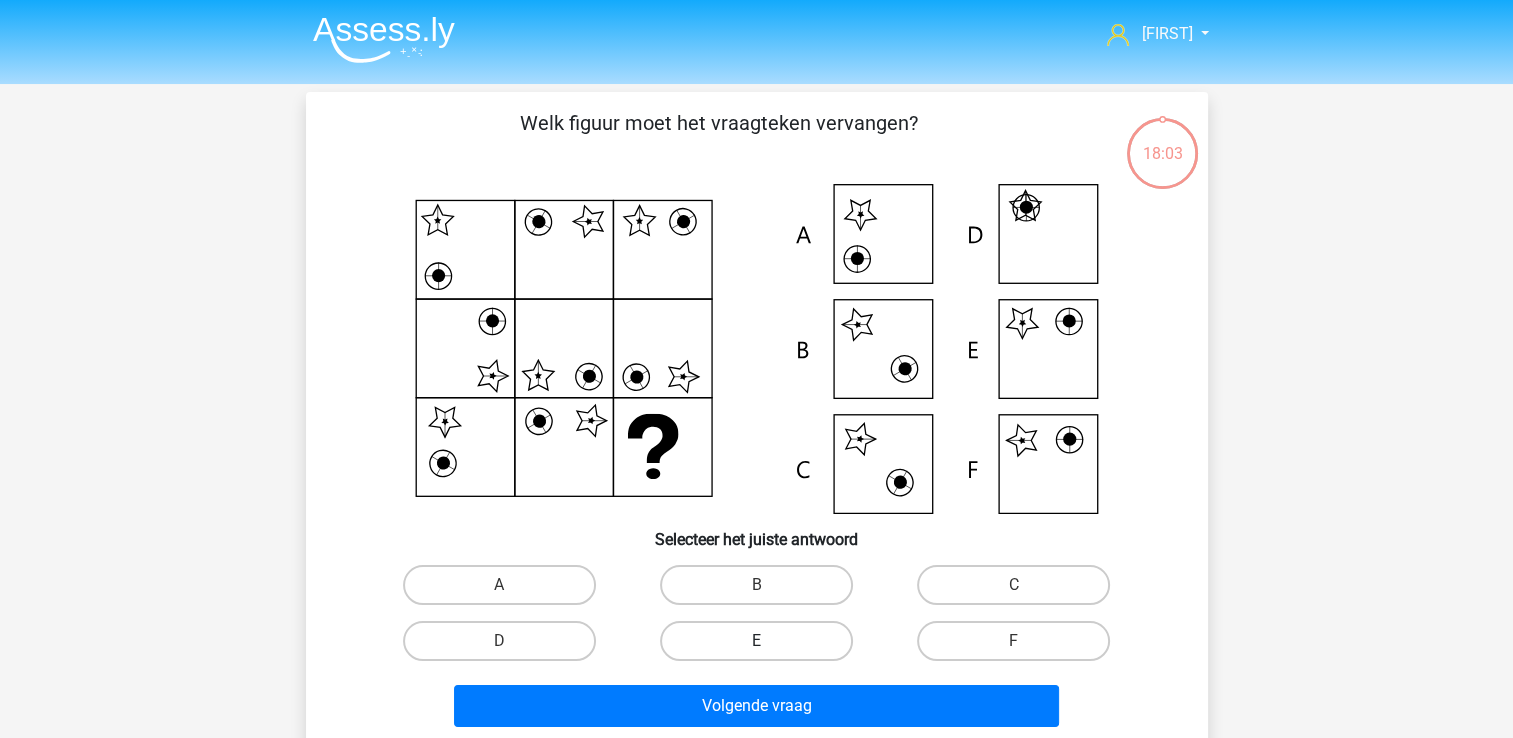 click on "E" at bounding box center (756, 641) 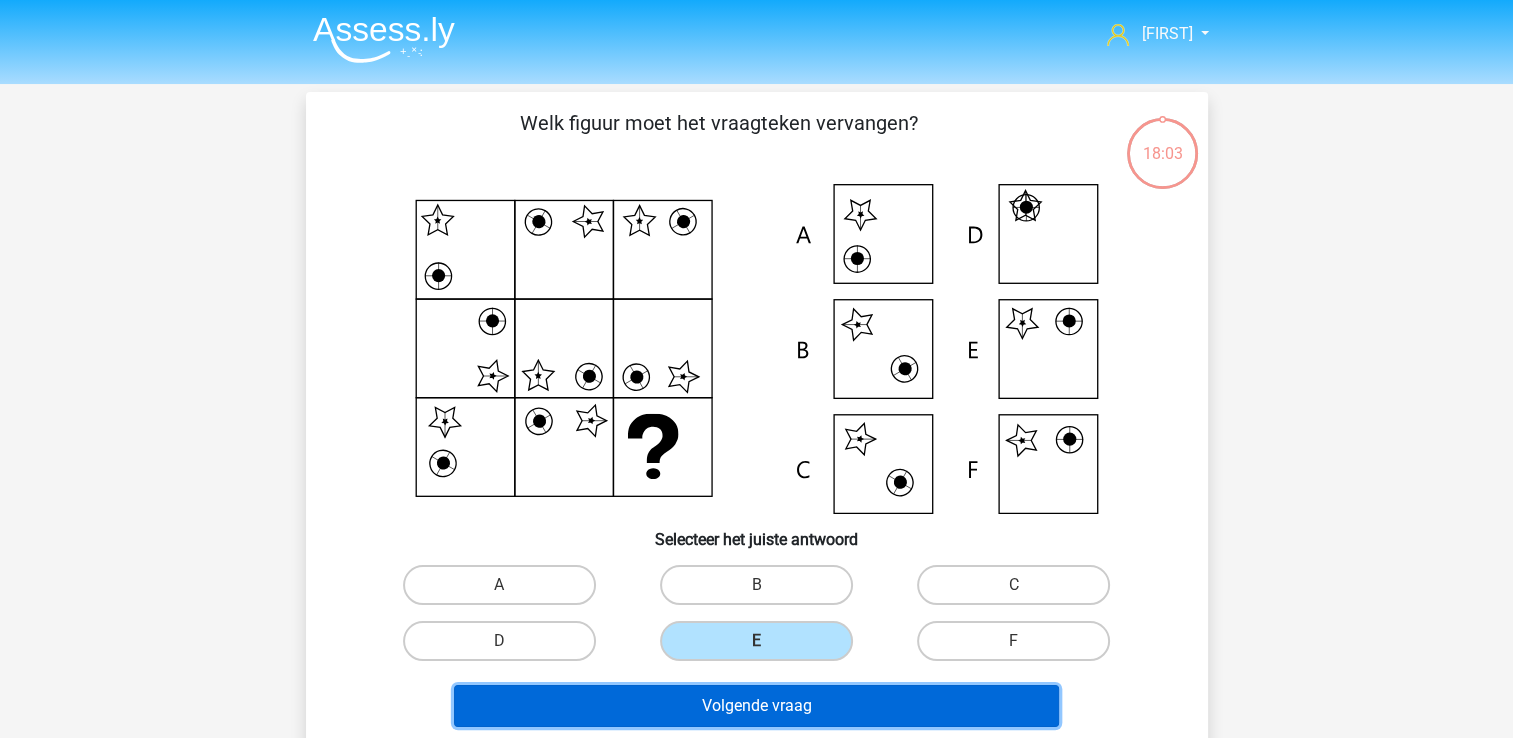 click on "Volgende vraag" at bounding box center [756, 706] 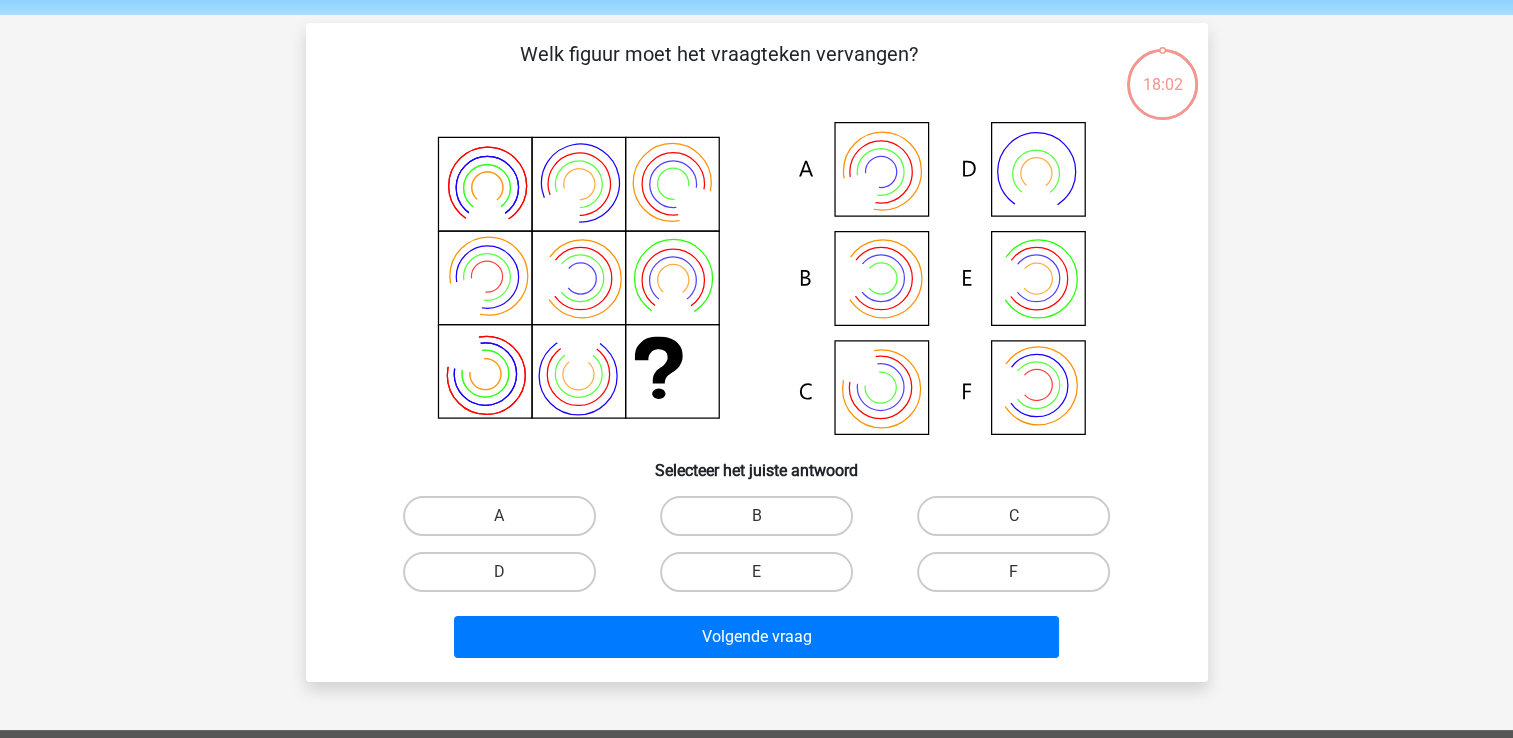 scroll, scrollTop: 92, scrollLeft: 0, axis: vertical 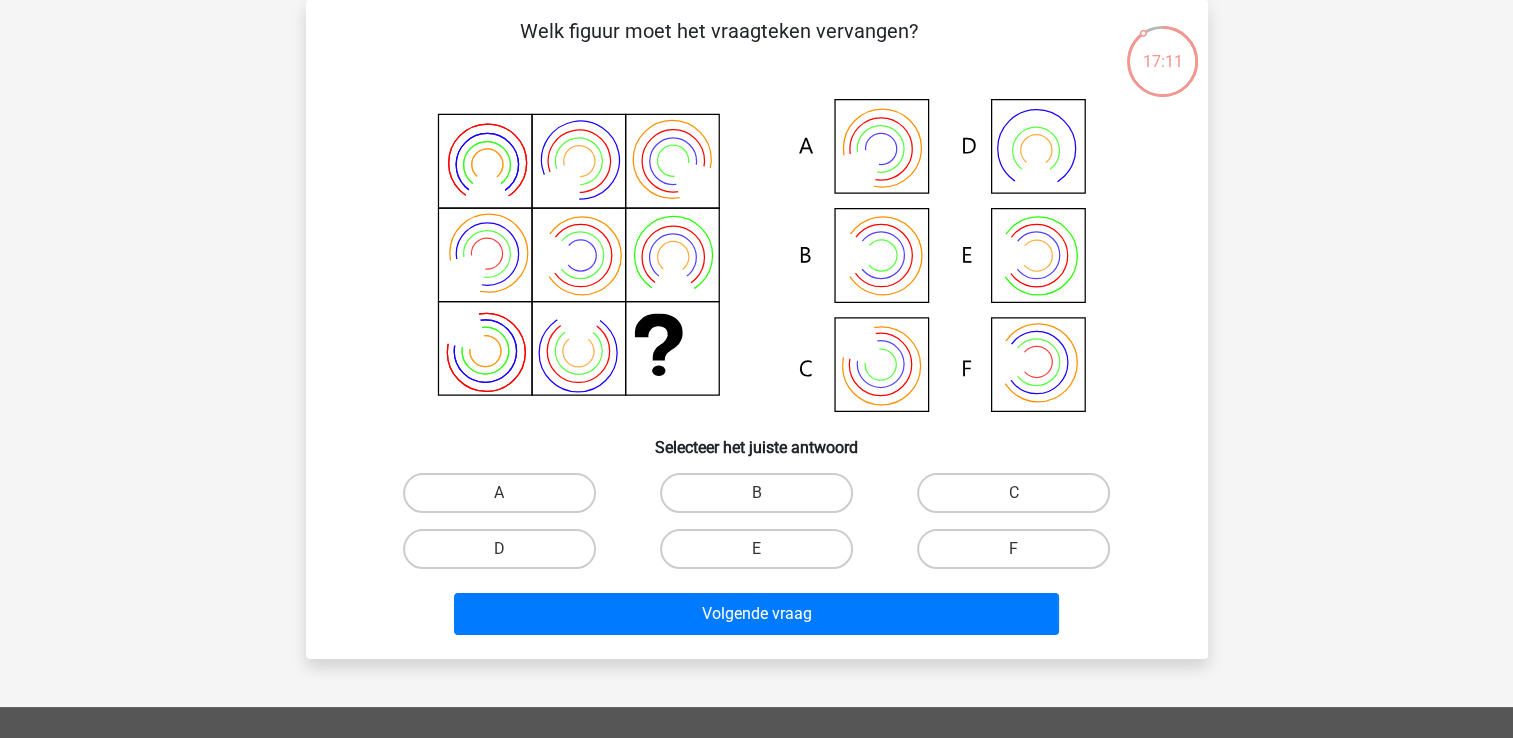 click on "B" at bounding box center [762, 499] 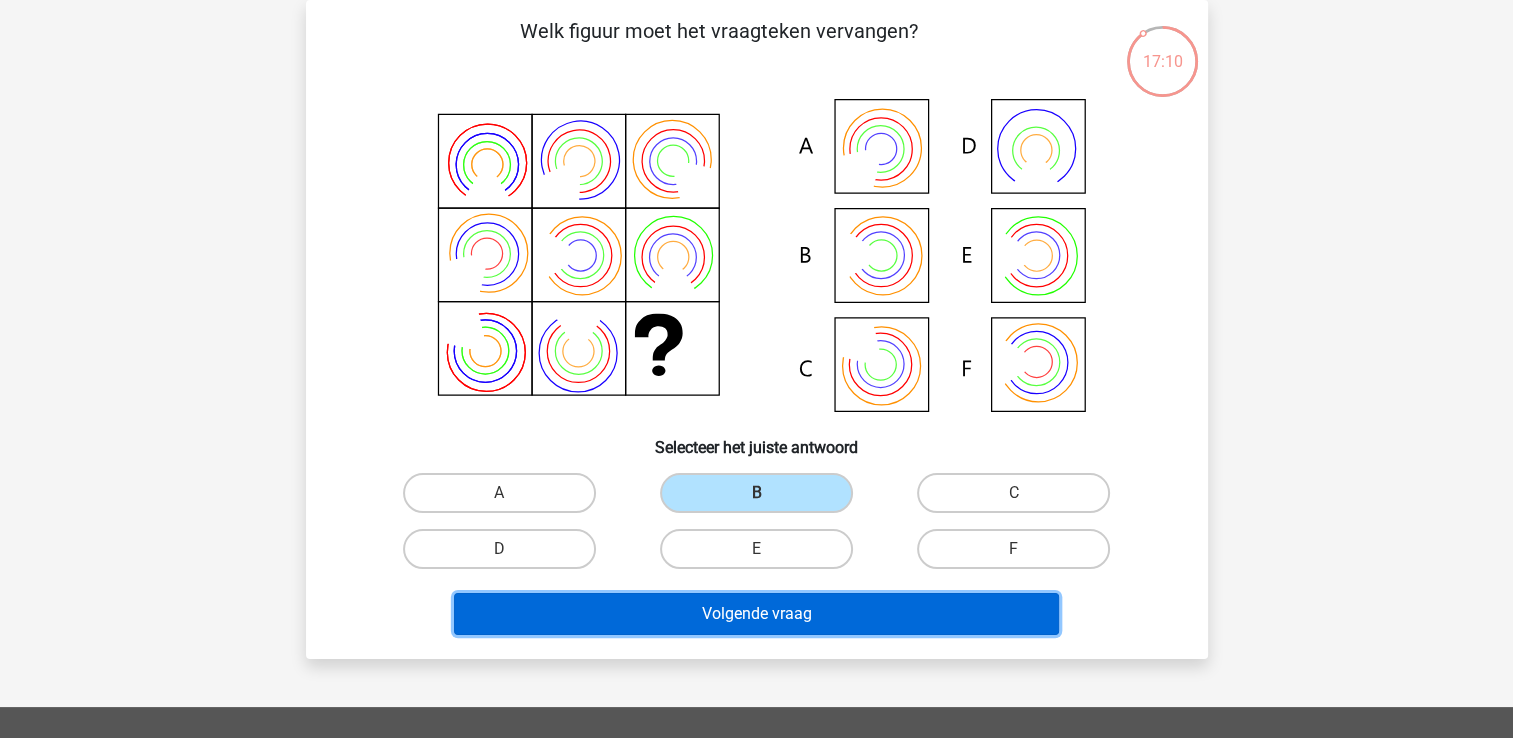 click on "Volgende vraag" at bounding box center (756, 614) 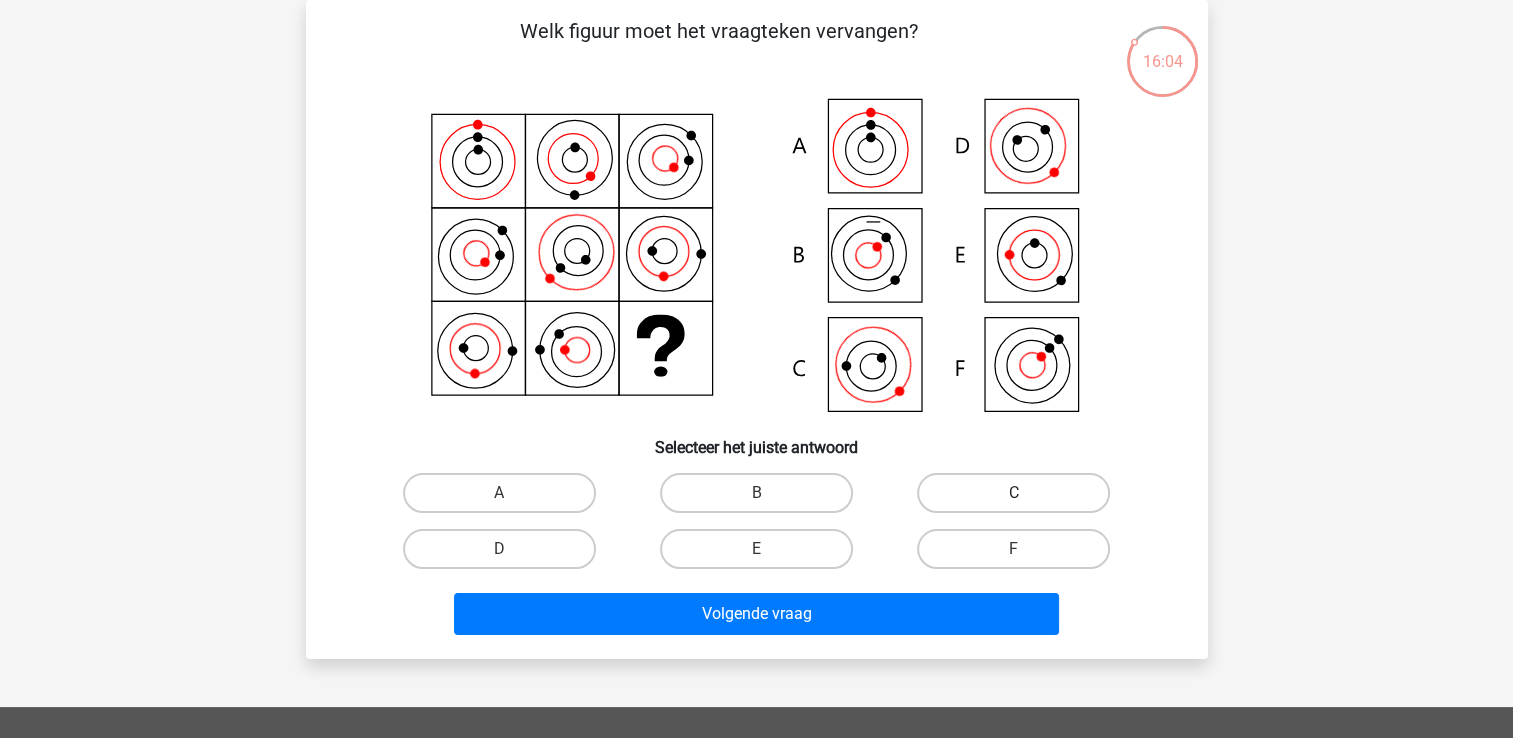 click on "C" at bounding box center (1013, 493) 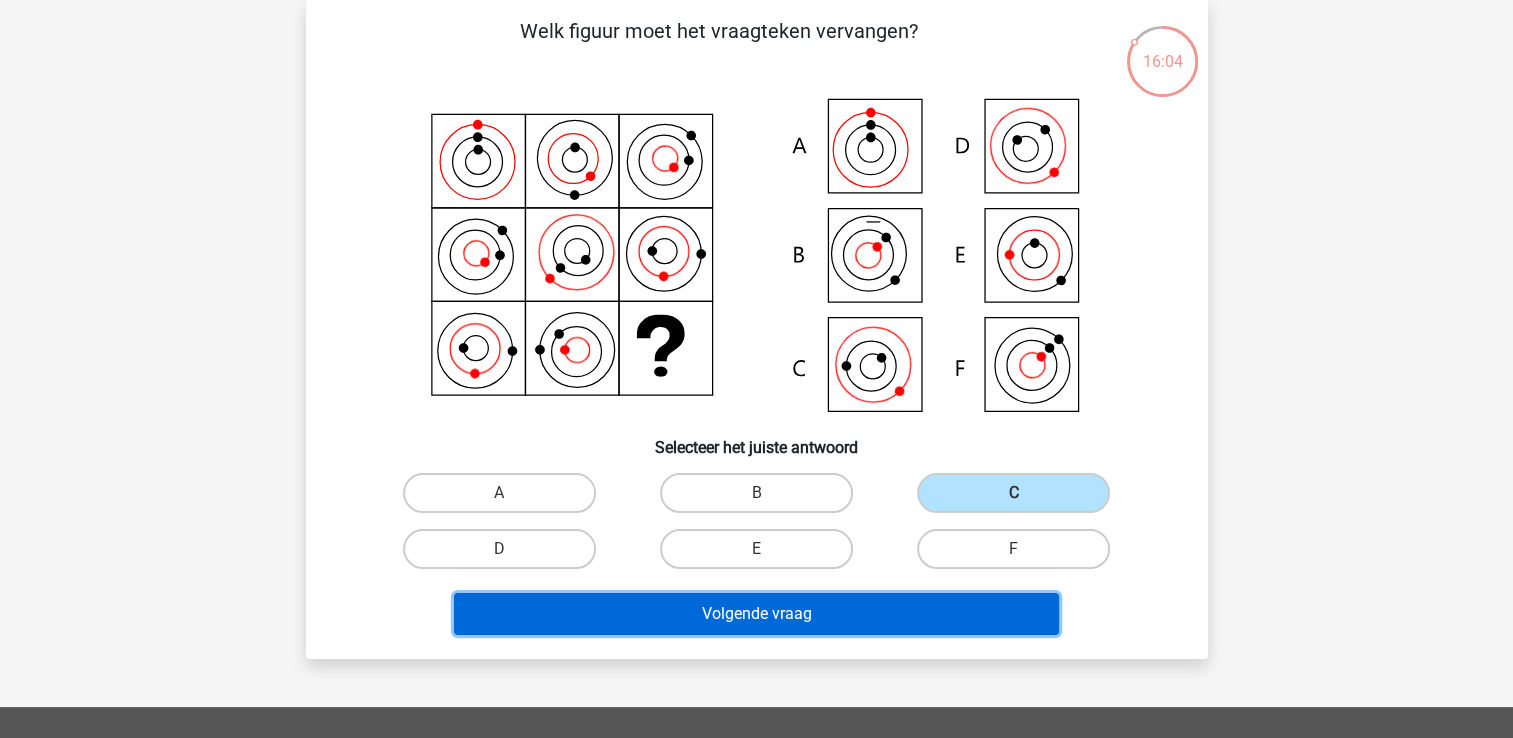 click on "Volgende vraag" at bounding box center (756, 614) 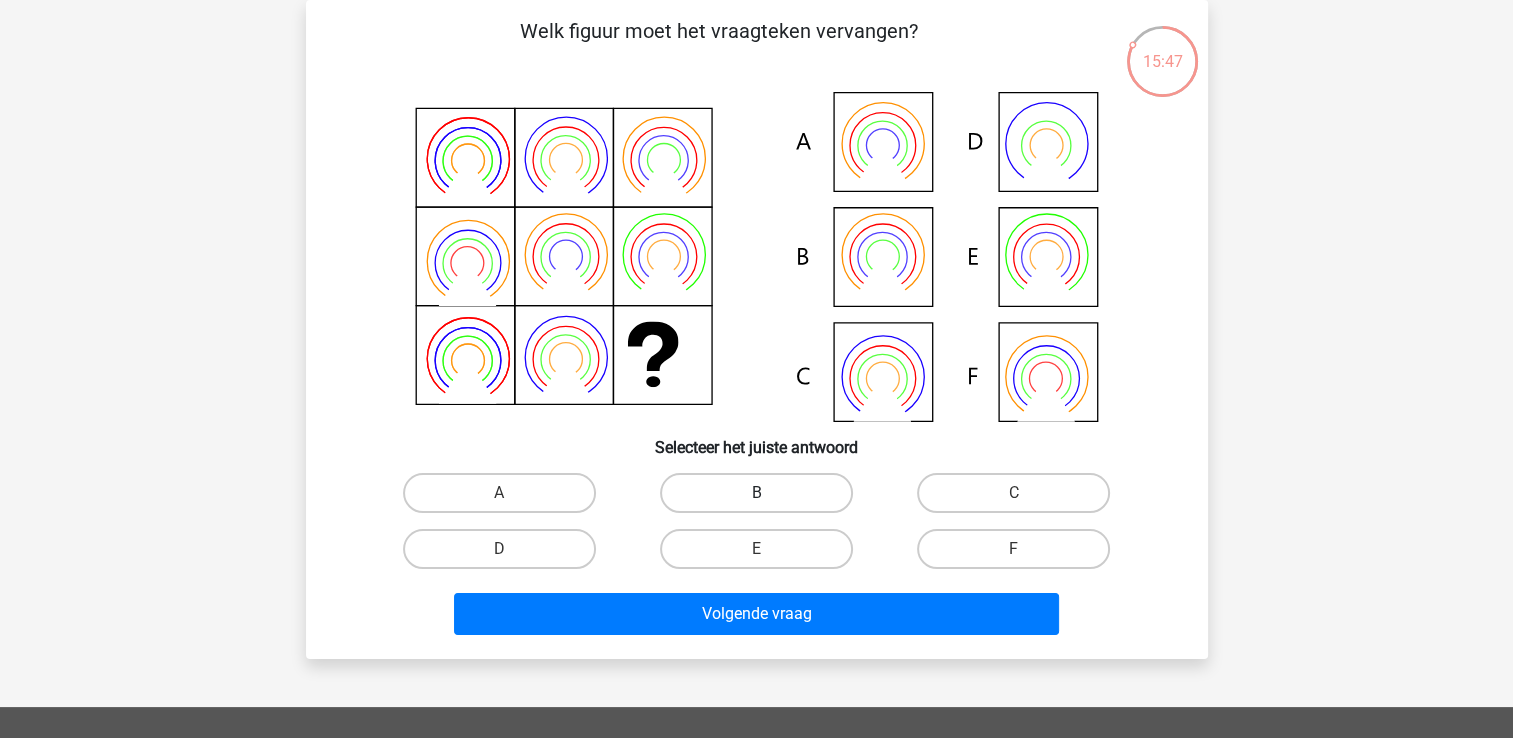 click on "B" at bounding box center [756, 493] 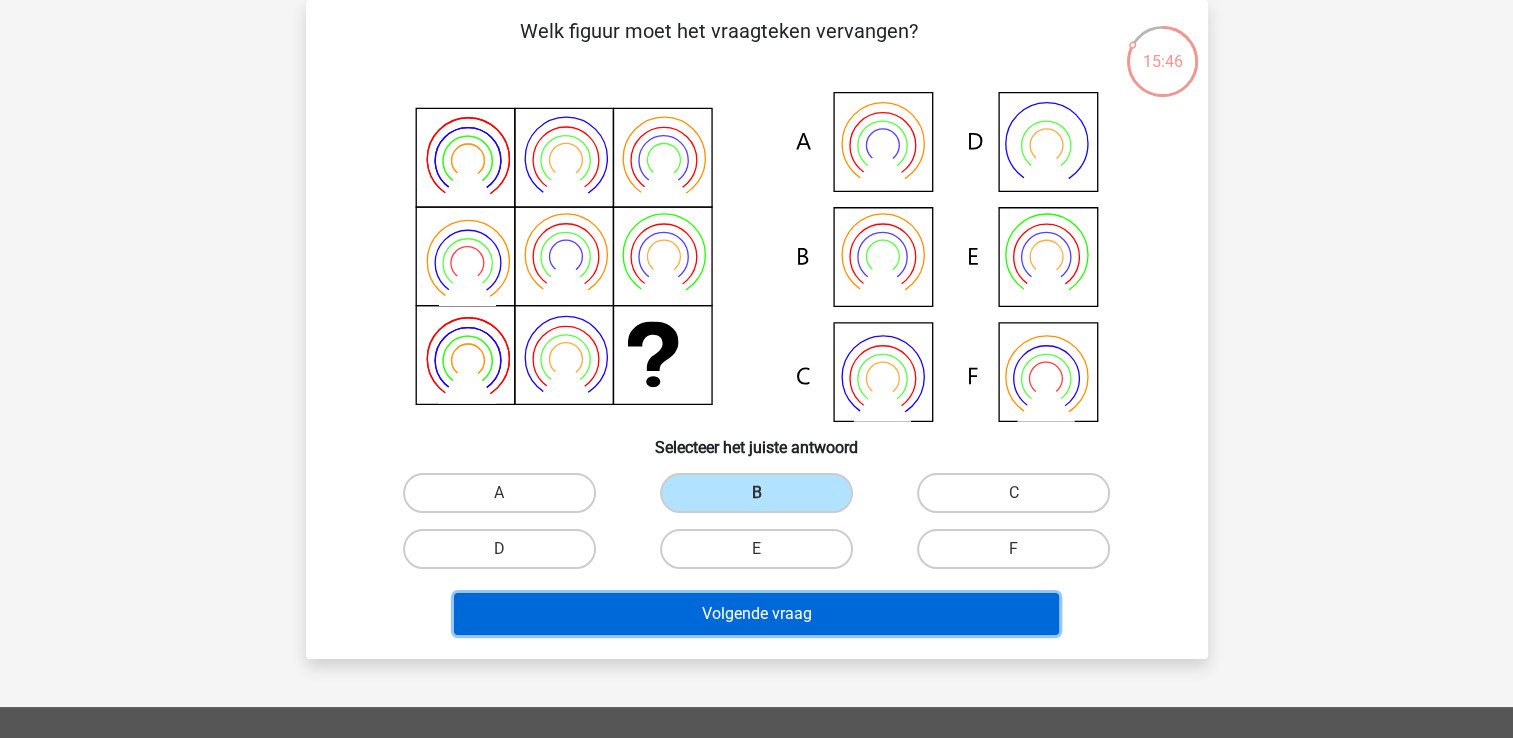 click on "Volgende vraag" at bounding box center (756, 614) 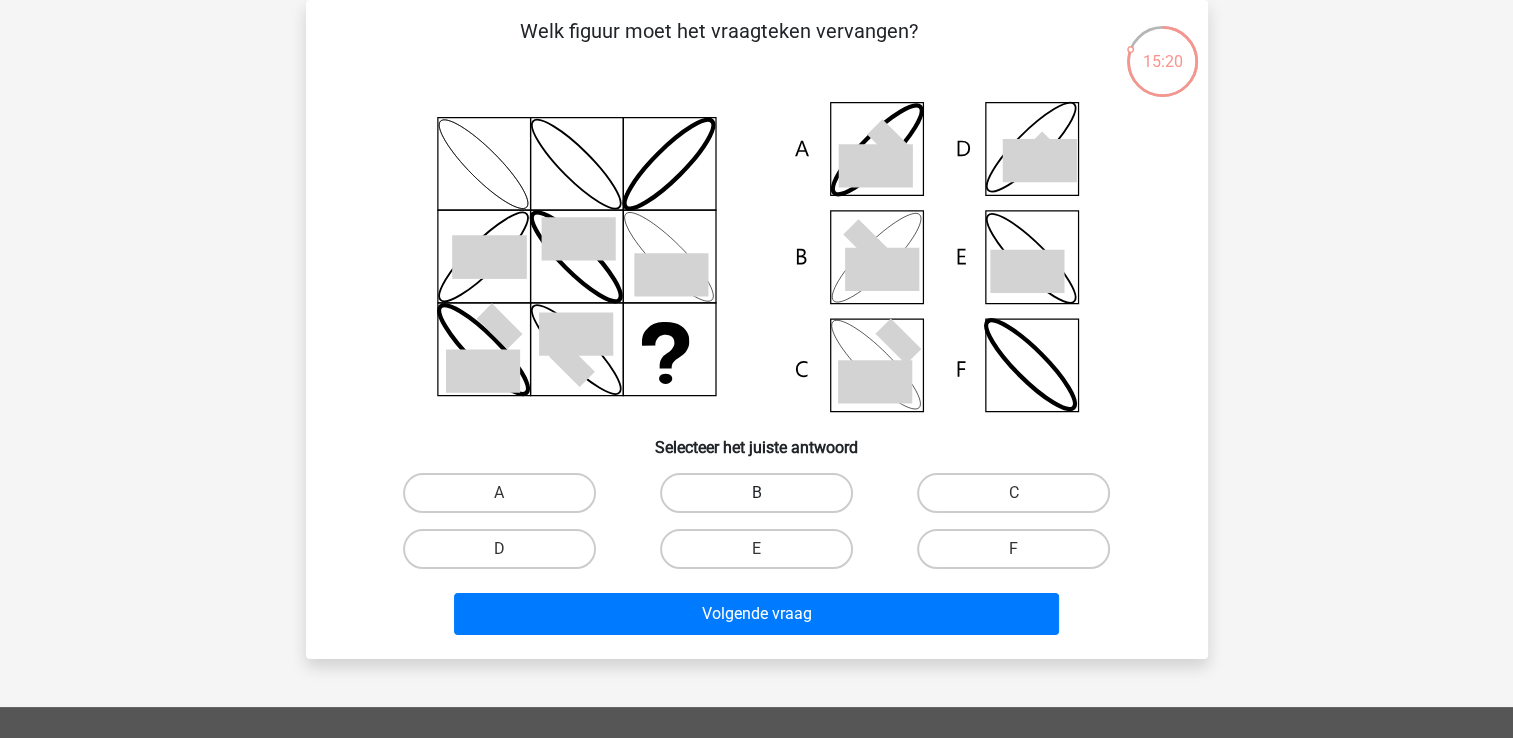 click on "B" at bounding box center (756, 493) 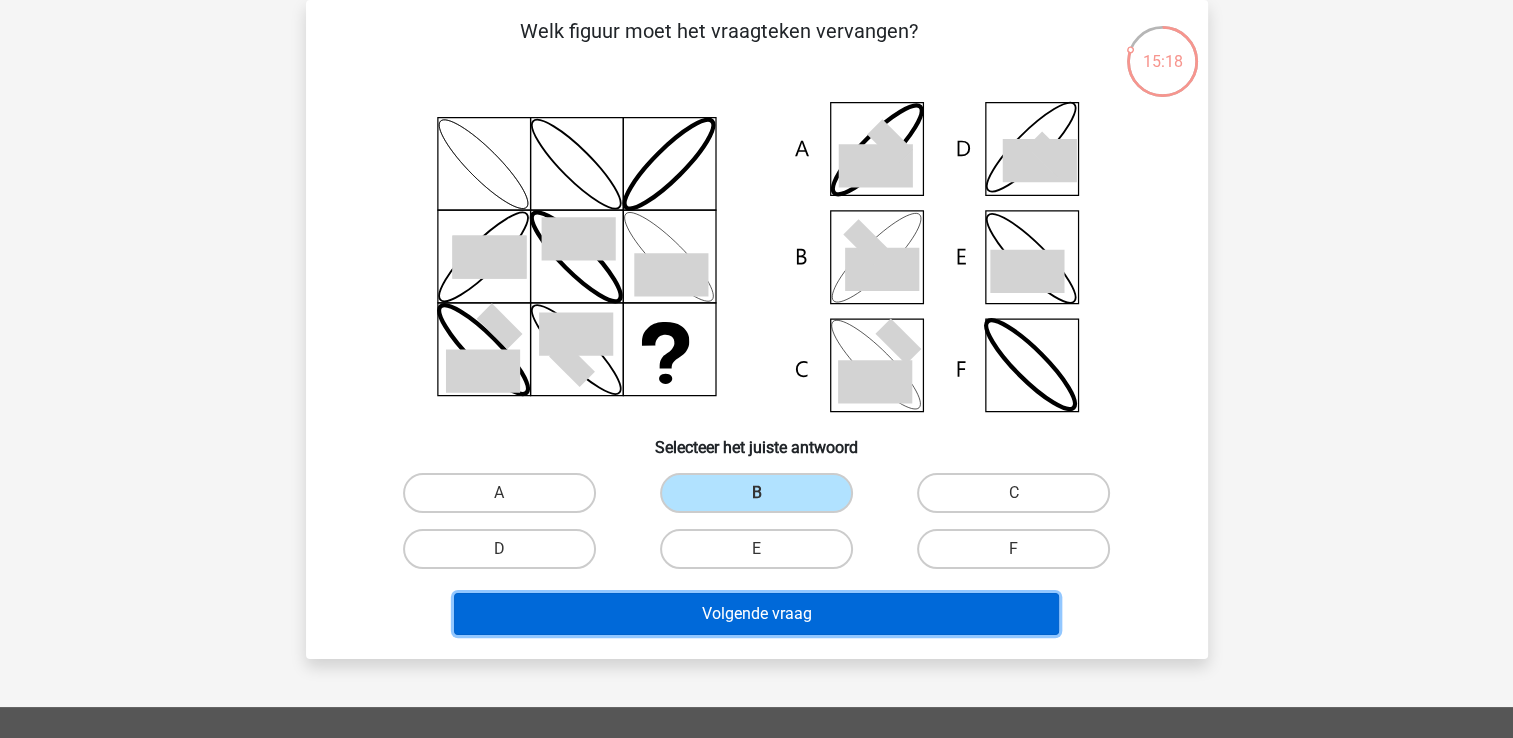 click on "Volgende vraag" at bounding box center (756, 614) 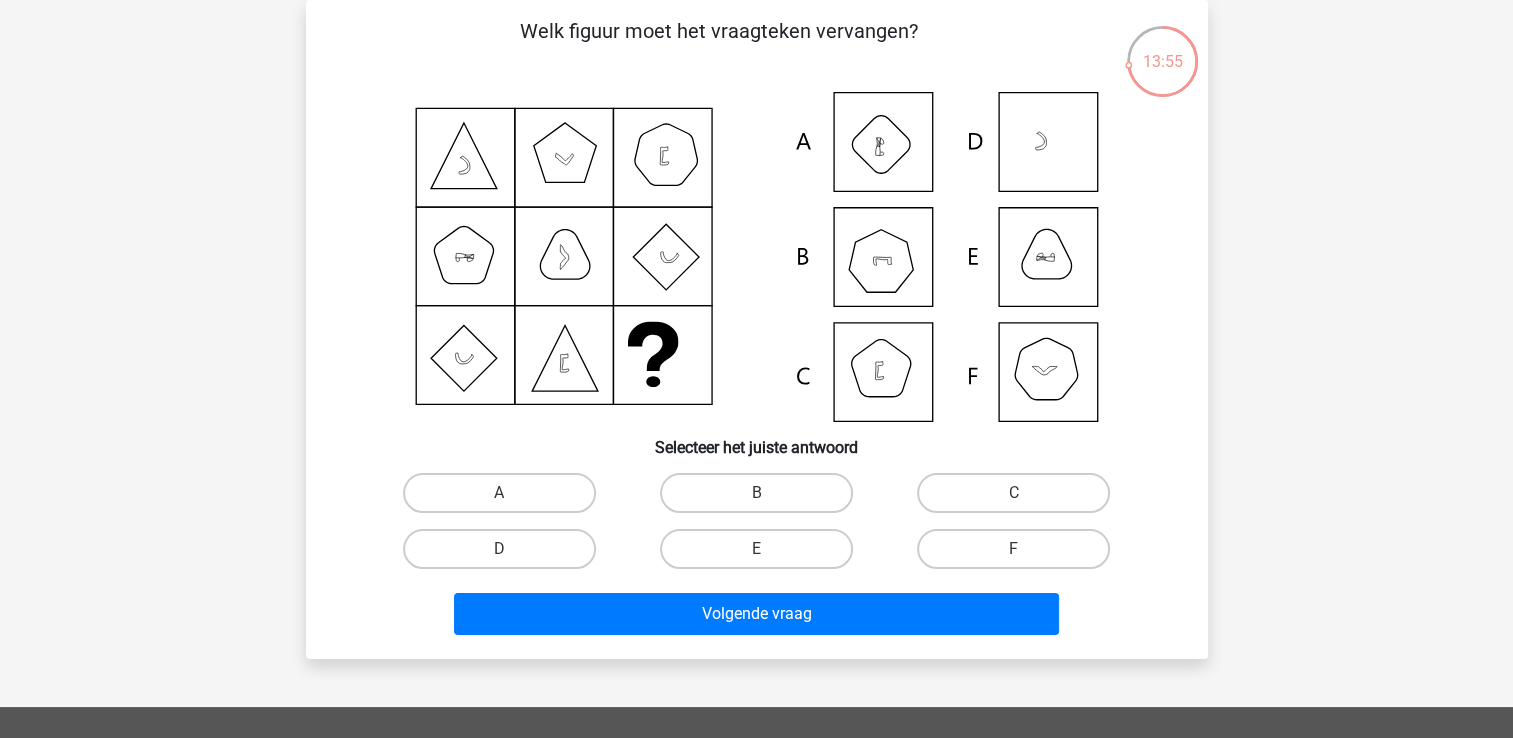 click on "B" at bounding box center [762, 499] 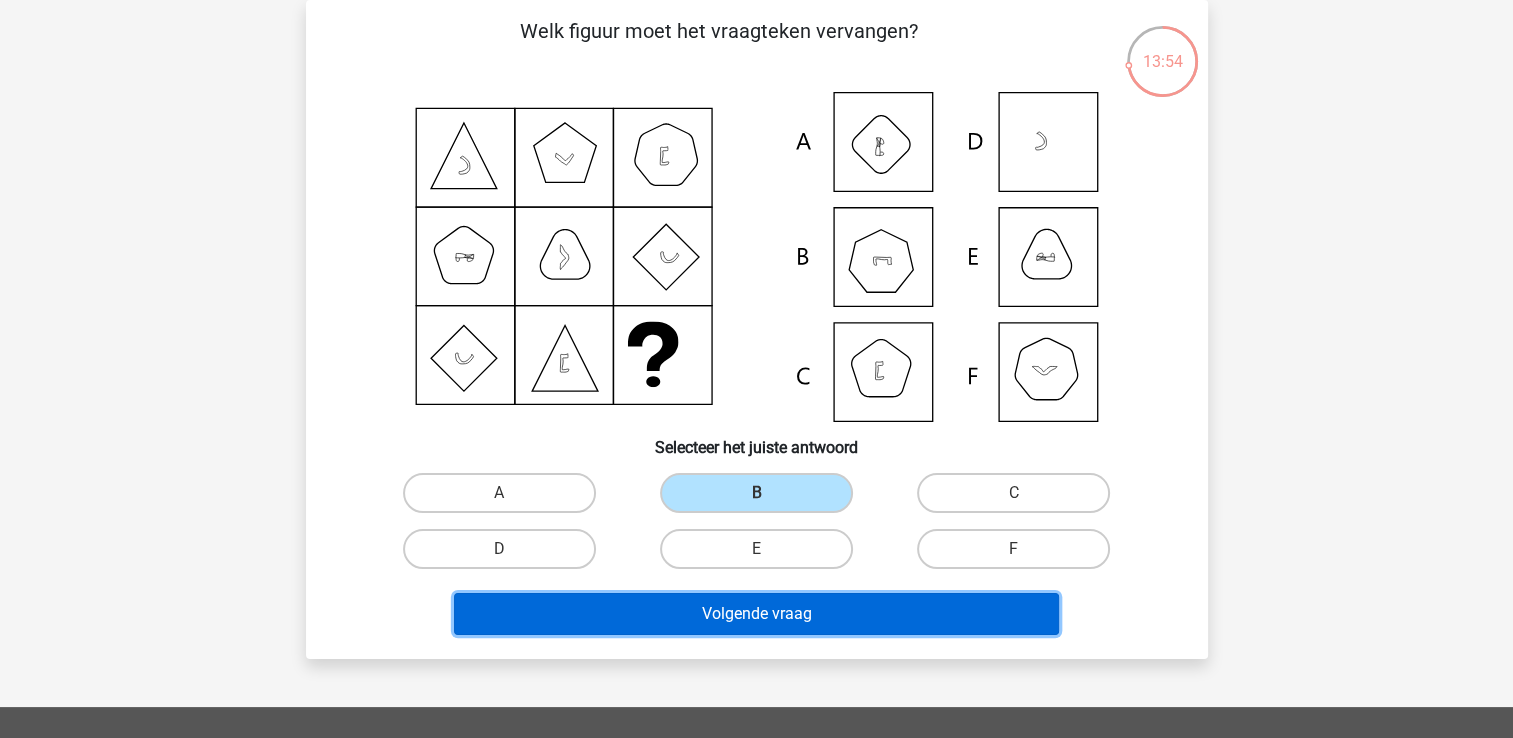 click on "Volgende vraag" at bounding box center (756, 614) 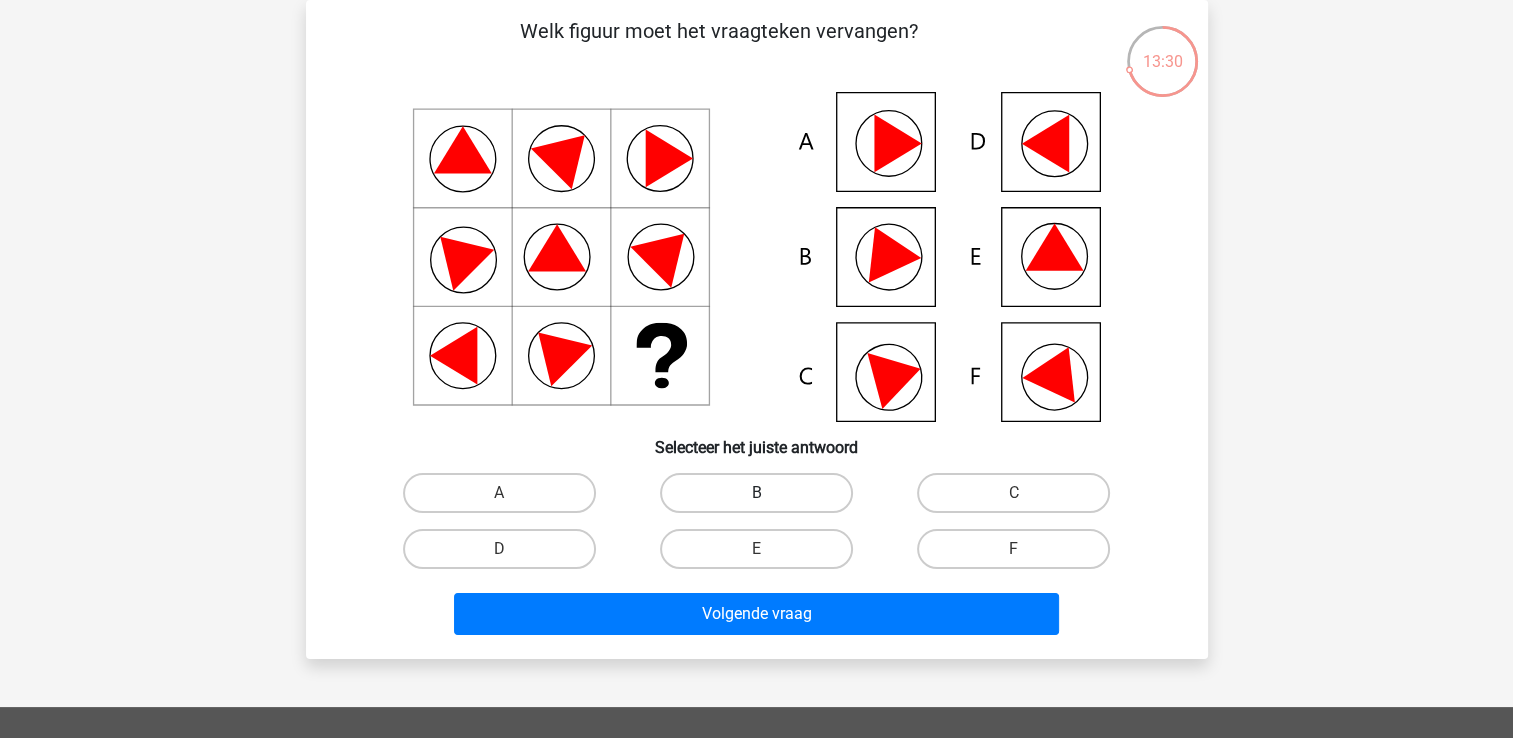 click on "B" at bounding box center (756, 493) 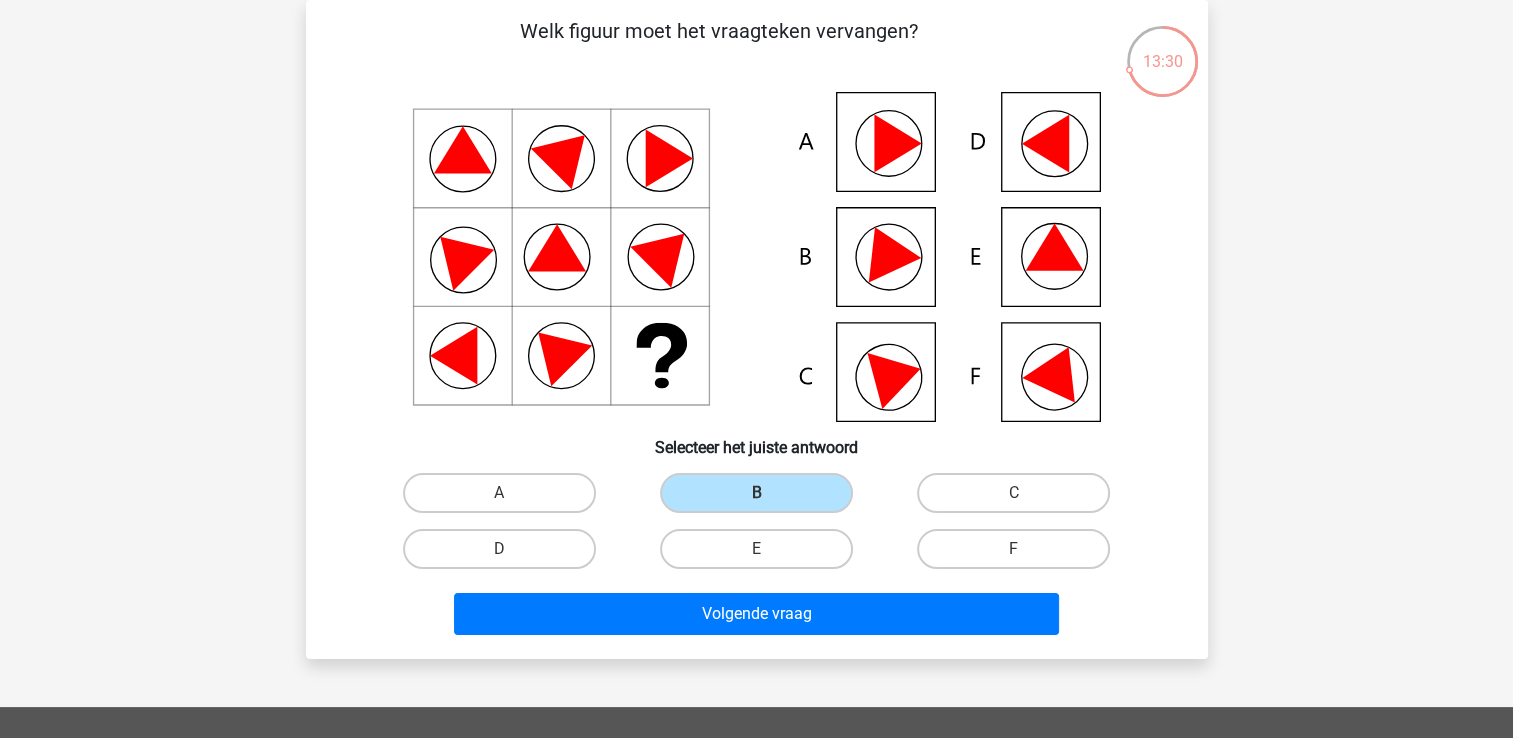 click on "Welk figuur moet het vraagteken vervangen?" at bounding box center [757, 329] 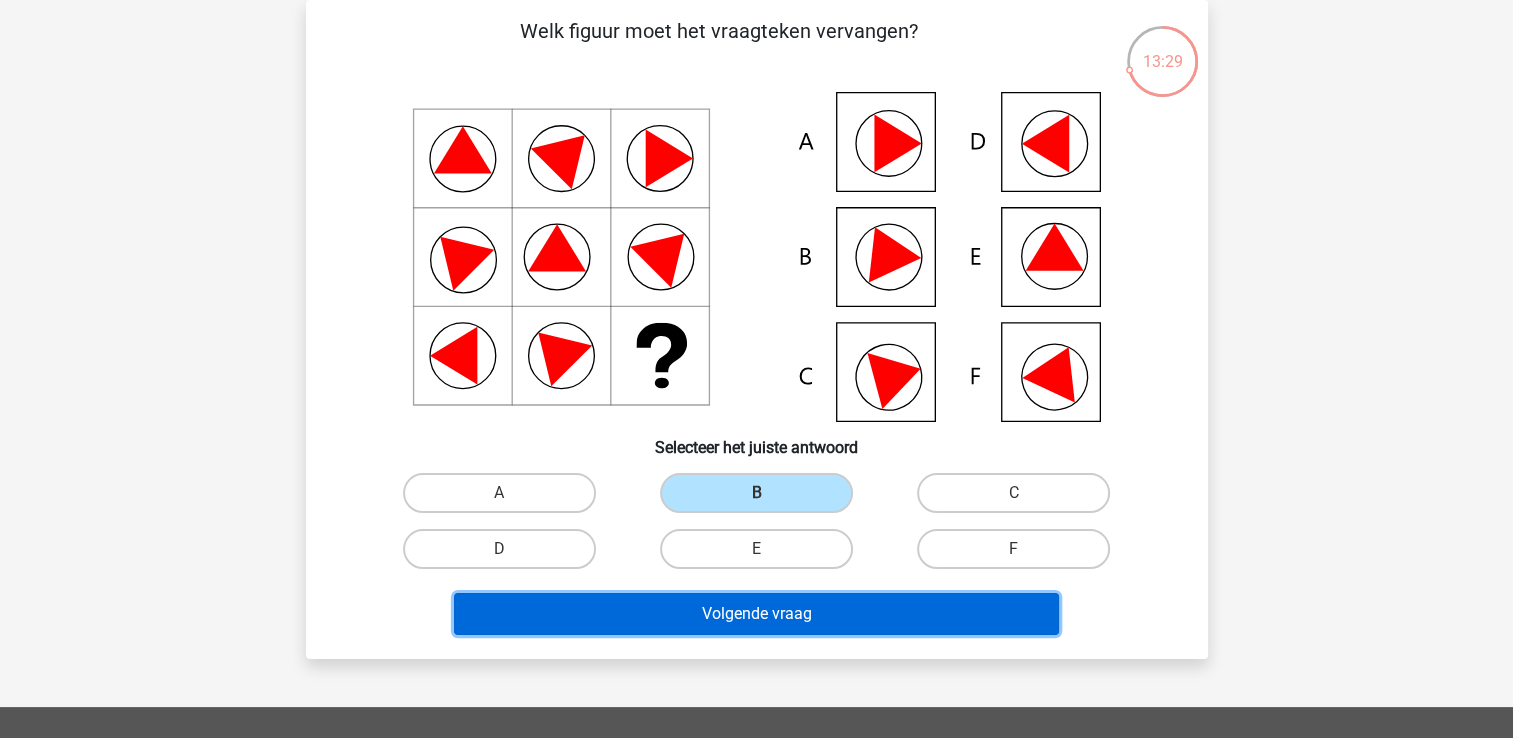 click on "Volgende vraag" at bounding box center (756, 614) 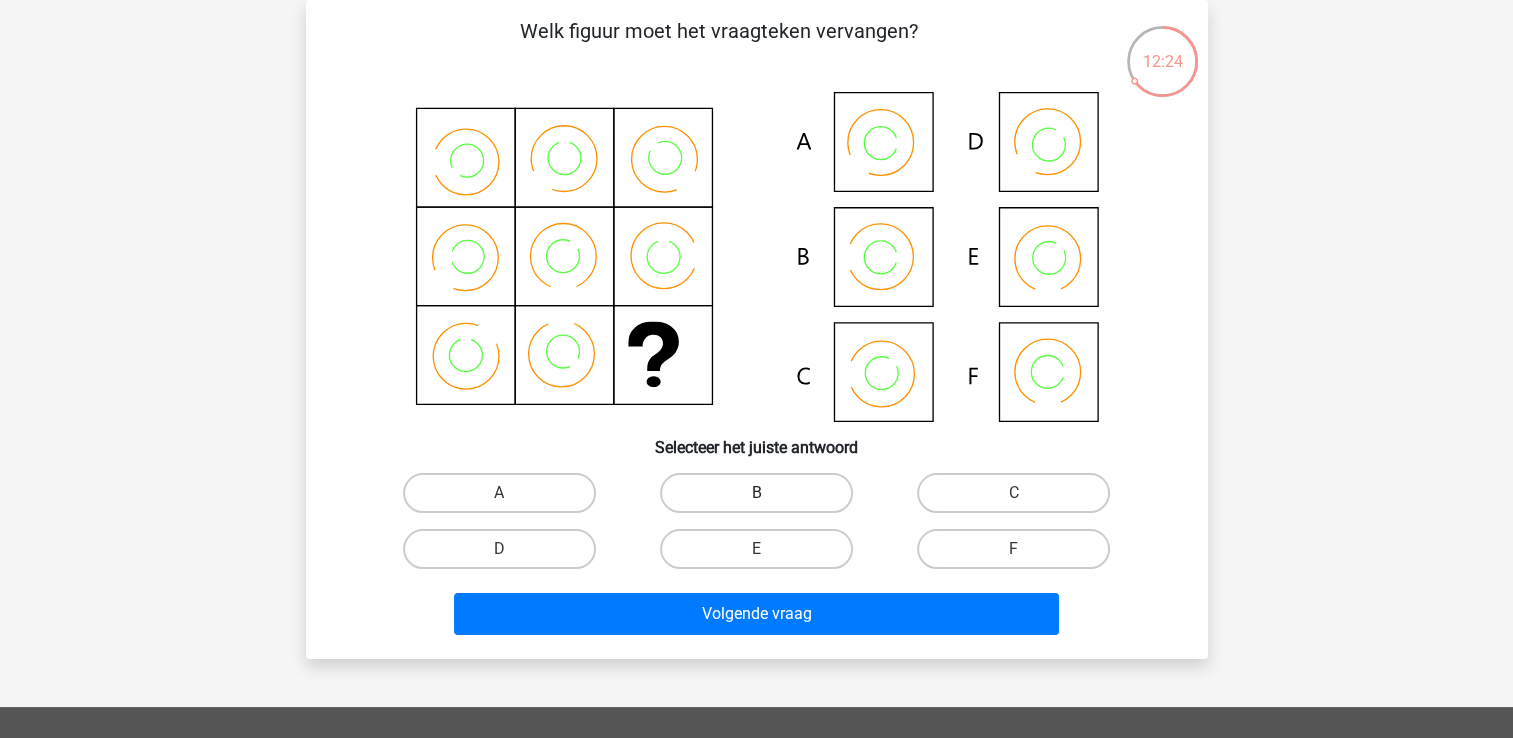 click on "B" at bounding box center (756, 493) 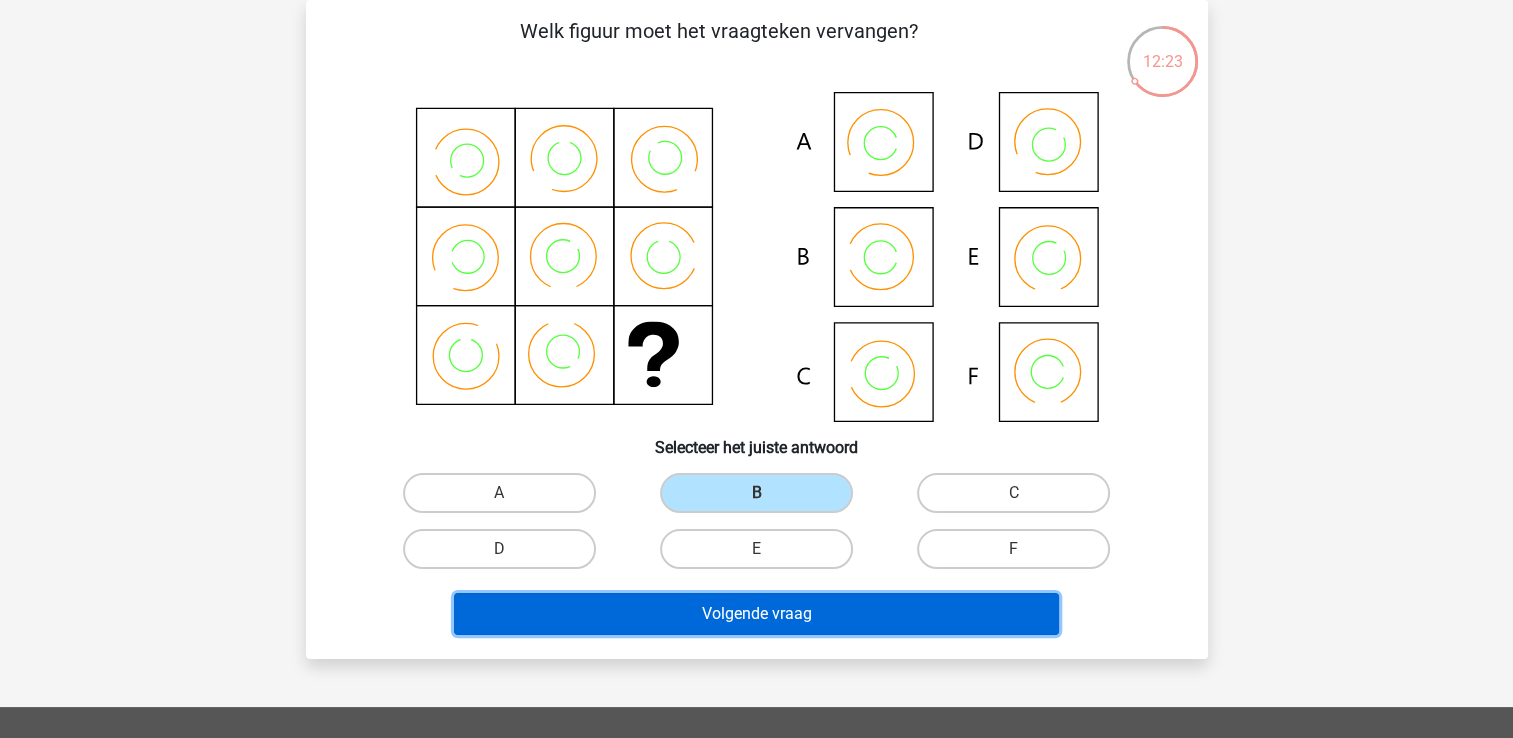 click on "Volgende vraag" at bounding box center (756, 614) 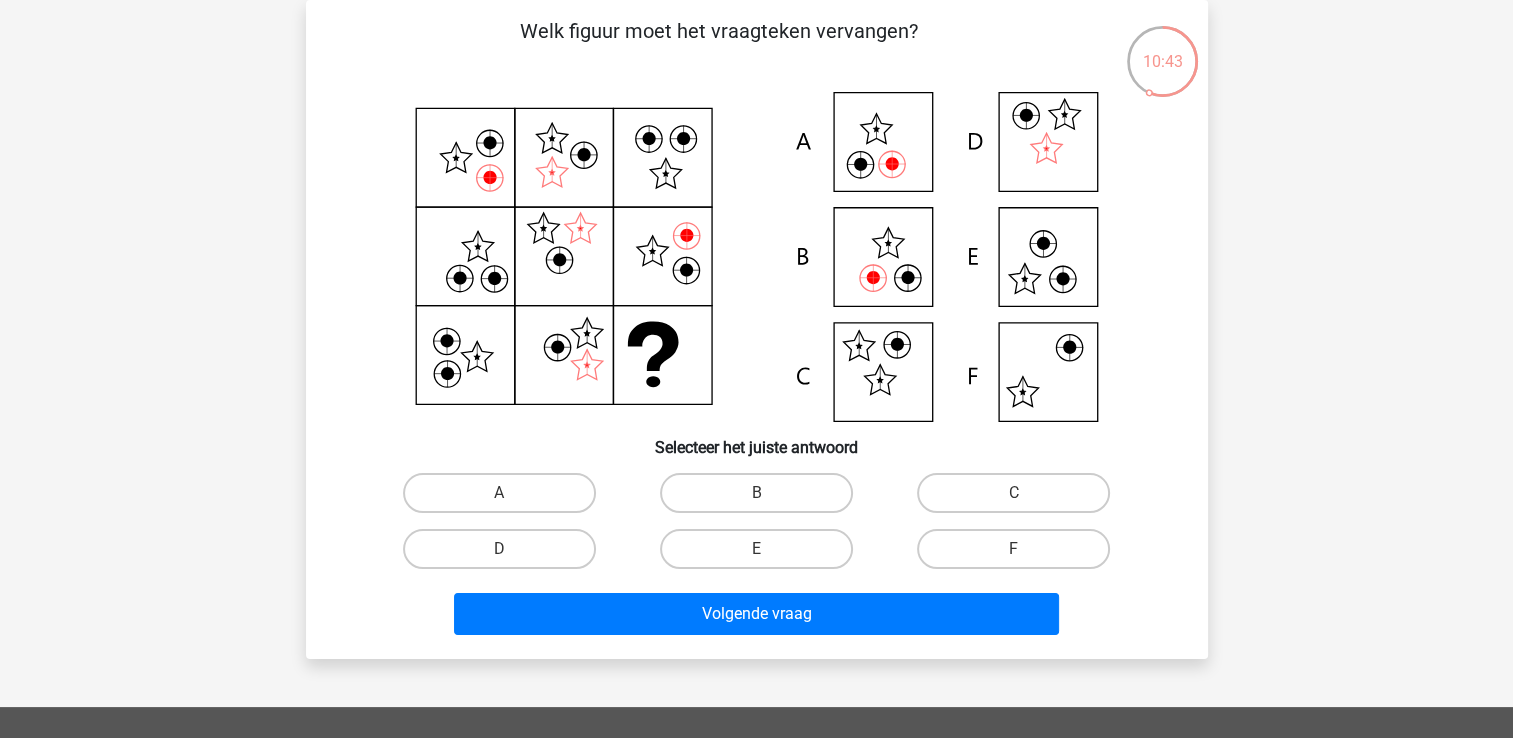 click on "B" at bounding box center [762, 499] 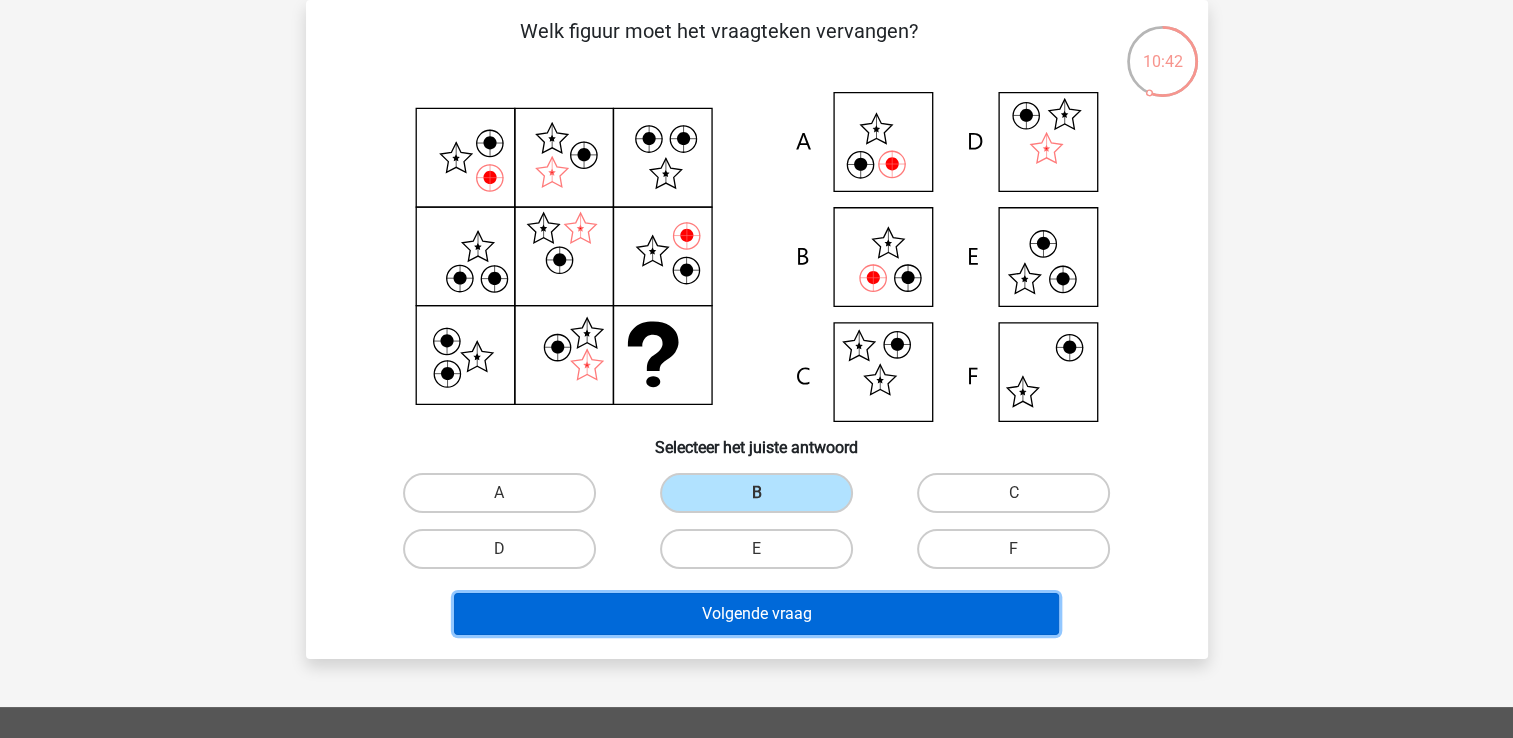 click on "Volgende vraag" at bounding box center [756, 614] 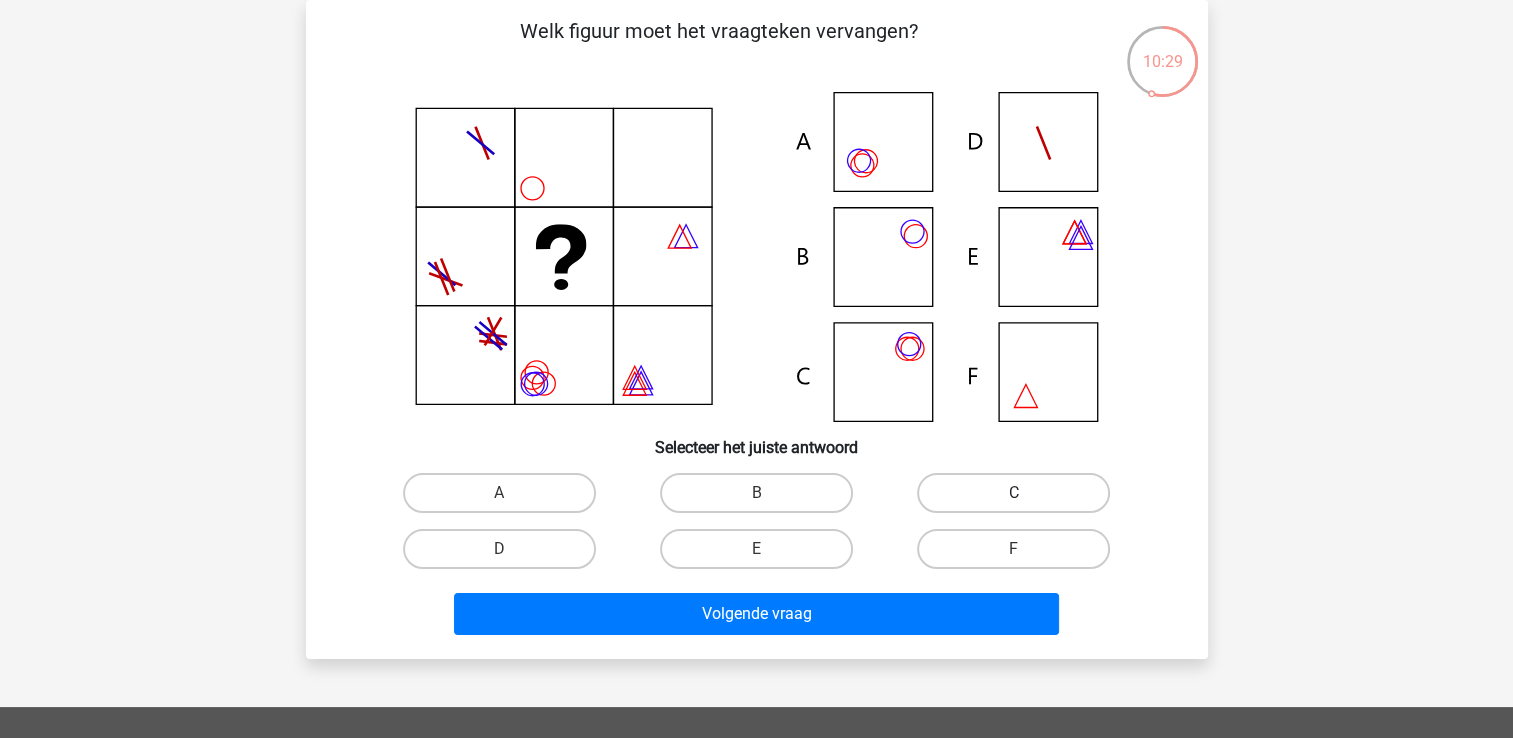 click on "C" at bounding box center (1013, 493) 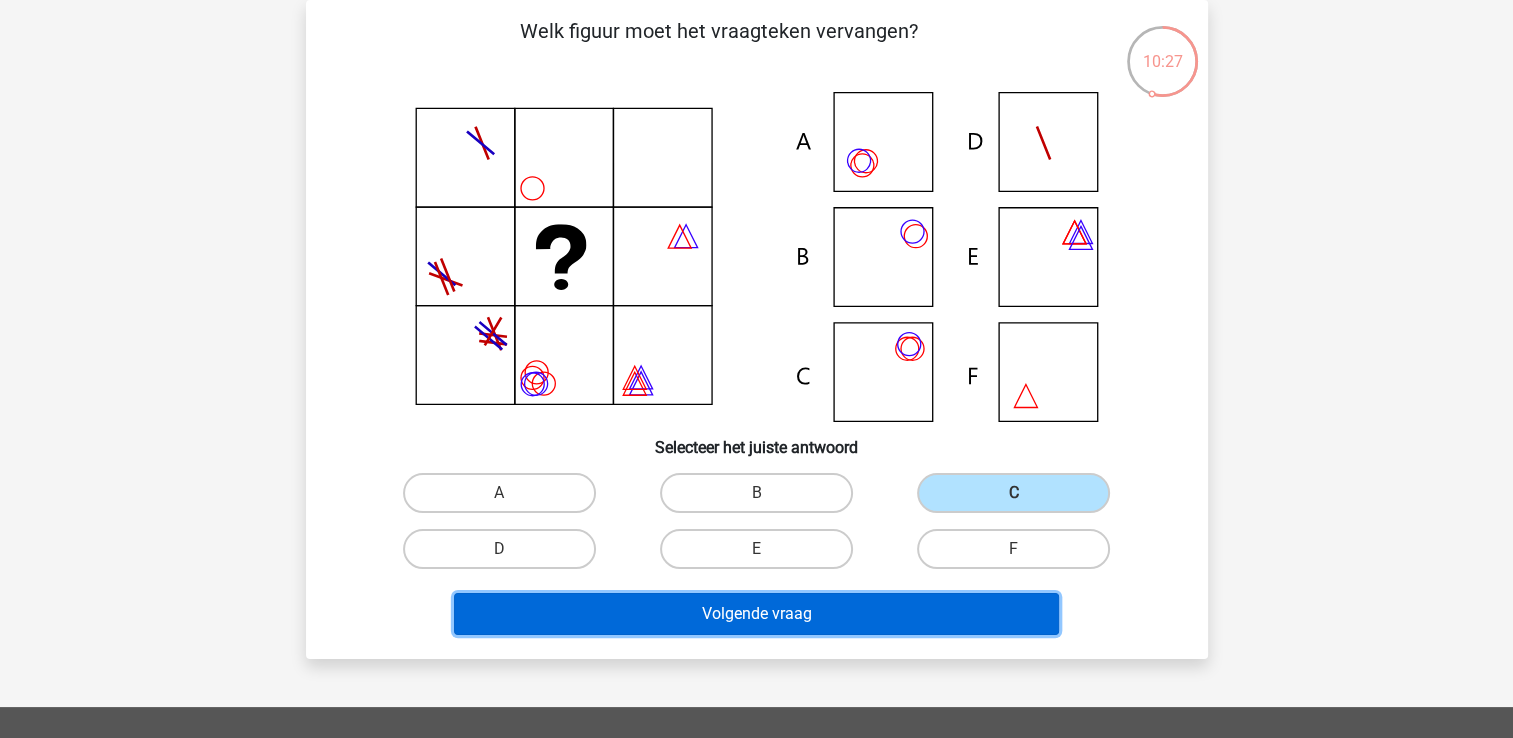 click on "Volgende vraag" at bounding box center [756, 614] 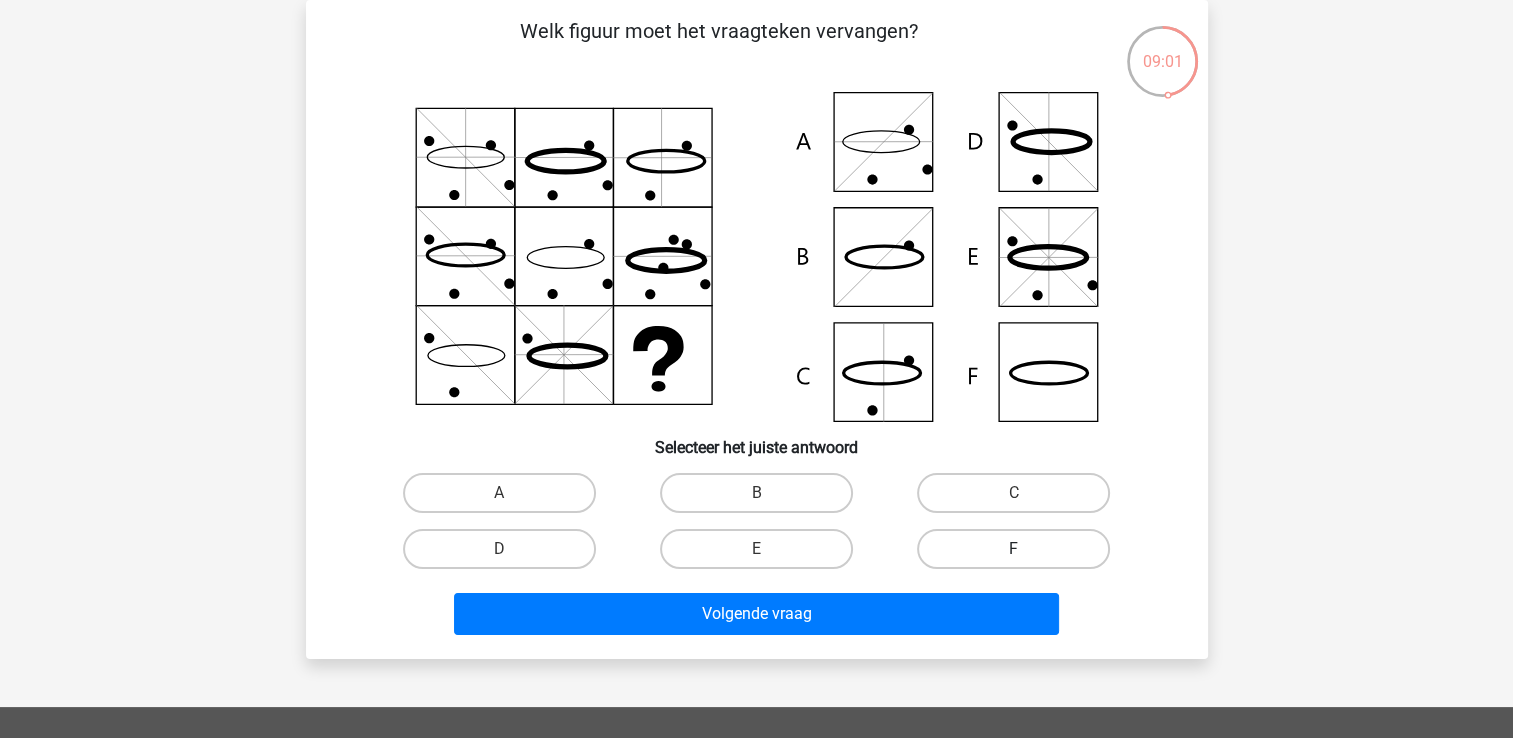 click on "F" at bounding box center (1013, 549) 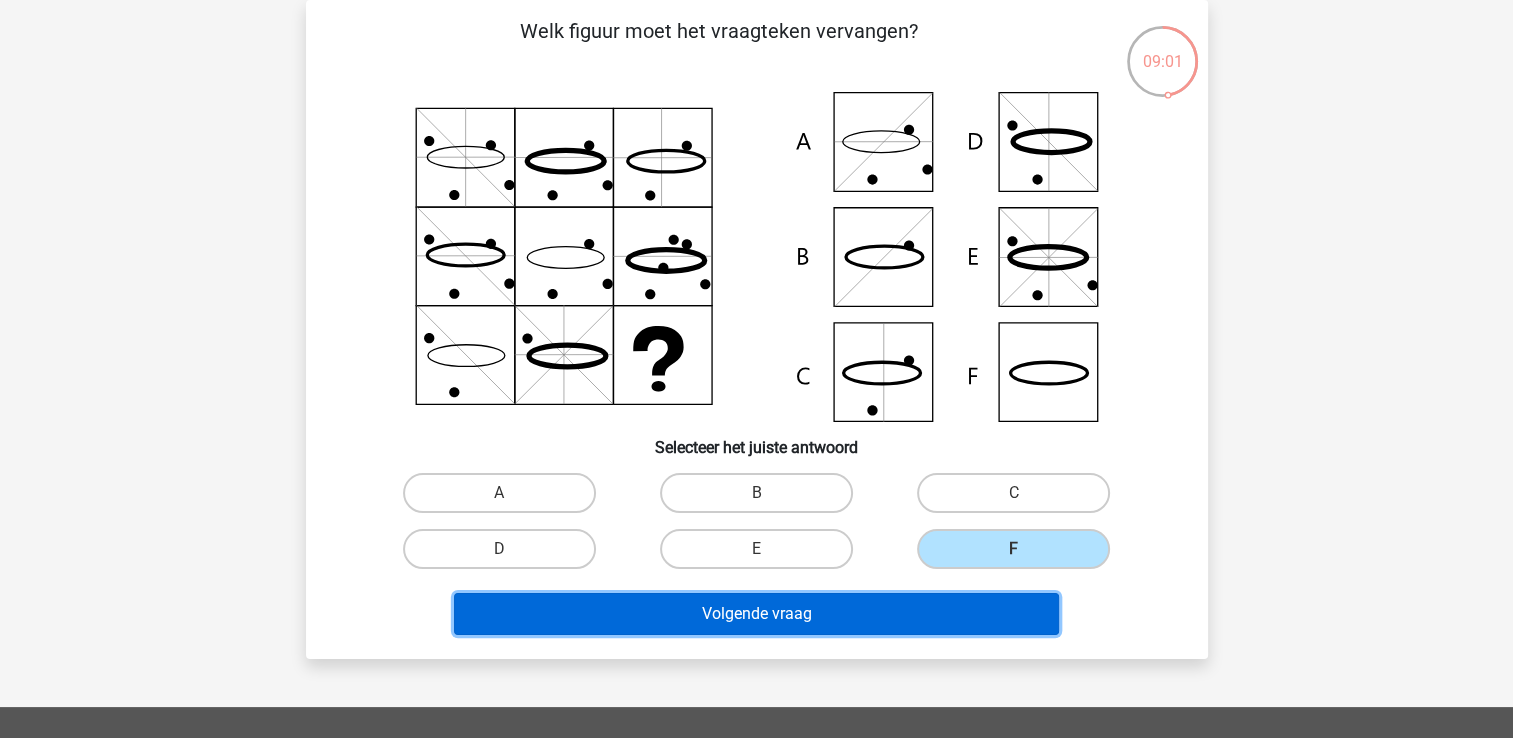 click on "Volgende vraag" at bounding box center (756, 614) 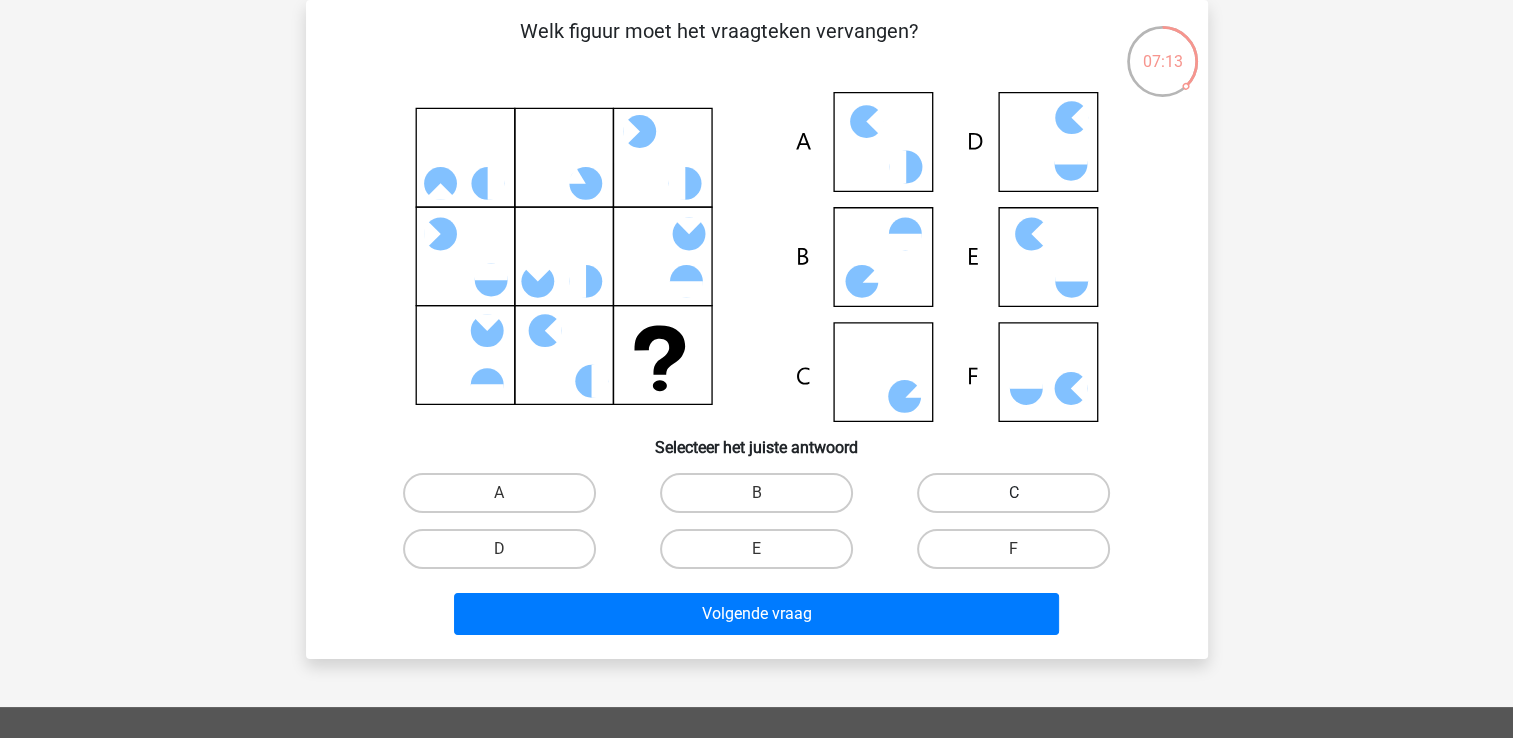 click on "C" at bounding box center (1013, 493) 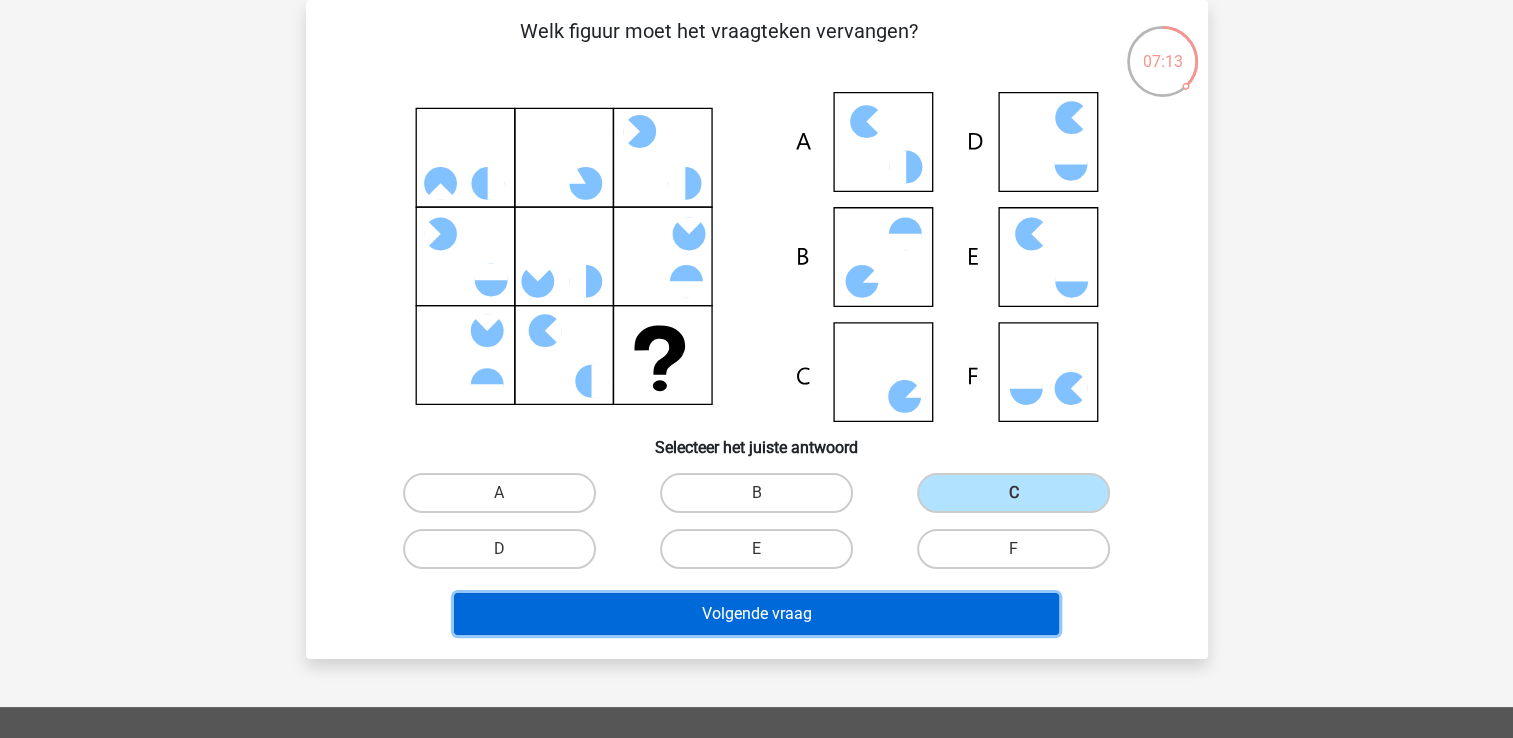 click on "Volgende vraag" at bounding box center (756, 614) 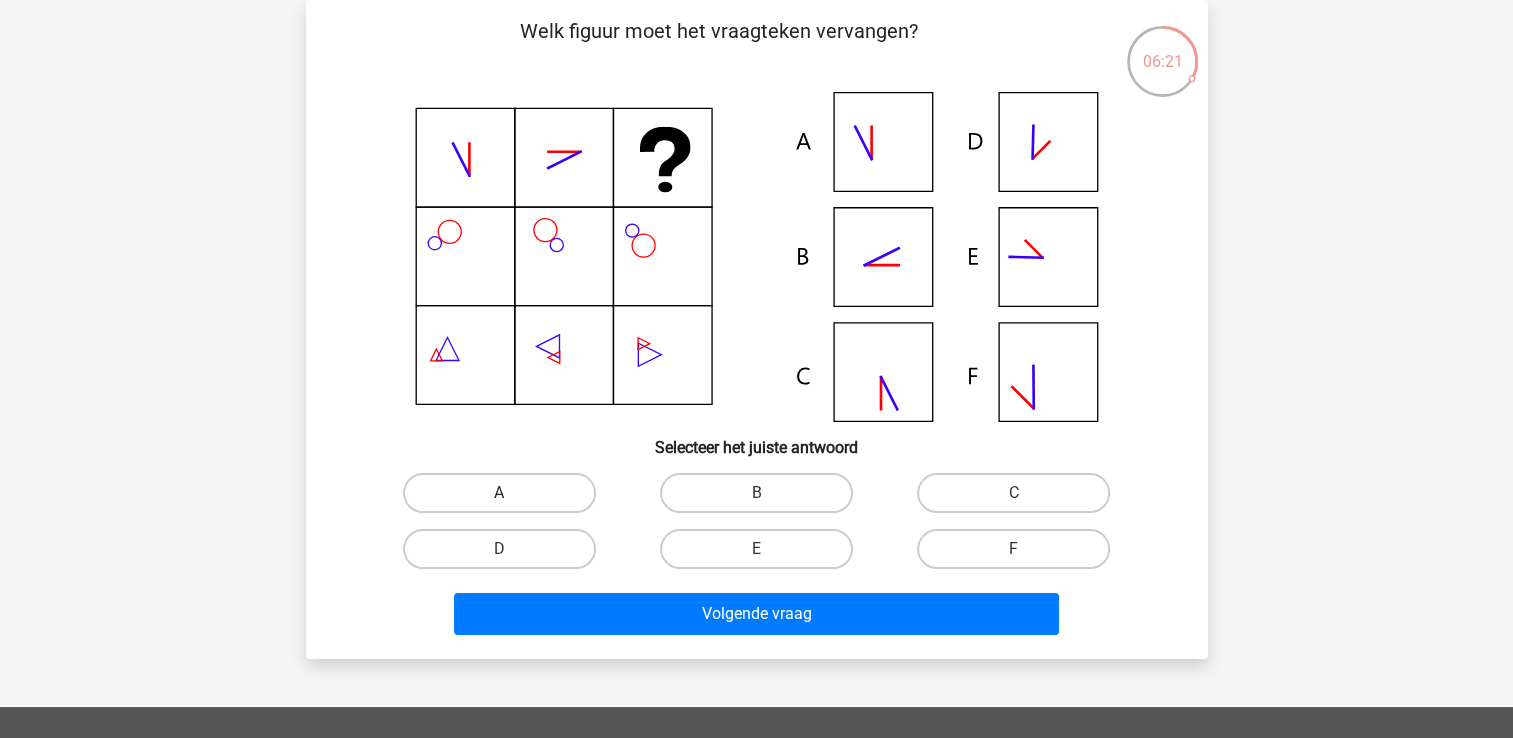 click on "A" at bounding box center [499, 493] 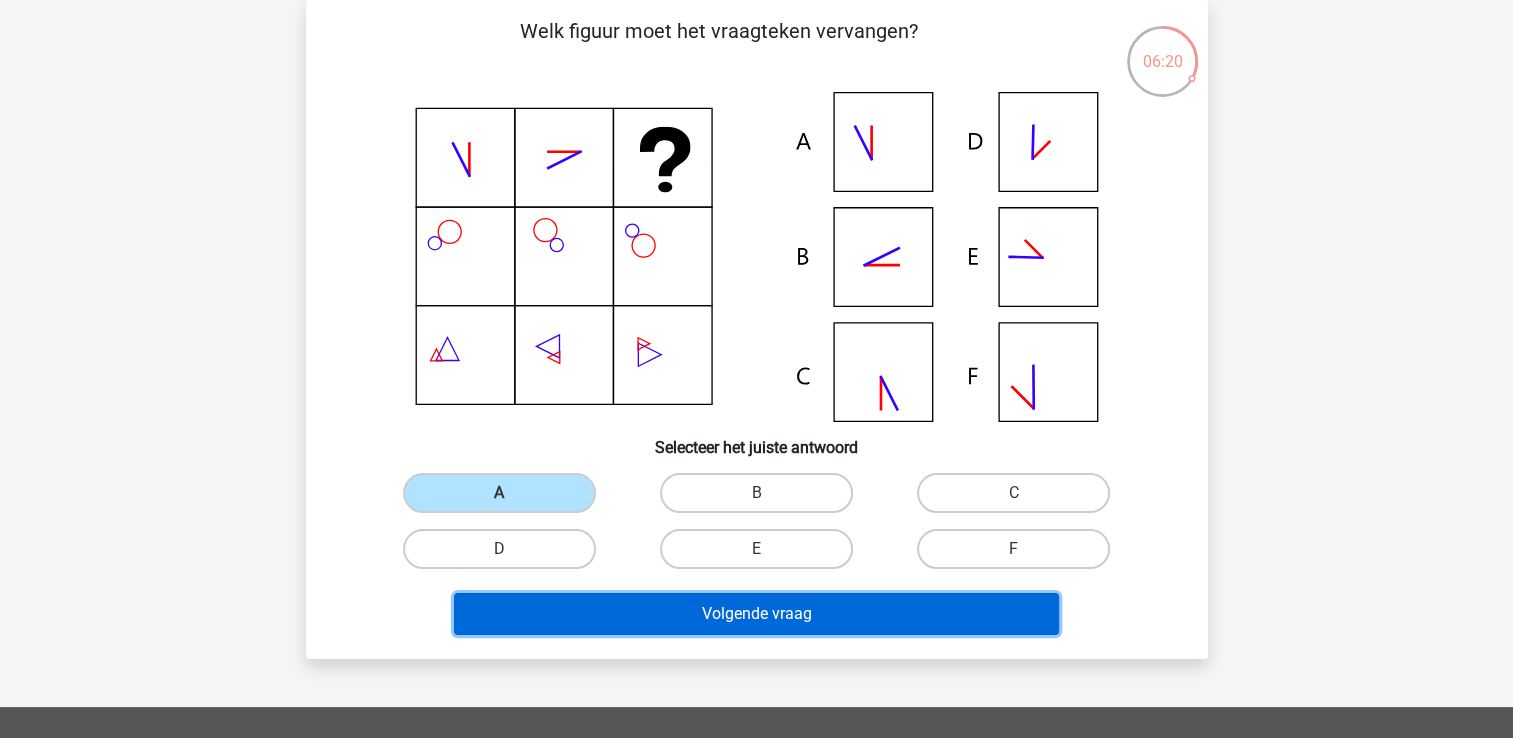 click on "Volgende vraag" at bounding box center (756, 614) 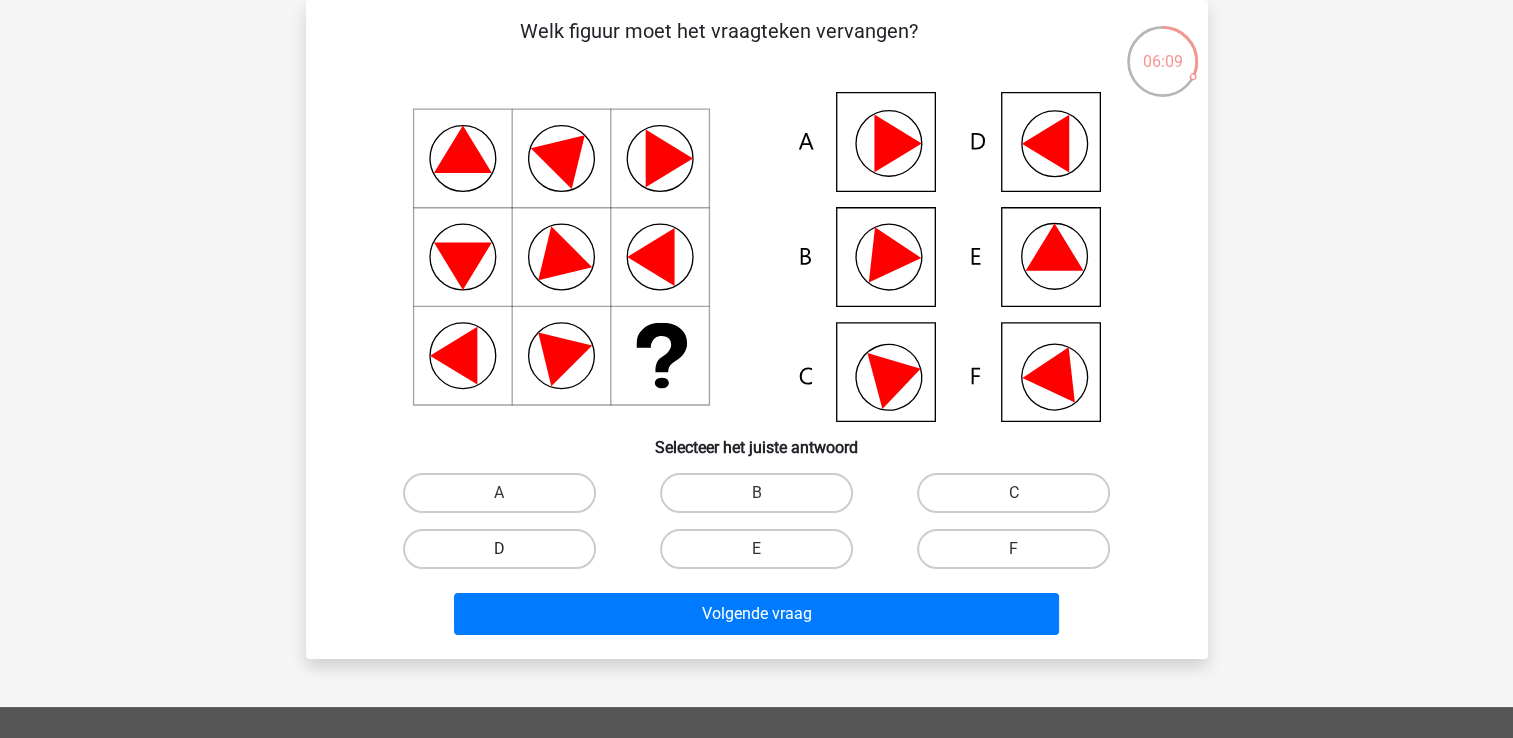 click on "D" at bounding box center [499, 549] 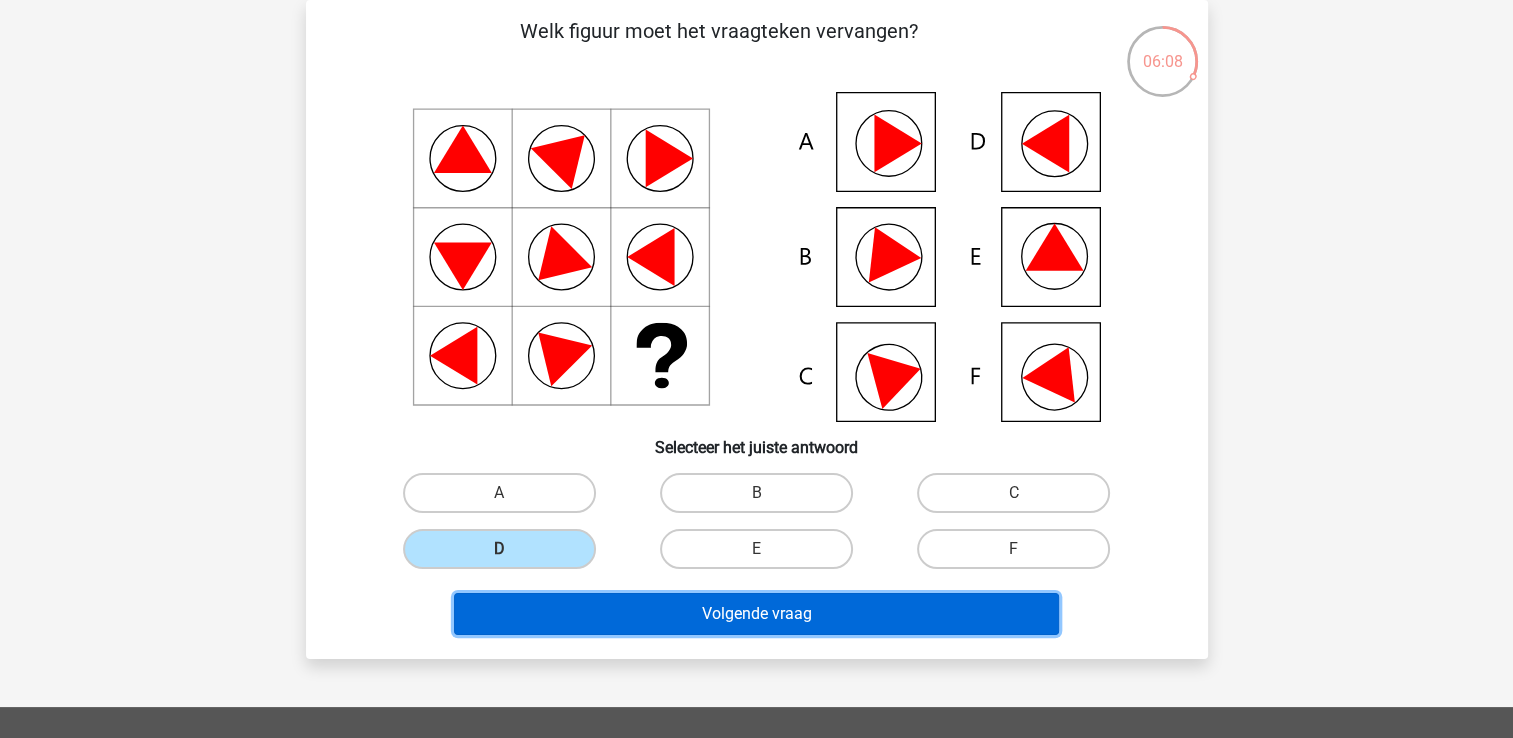 click on "Volgende vraag" at bounding box center [756, 614] 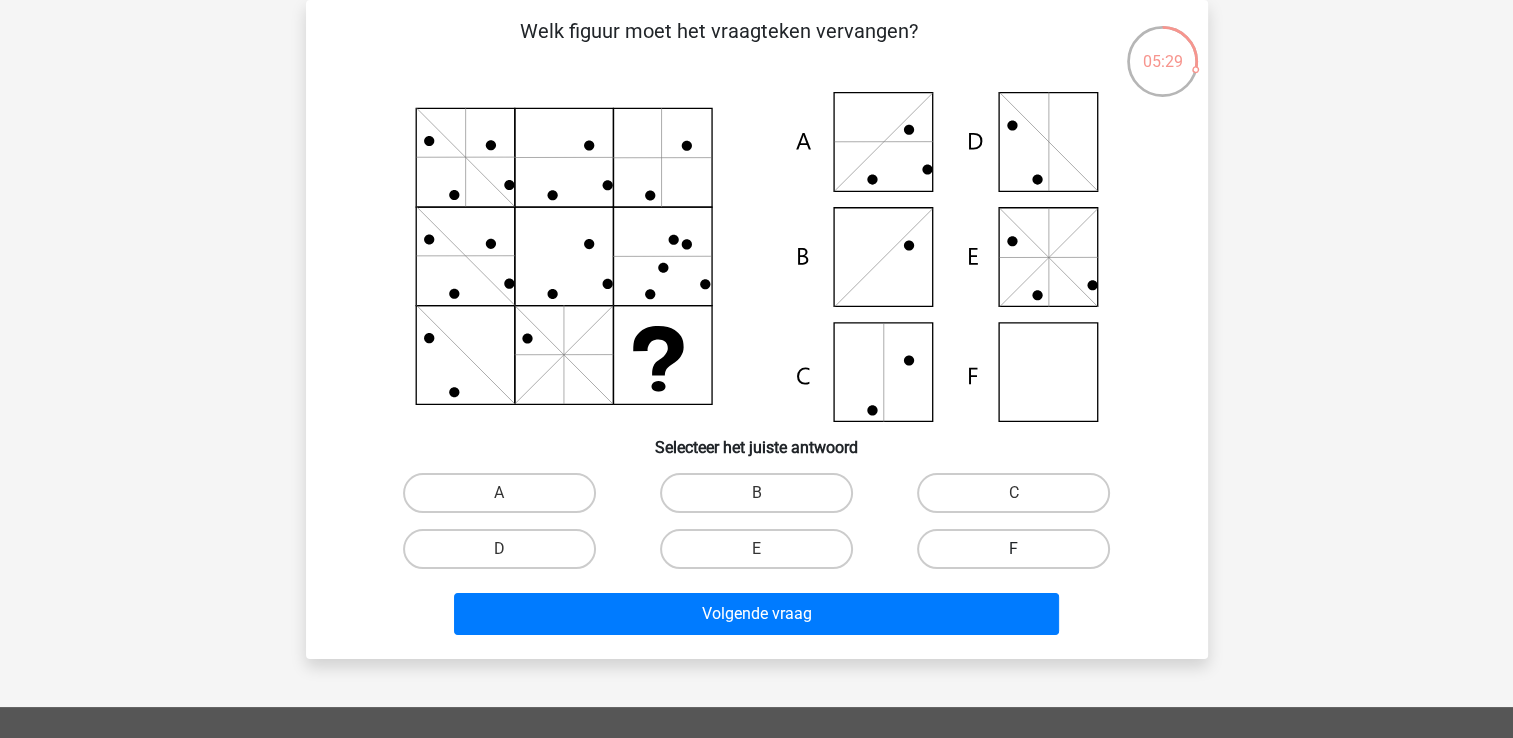 click on "F" at bounding box center [1013, 549] 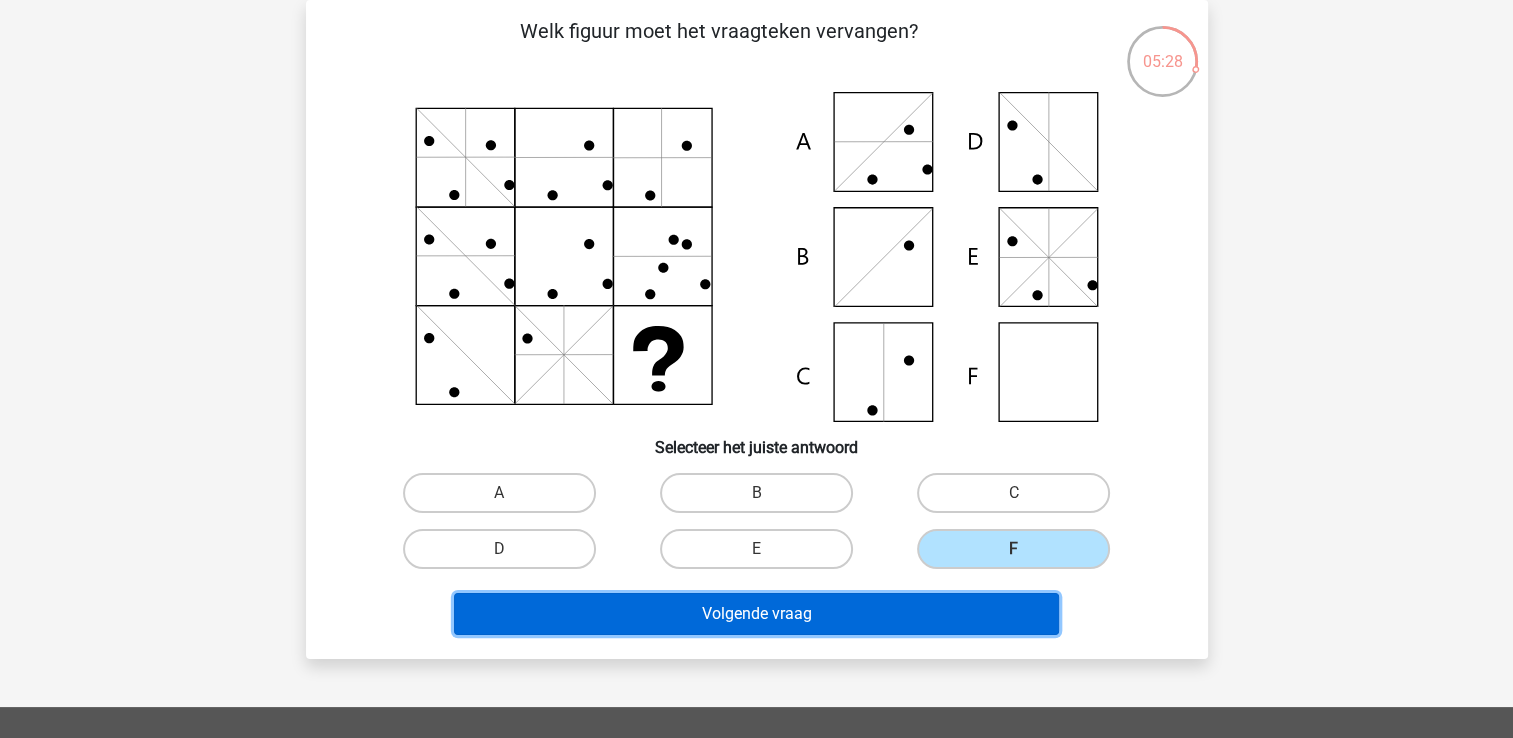 click on "Volgende vraag" at bounding box center [756, 614] 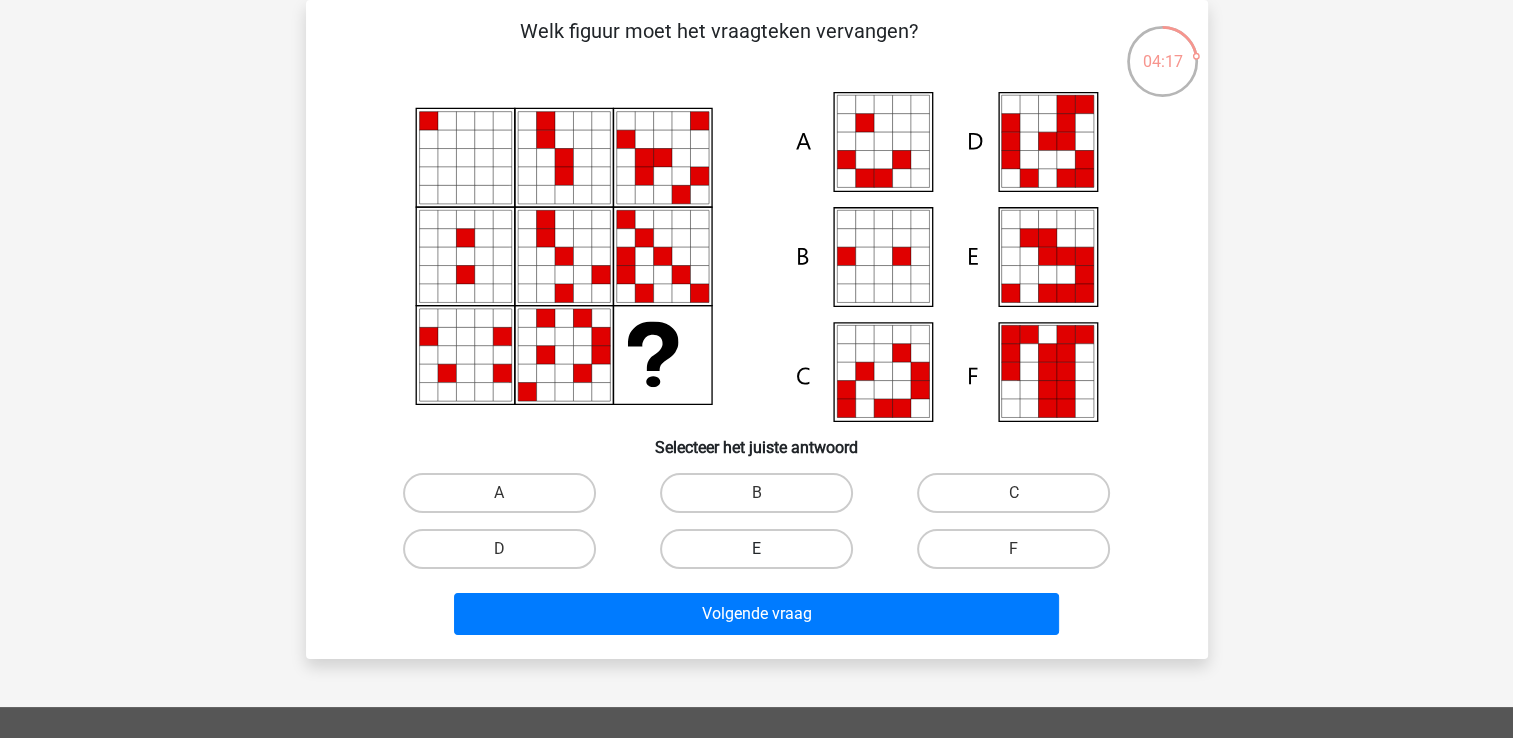 click on "E" at bounding box center (756, 549) 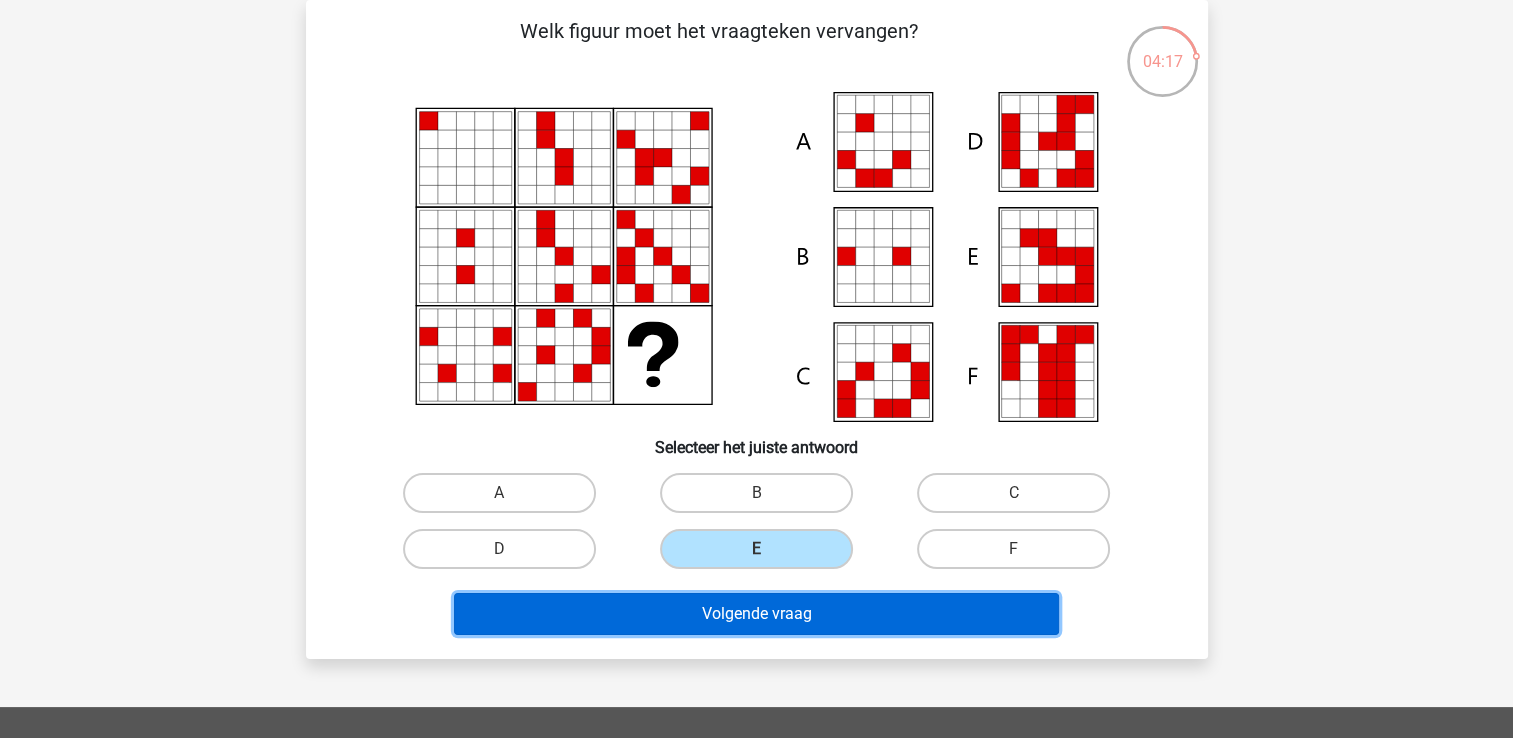 click on "Volgende vraag" at bounding box center (756, 614) 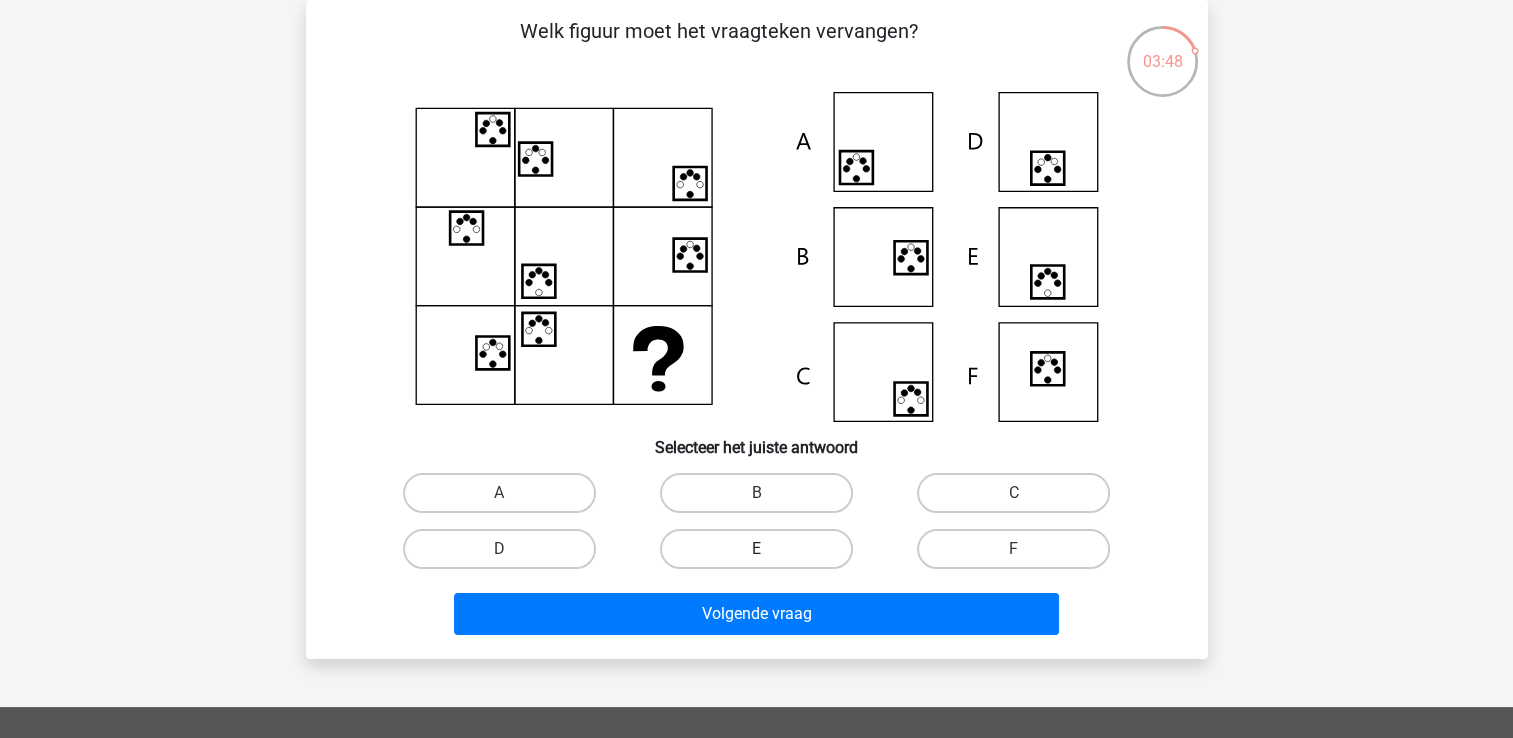 click on "E" at bounding box center [756, 549] 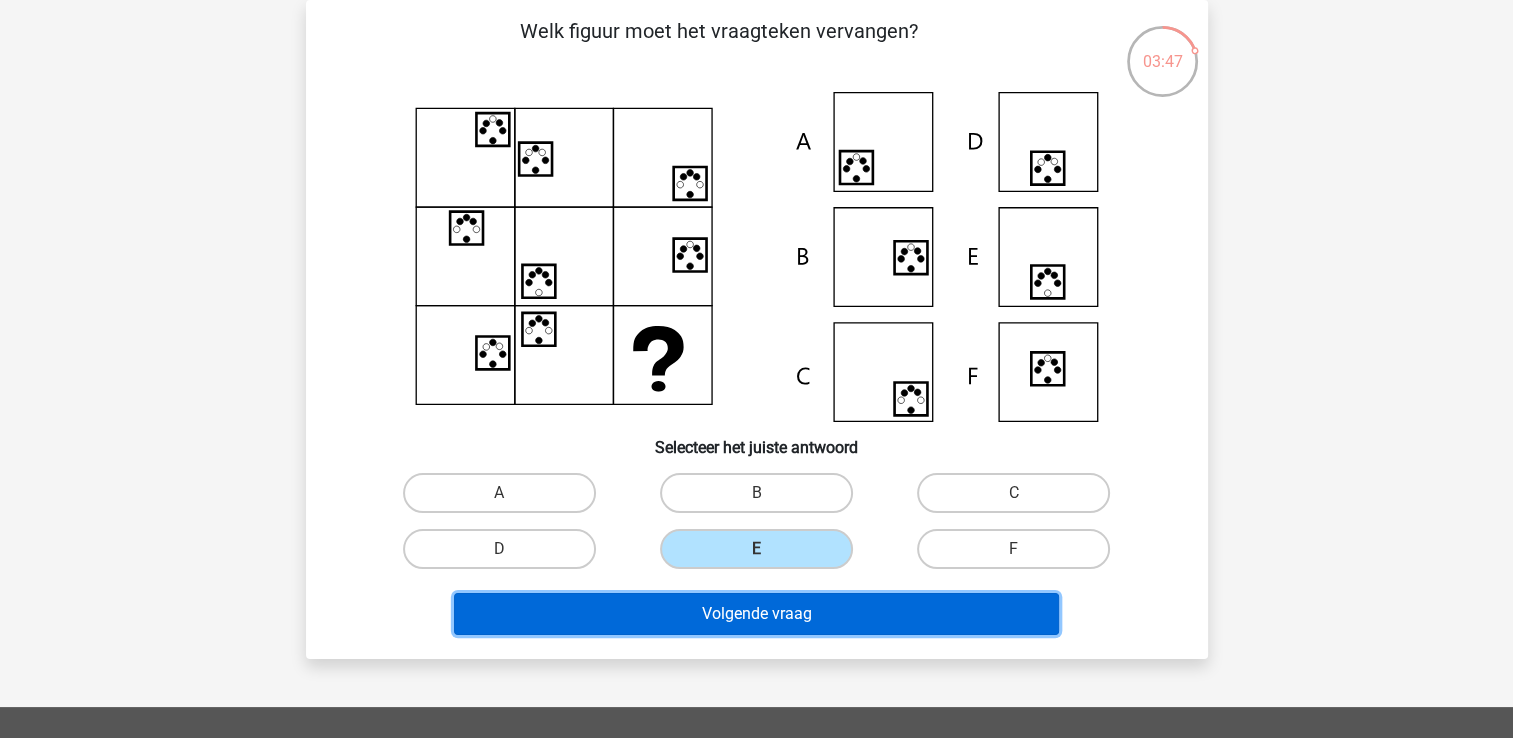 click on "Volgende vraag" at bounding box center (756, 614) 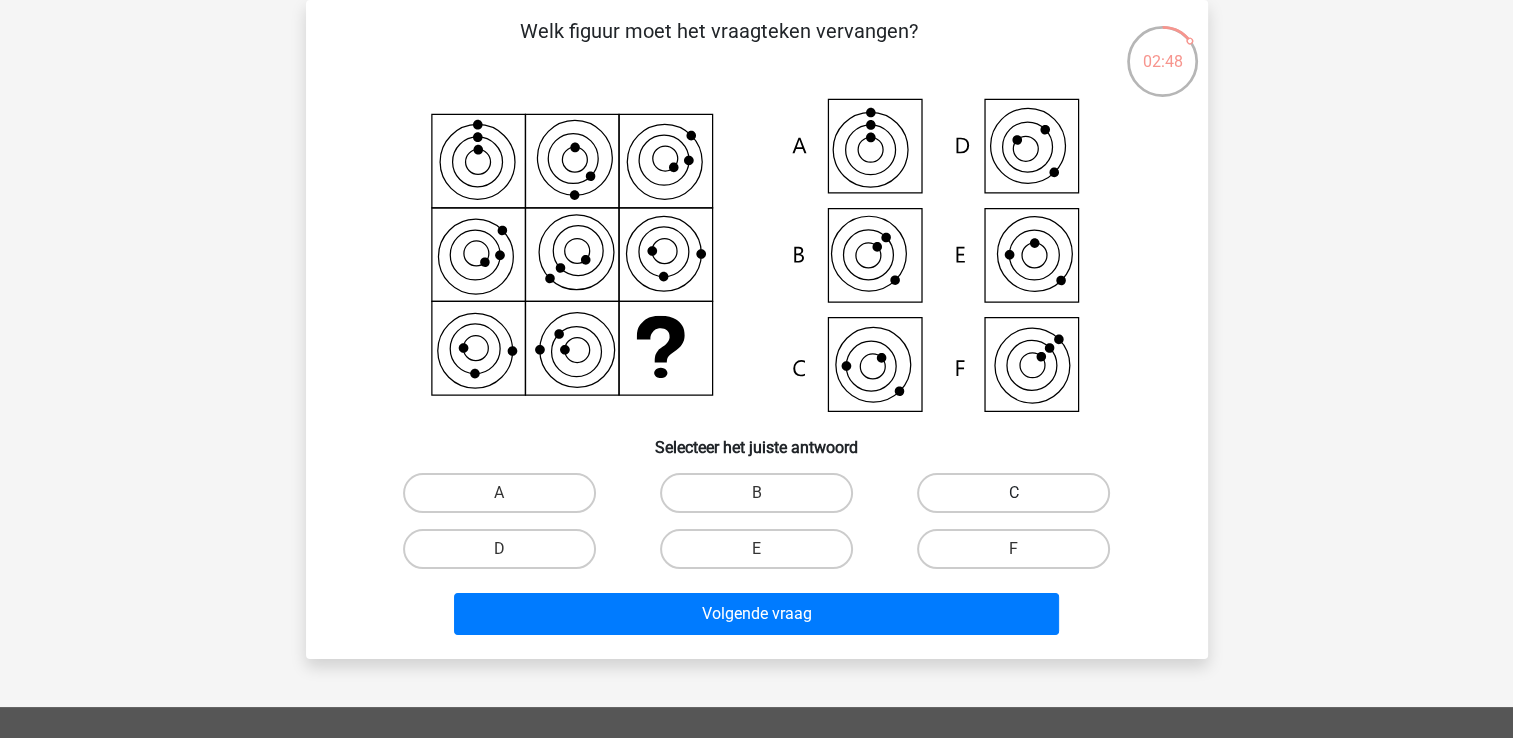 click on "C" at bounding box center (1013, 493) 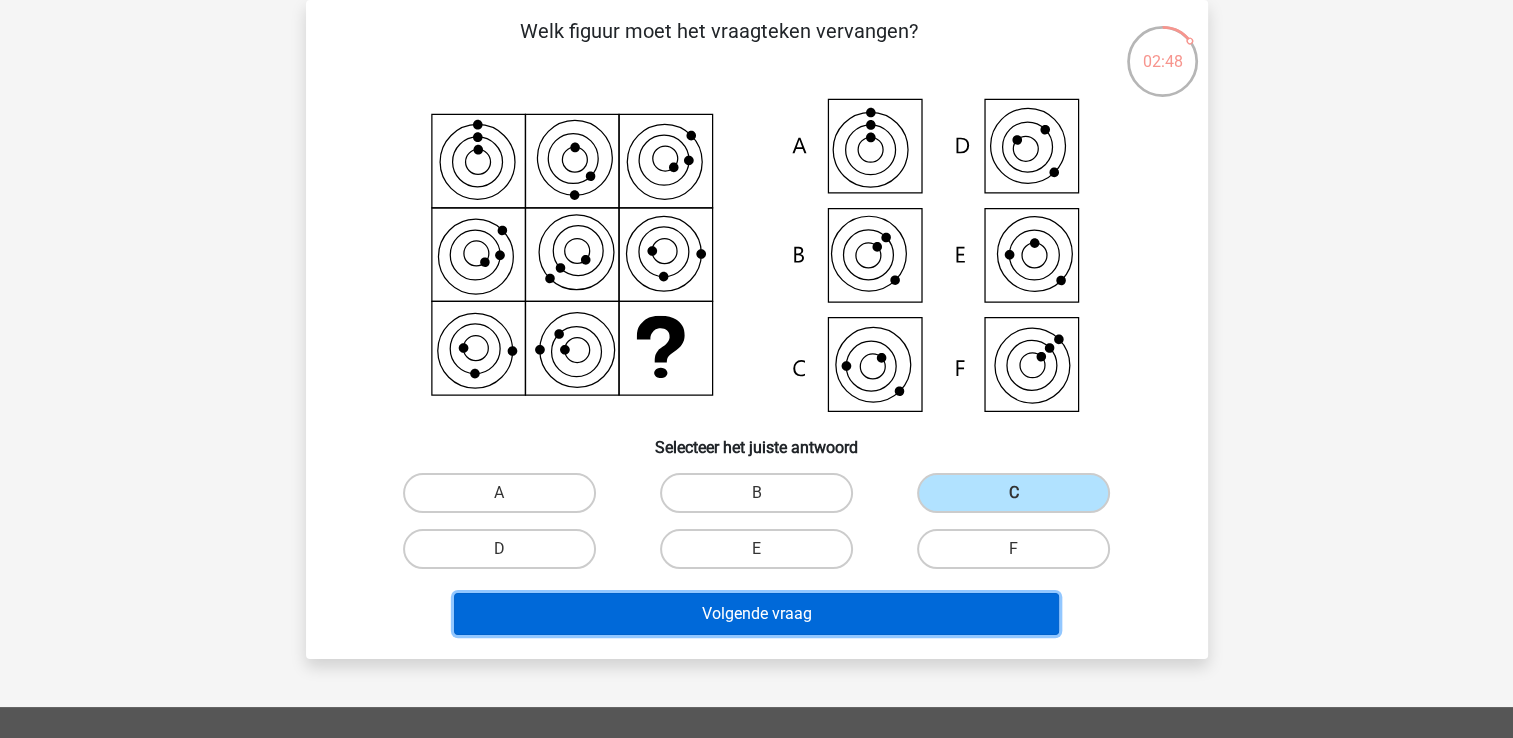click on "Volgende vraag" at bounding box center [756, 614] 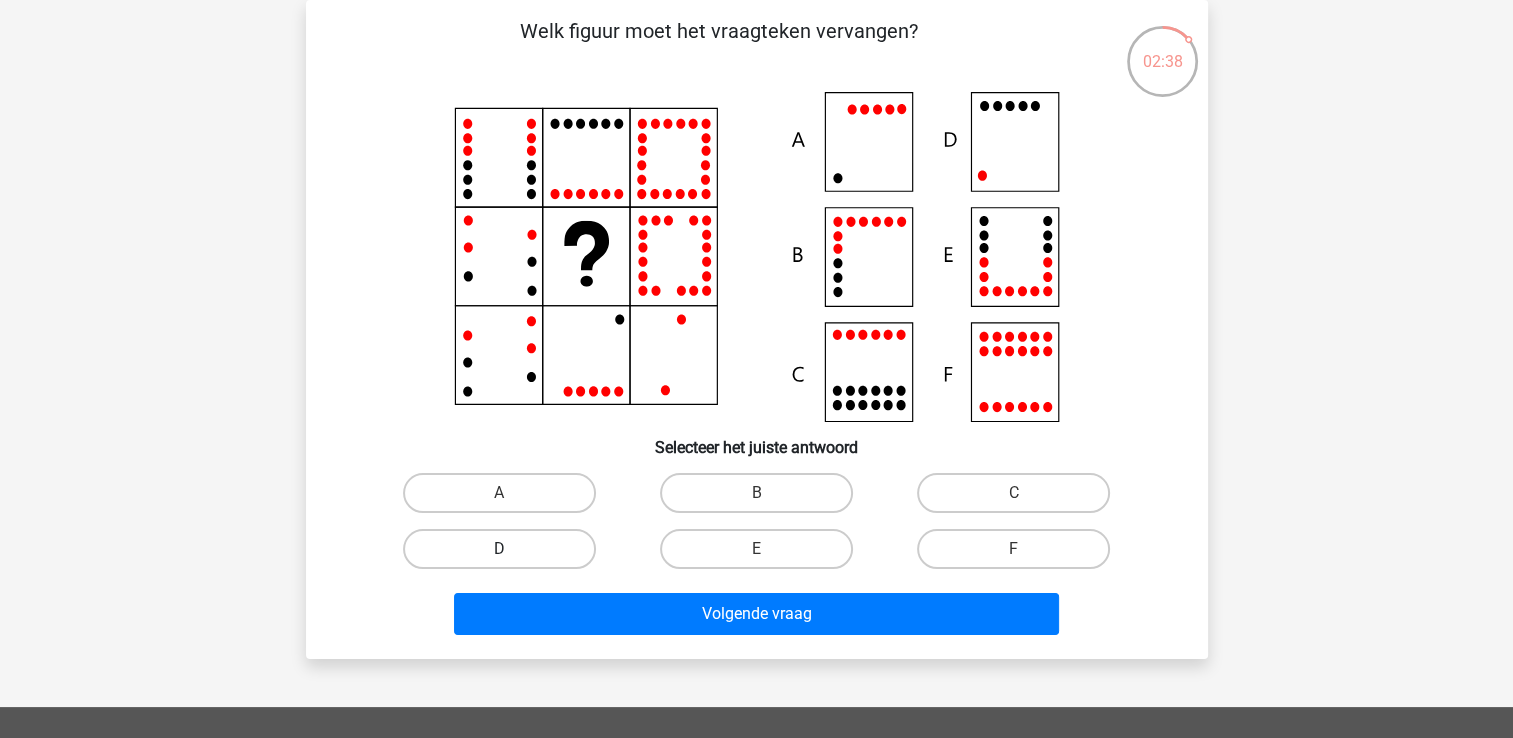 click on "D" at bounding box center (499, 549) 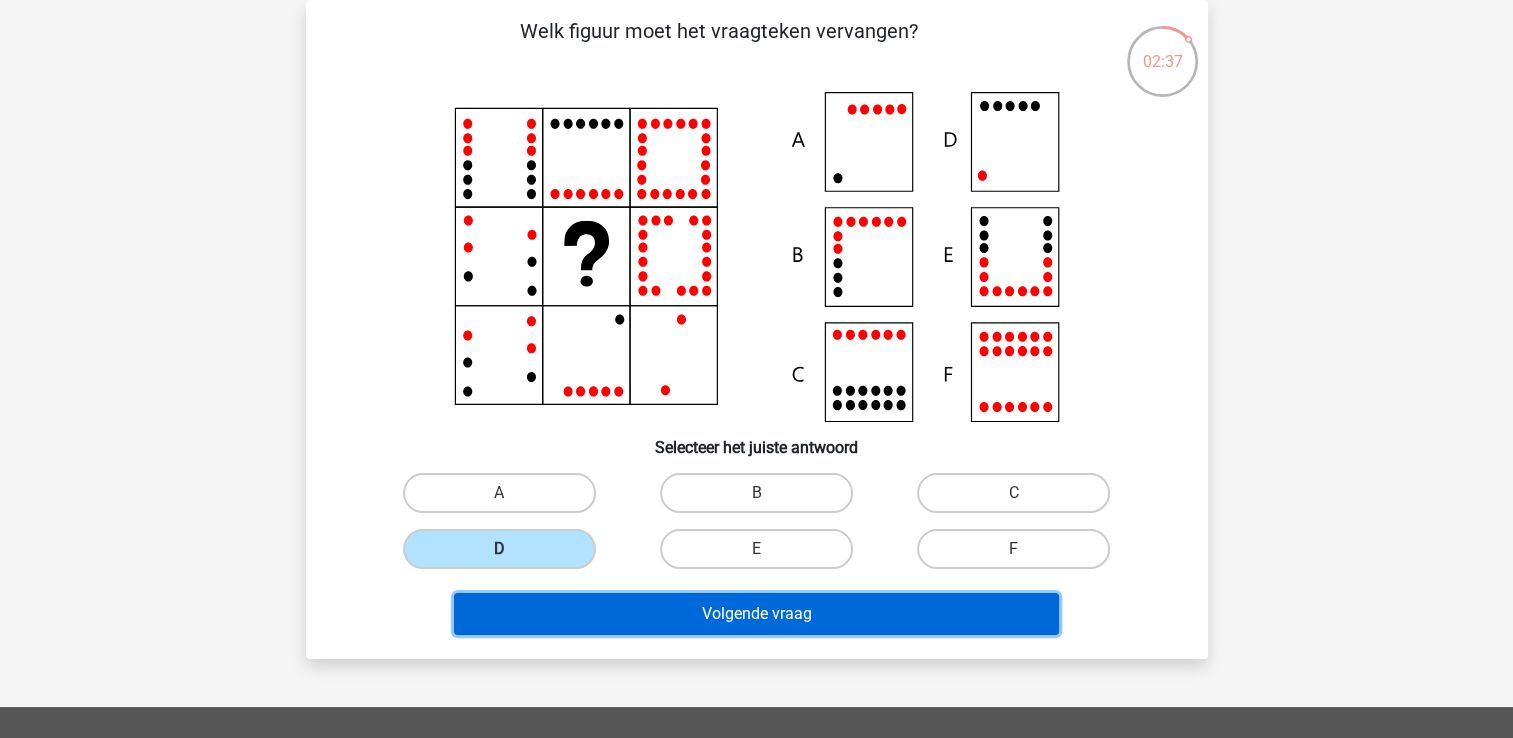 click on "Volgende vraag" at bounding box center (756, 614) 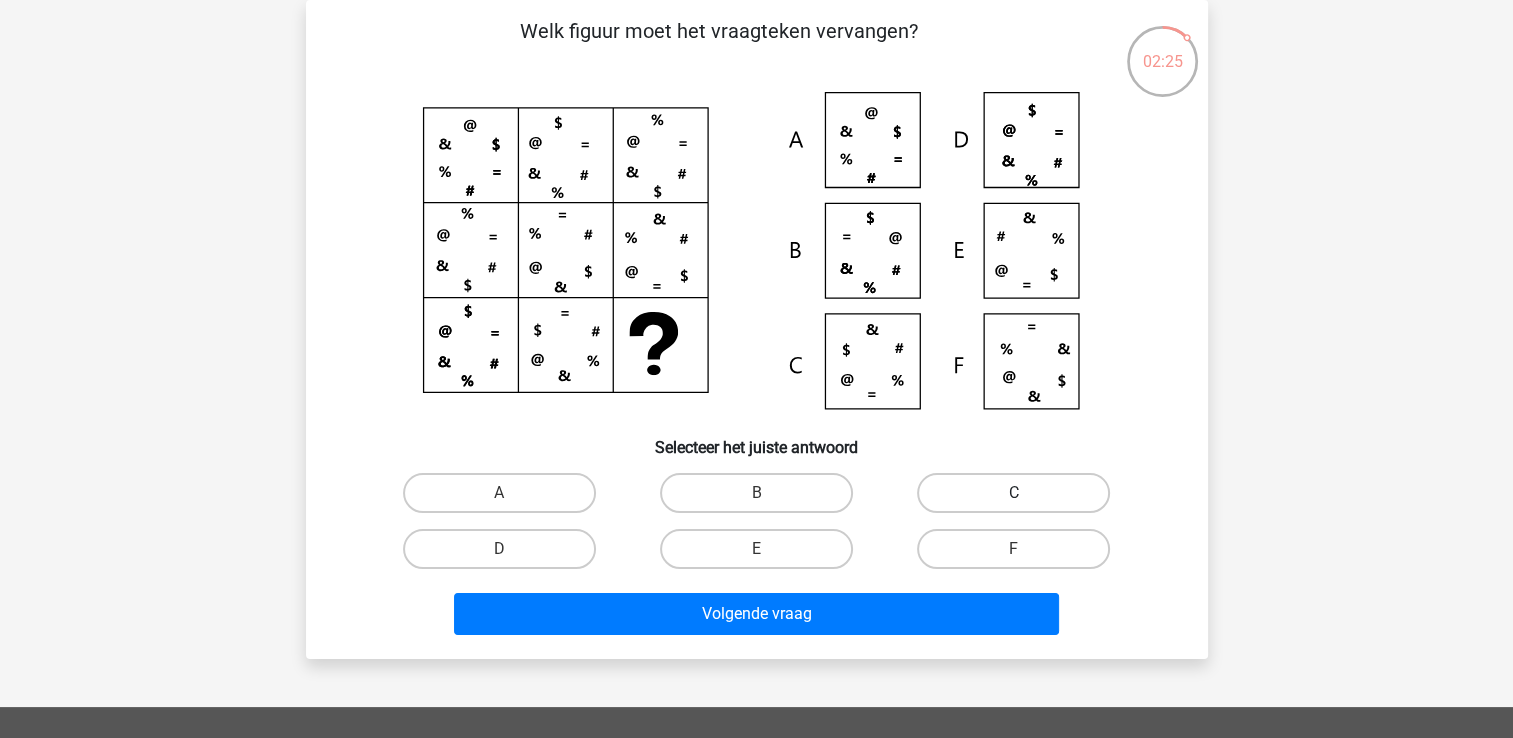 click on "C" at bounding box center [1013, 493] 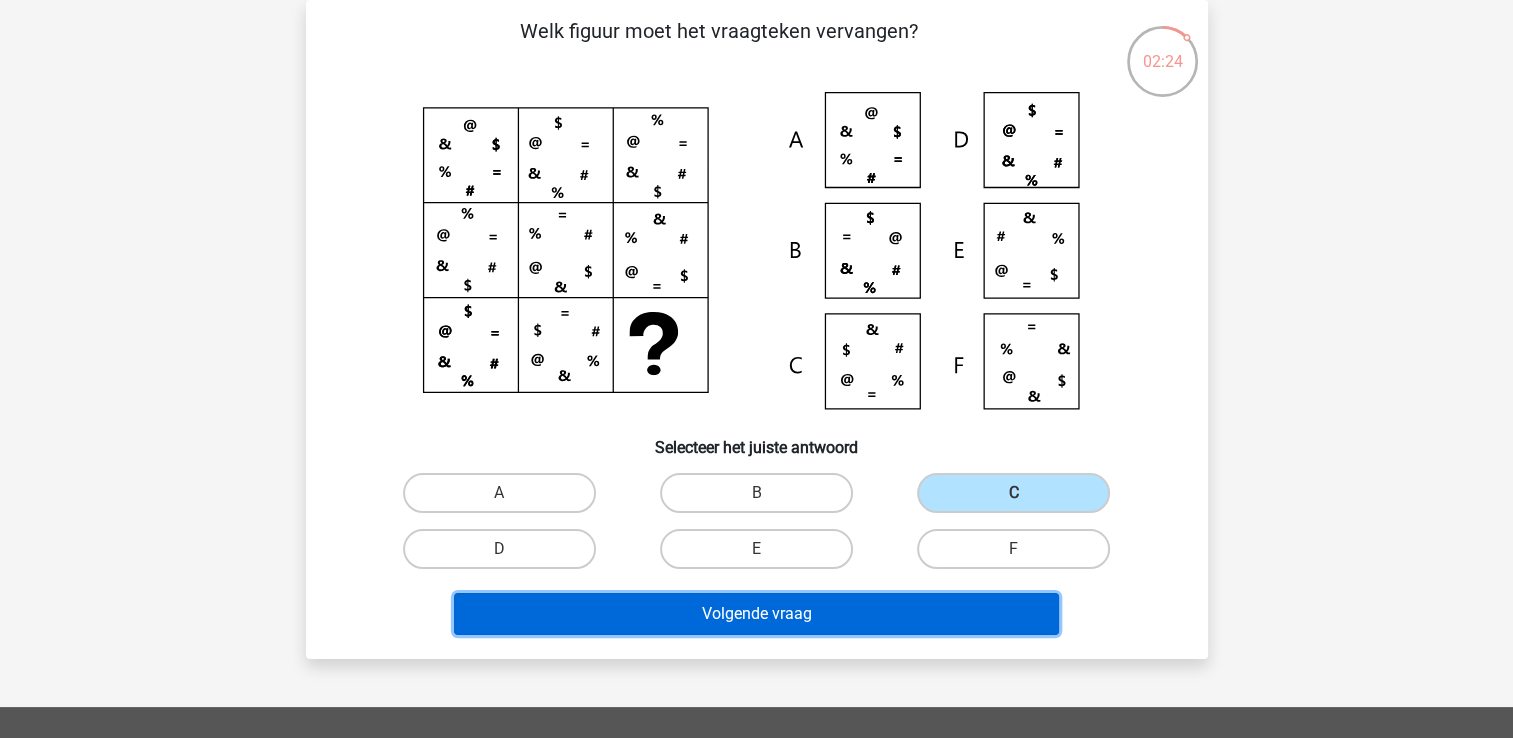click on "Volgende vraag" at bounding box center (756, 614) 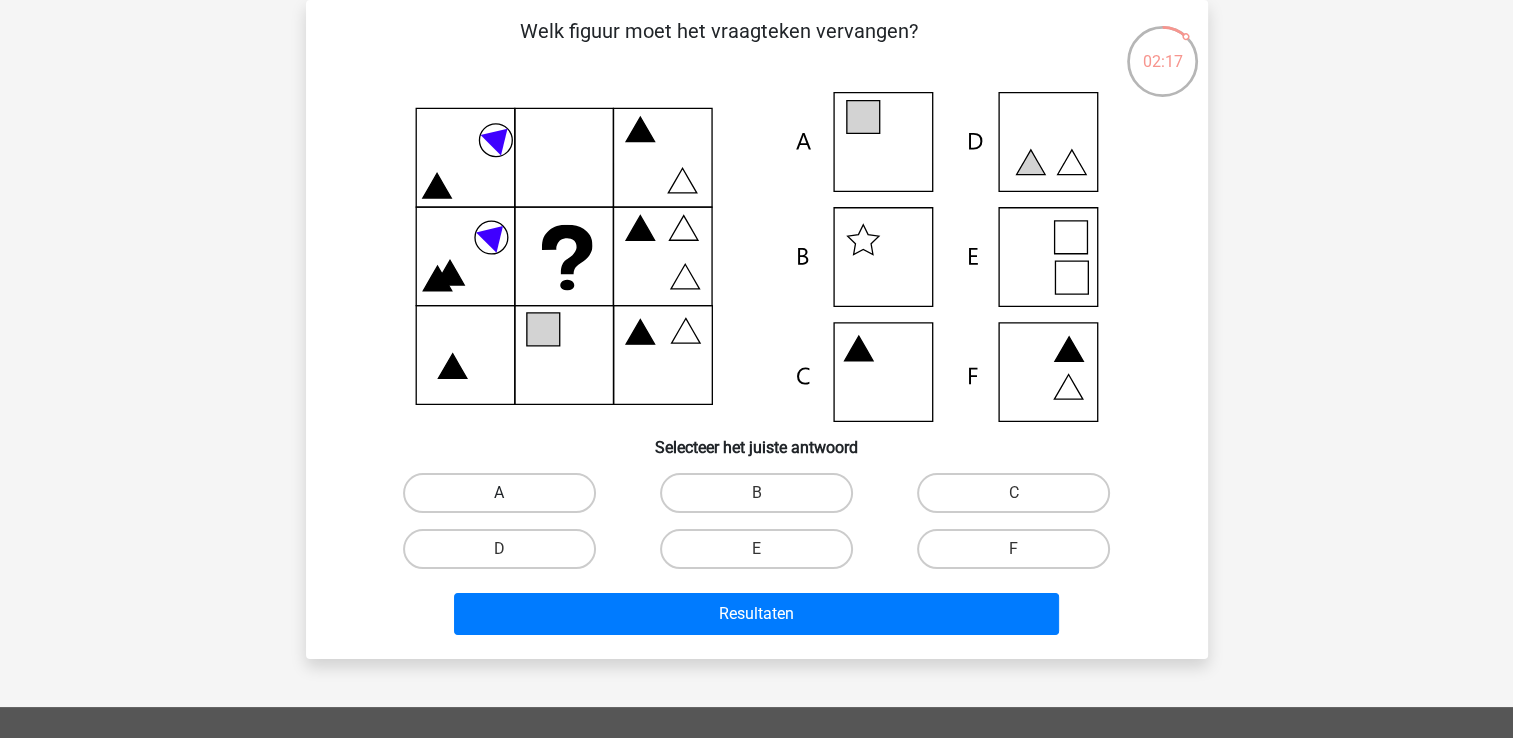 click on "A" at bounding box center (499, 493) 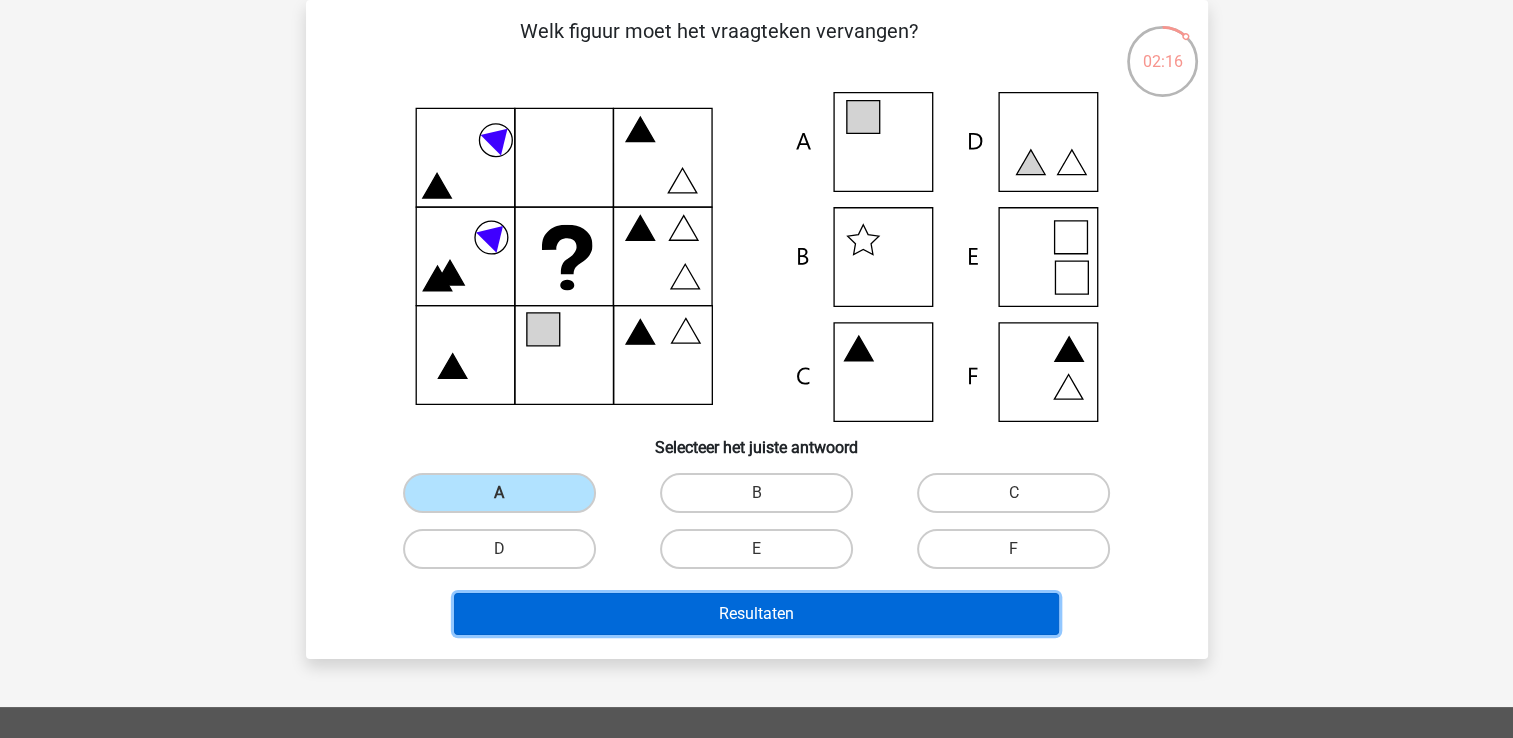 click on "Resultaten" at bounding box center (756, 614) 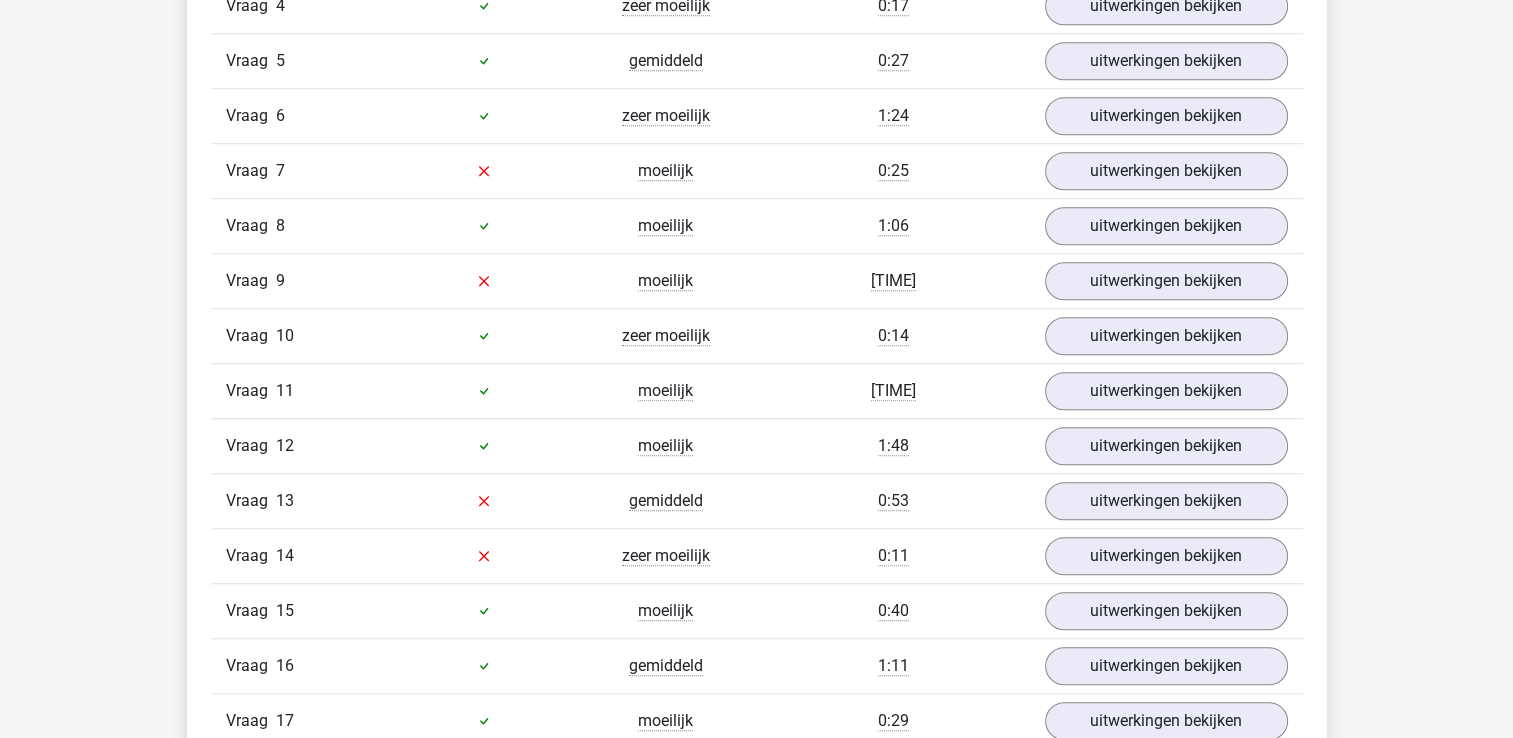 scroll, scrollTop: 1560, scrollLeft: 0, axis: vertical 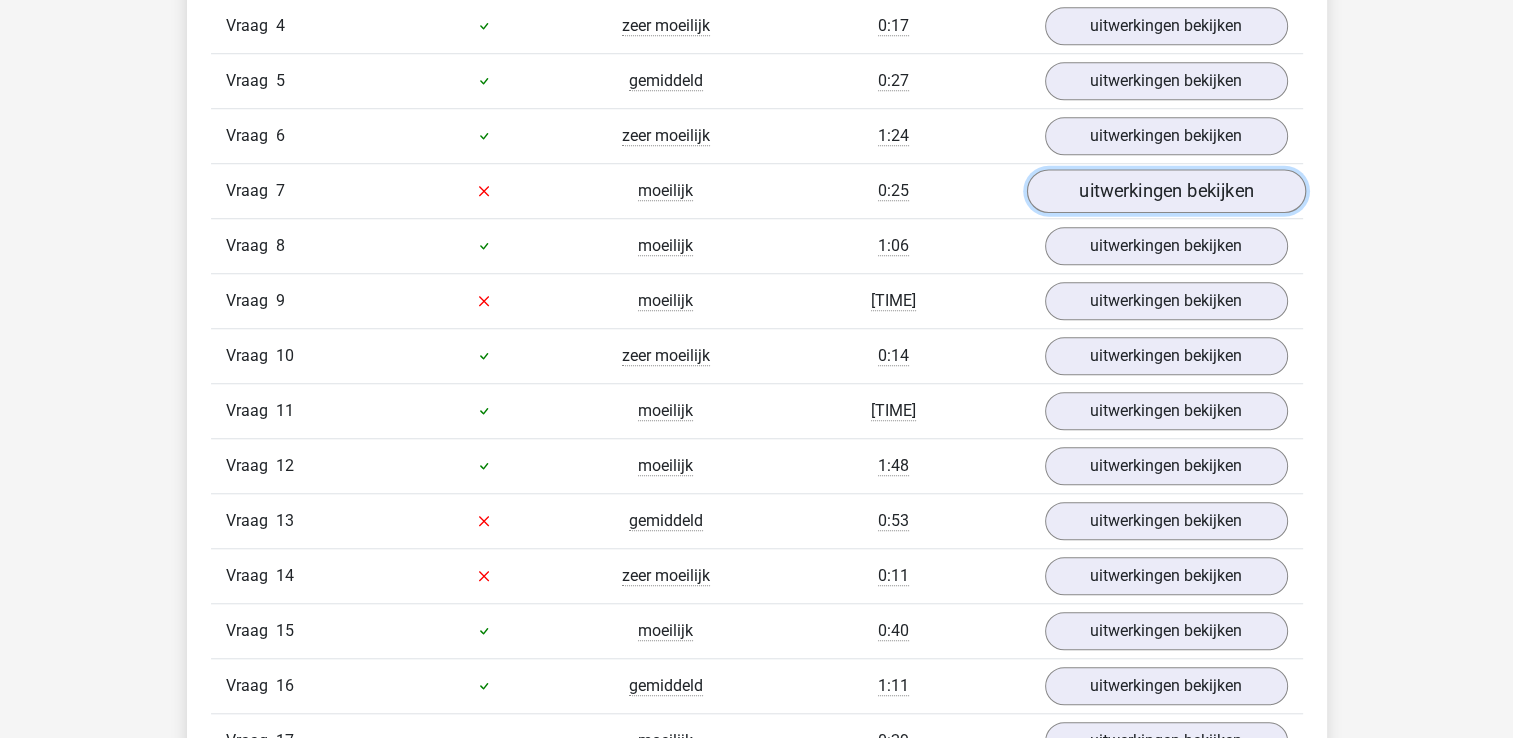 click on "uitwerkingen bekijken" at bounding box center [1165, 191] 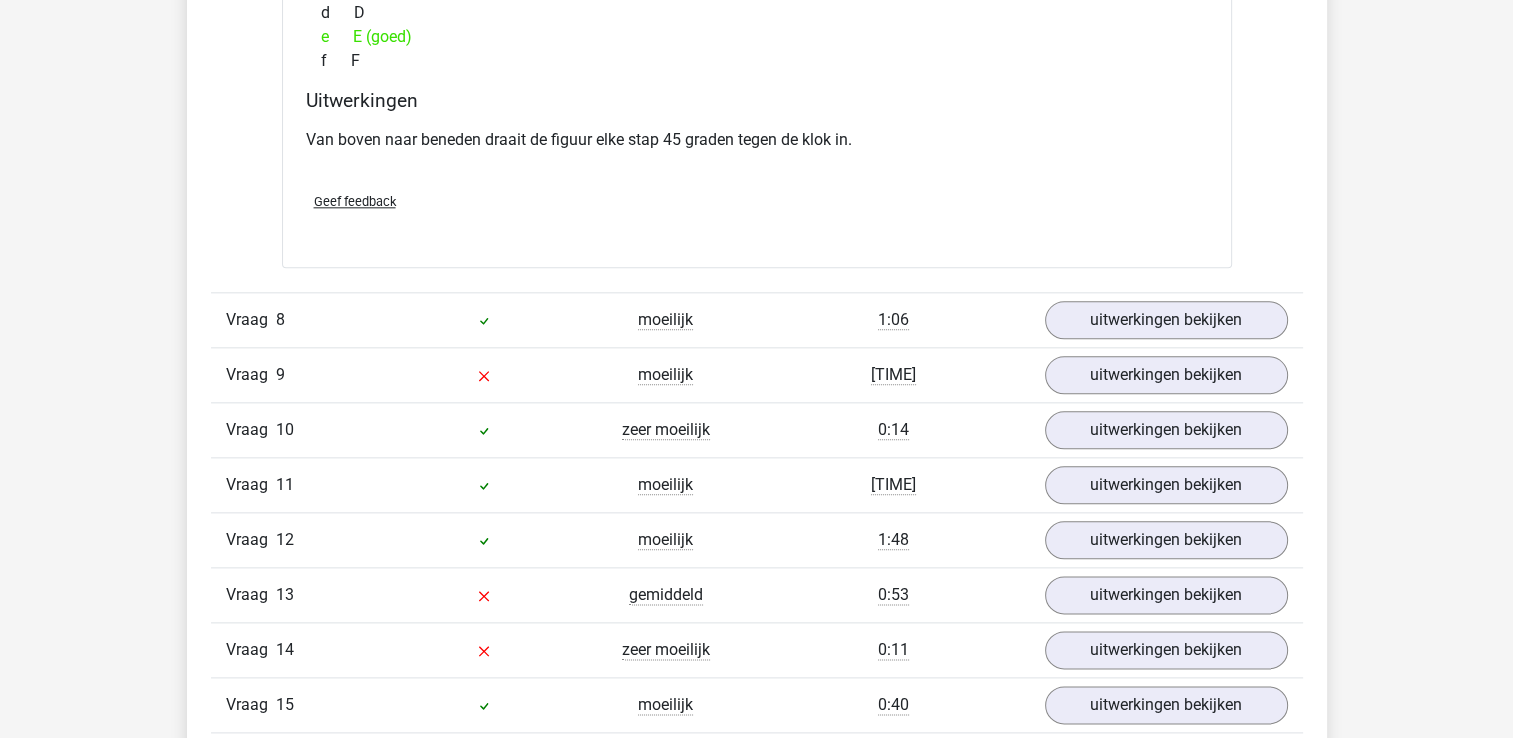 scroll, scrollTop: 2280, scrollLeft: 0, axis: vertical 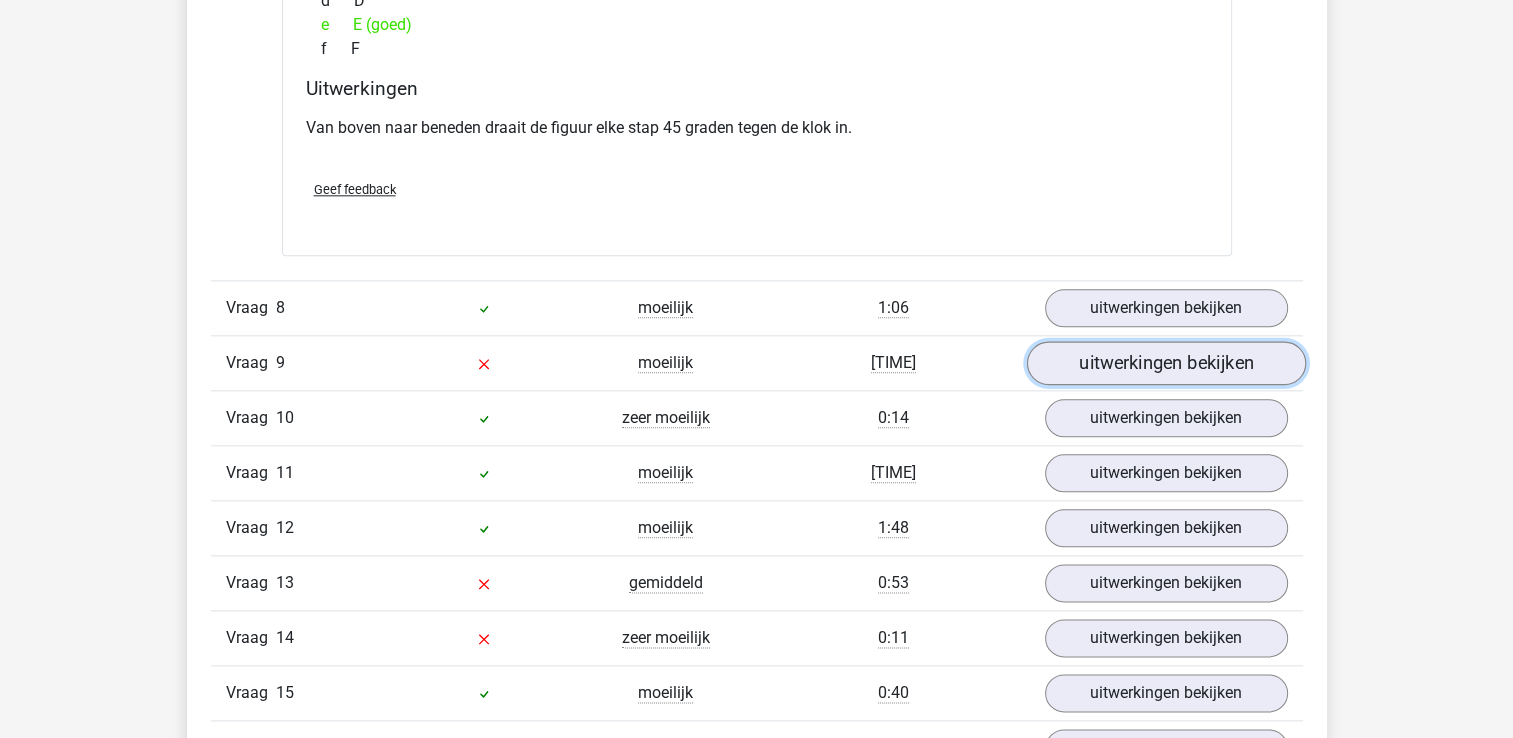 click on "uitwerkingen bekijken" at bounding box center (1165, 363) 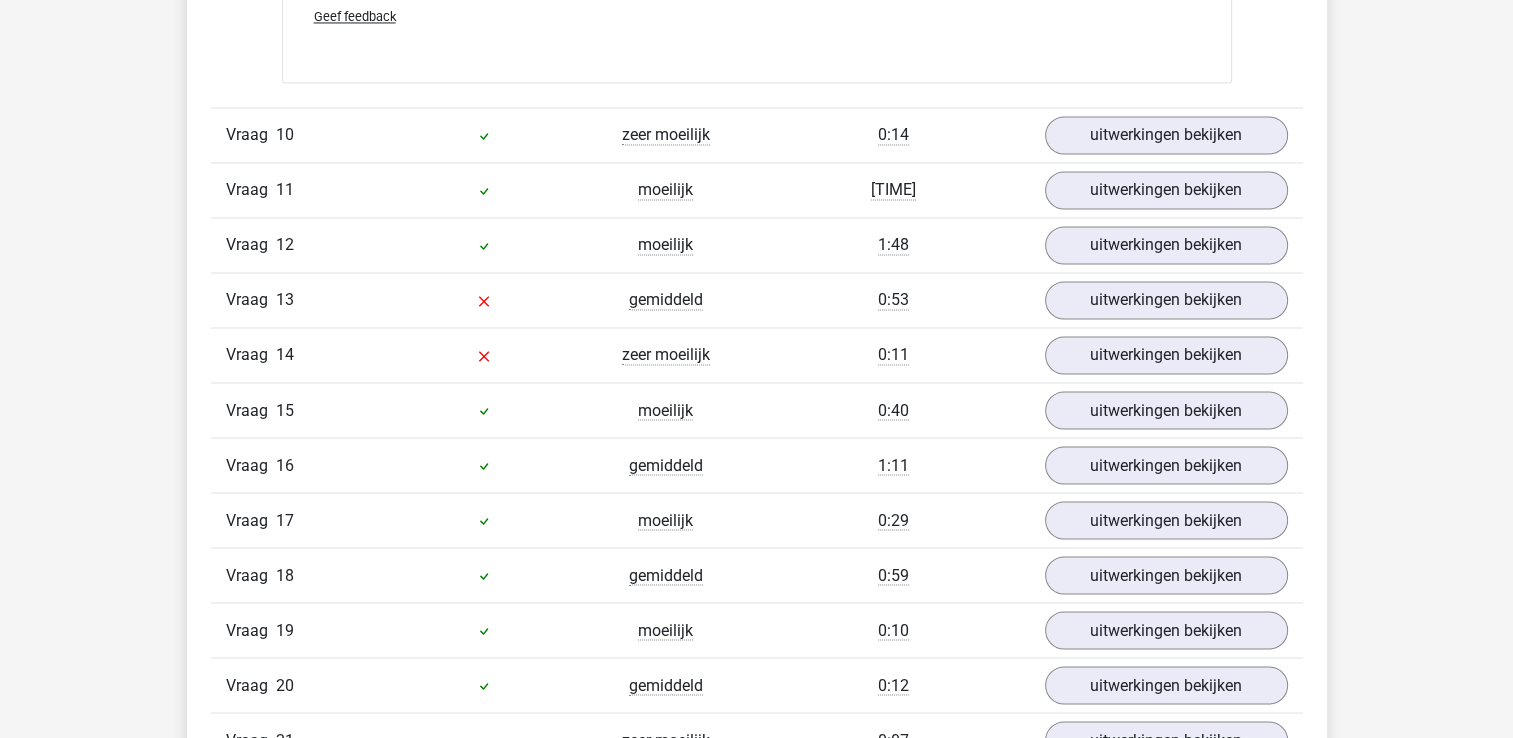 scroll, scrollTop: 3440, scrollLeft: 0, axis: vertical 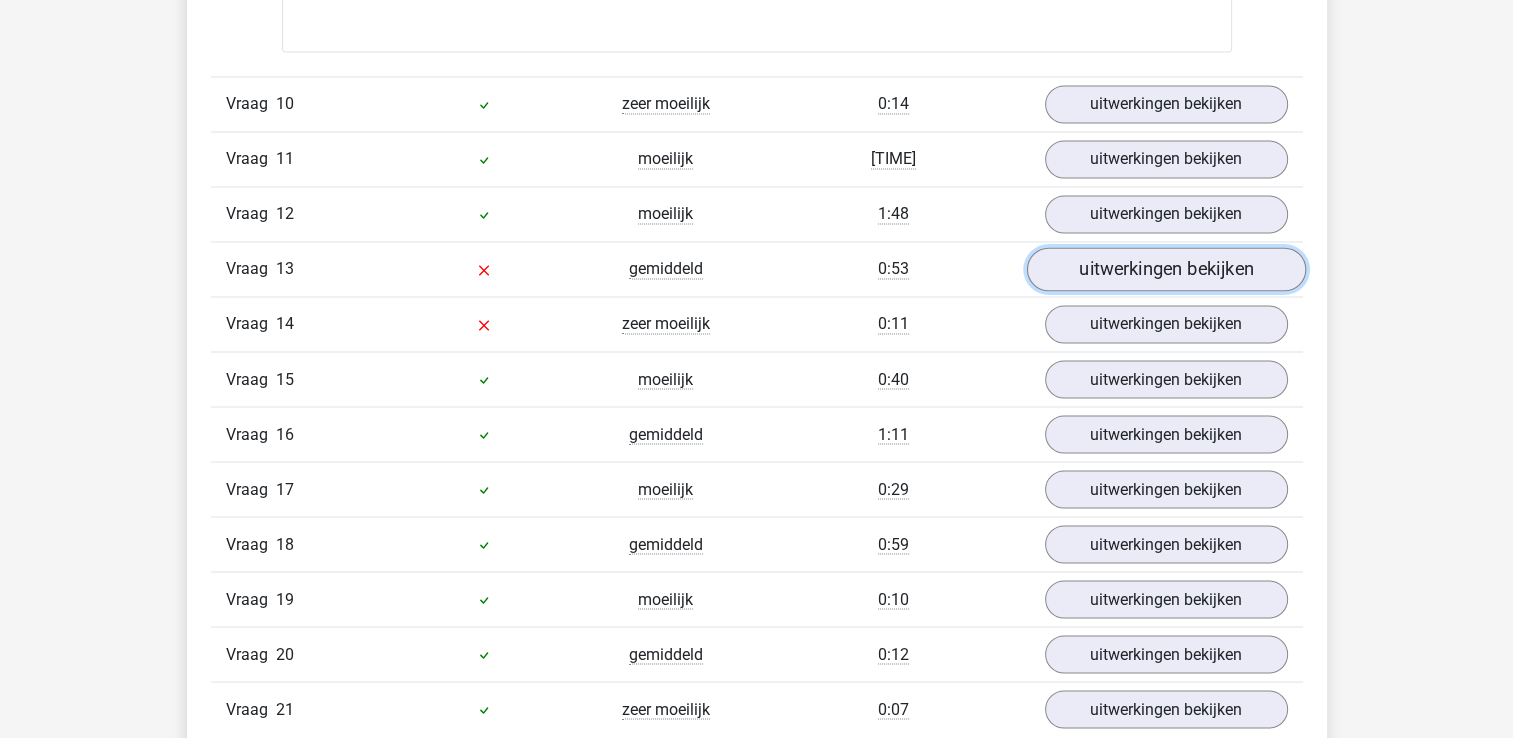 click on "uitwerkingen bekijken" at bounding box center (1165, 269) 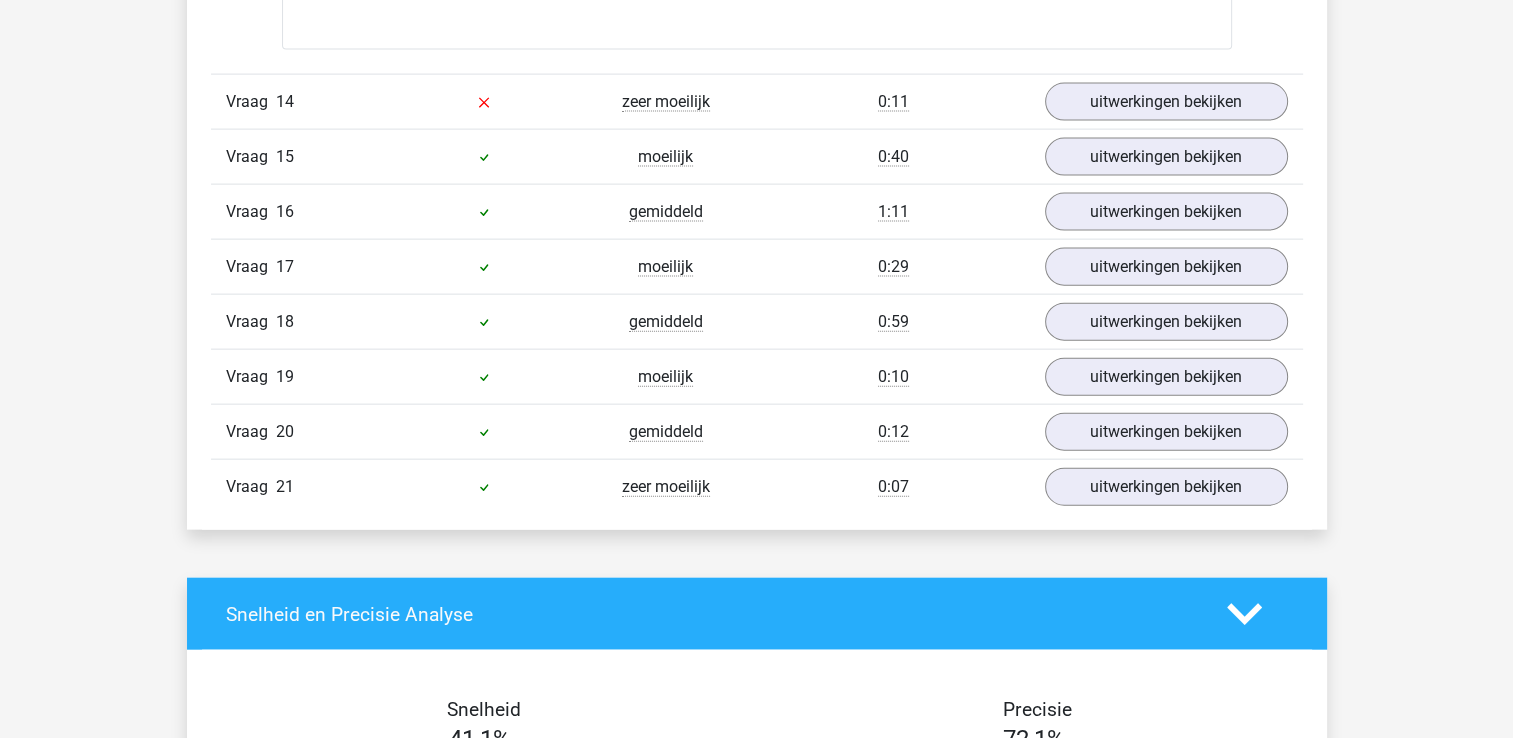scroll, scrollTop: 4440, scrollLeft: 0, axis: vertical 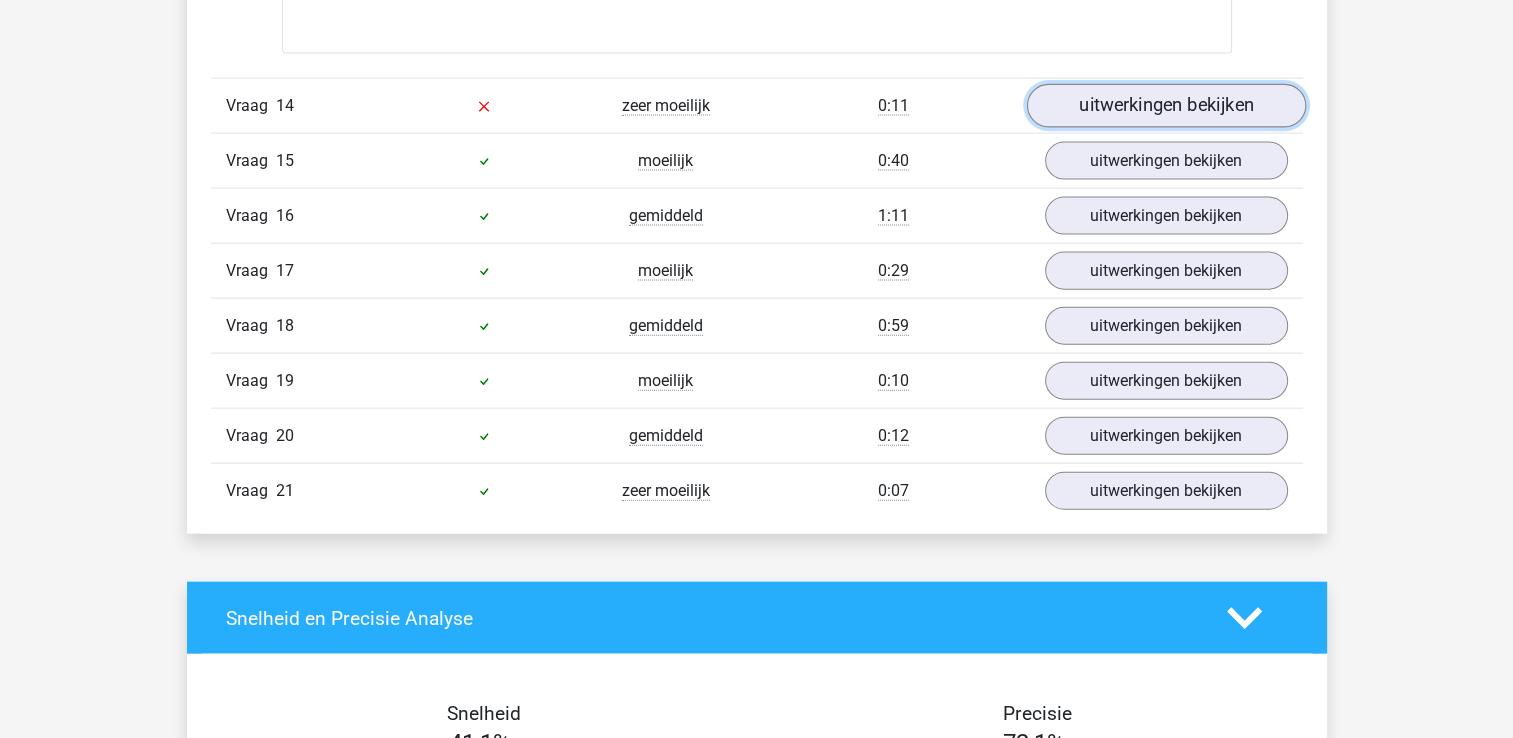 click on "uitwerkingen bekijken" at bounding box center [1165, 106] 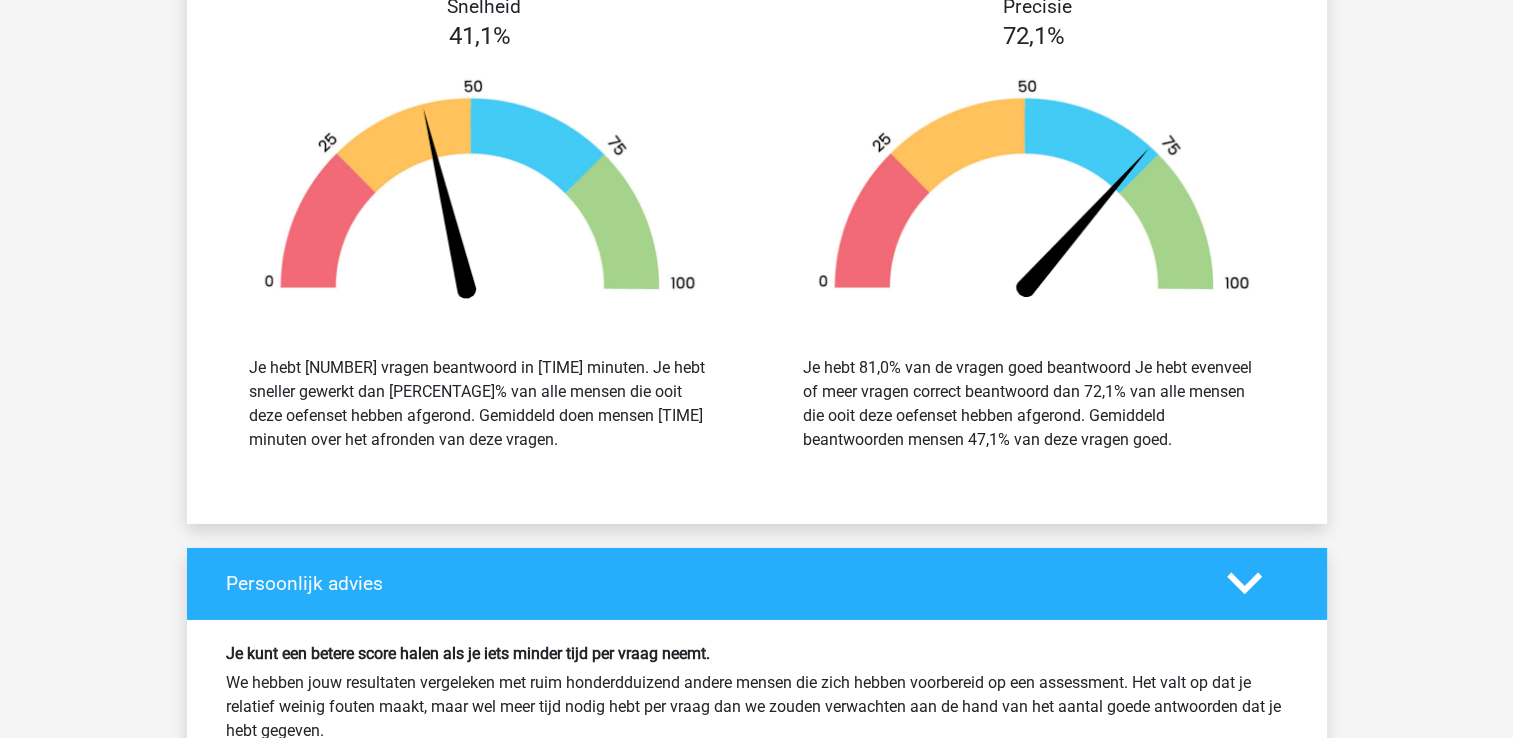 scroll, scrollTop: 6480, scrollLeft: 0, axis: vertical 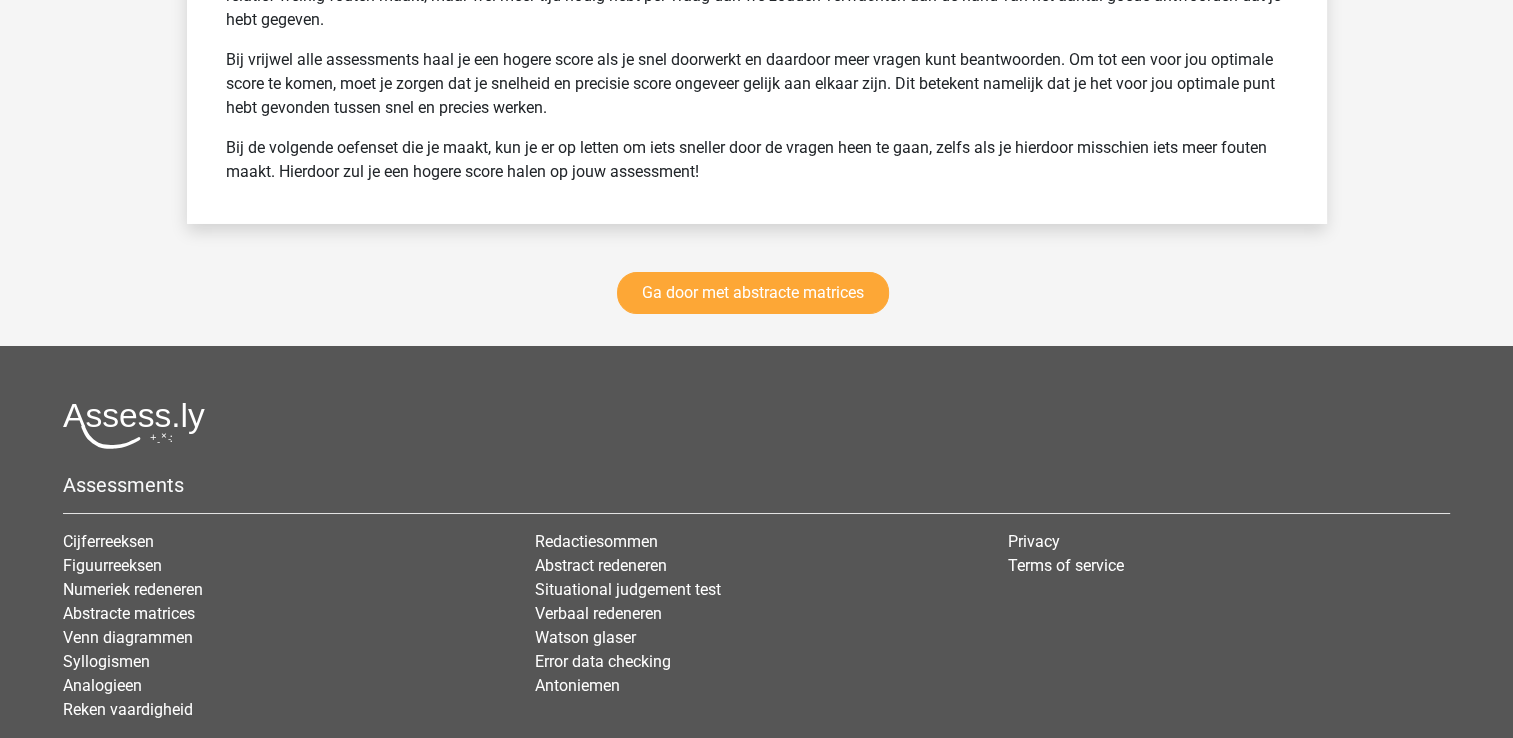 click on "Ga door met abstracte matrices" at bounding box center [757, 297] 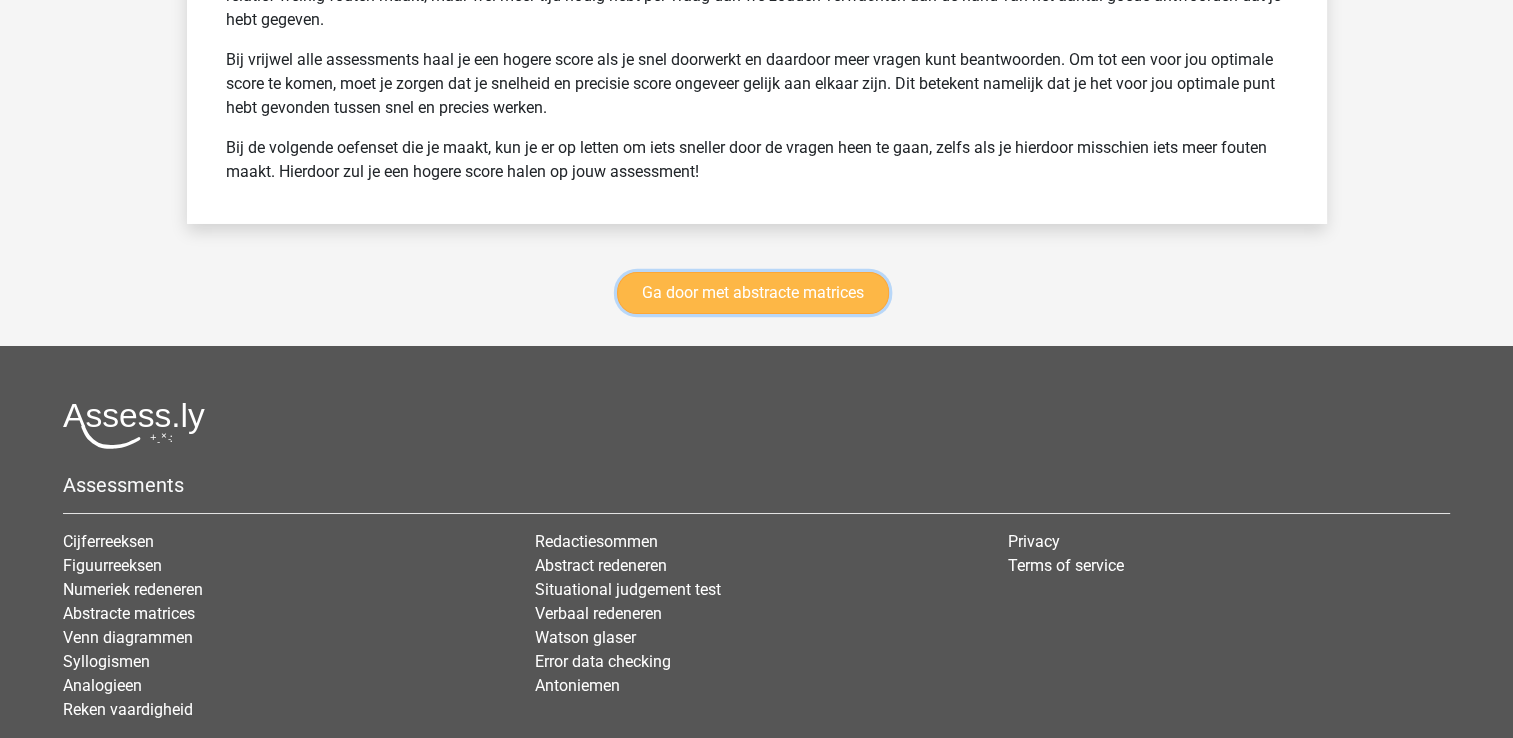 click on "Ga door met abstracte matrices" at bounding box center (753, 293) 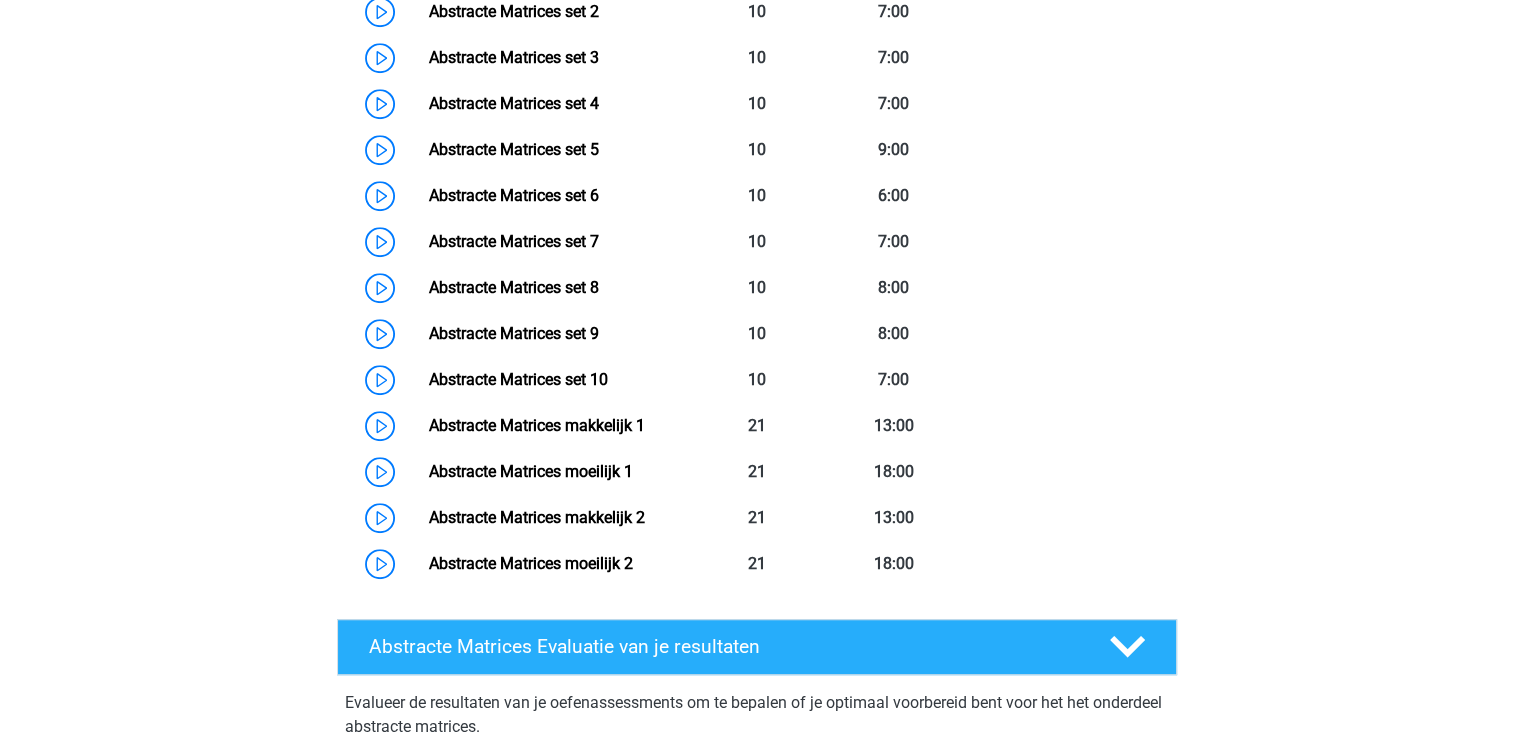 scroll, scrollTop: 1172, scrollLeft: 0, axis: vertical 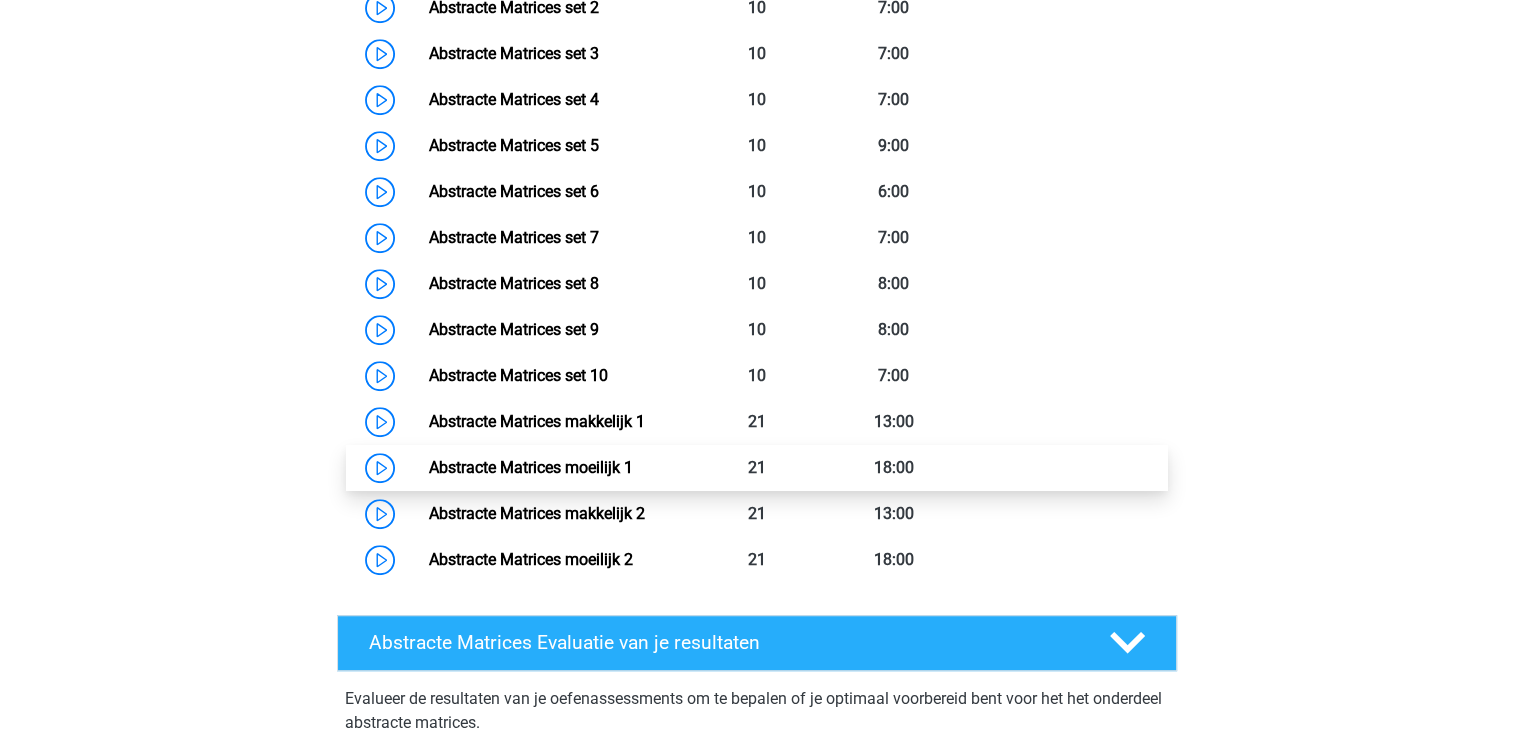 click on "Abstracte Matrices
moeilijk 1" at bounding box center (531, 467) 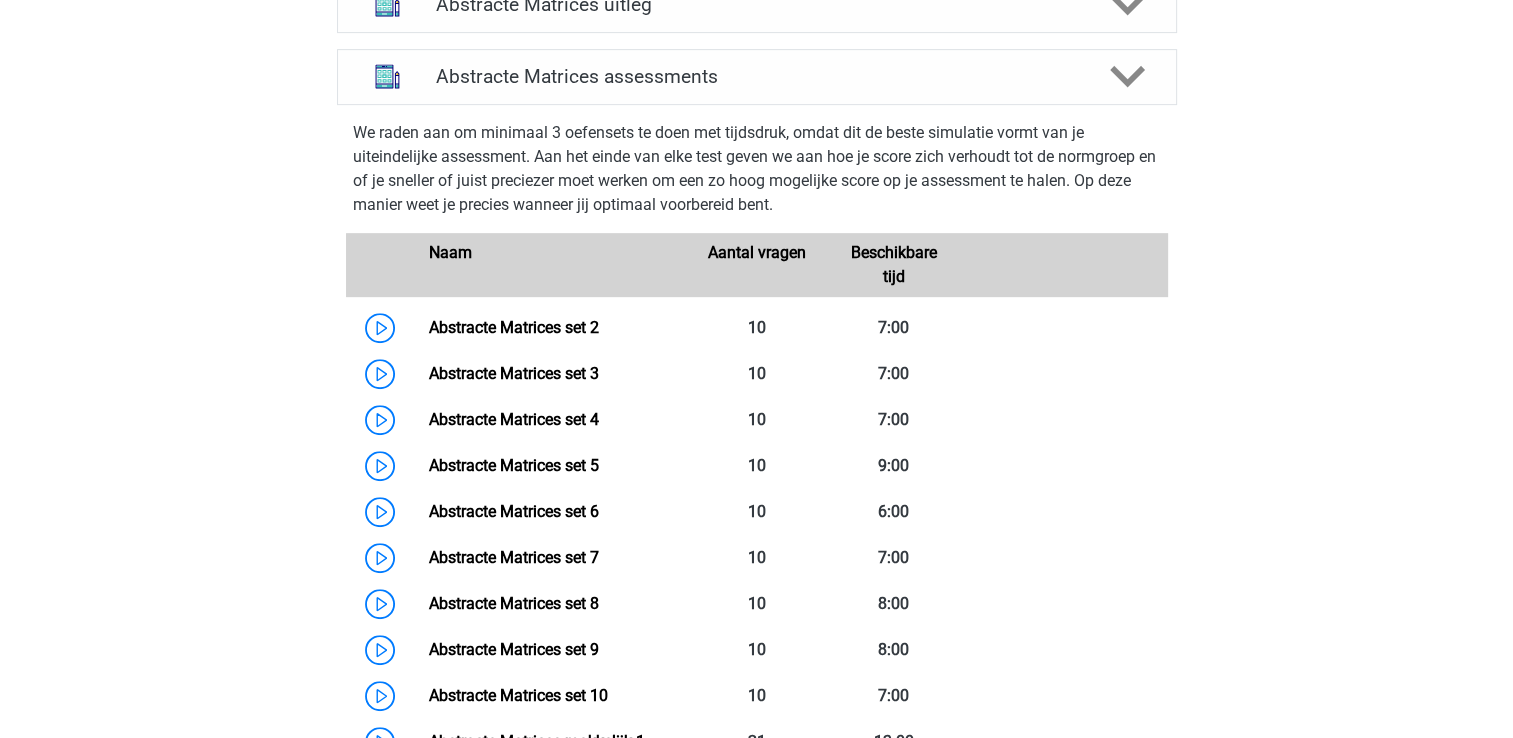 scroll, scrollTop: 892, scrollLeft: 0, axis: vertical 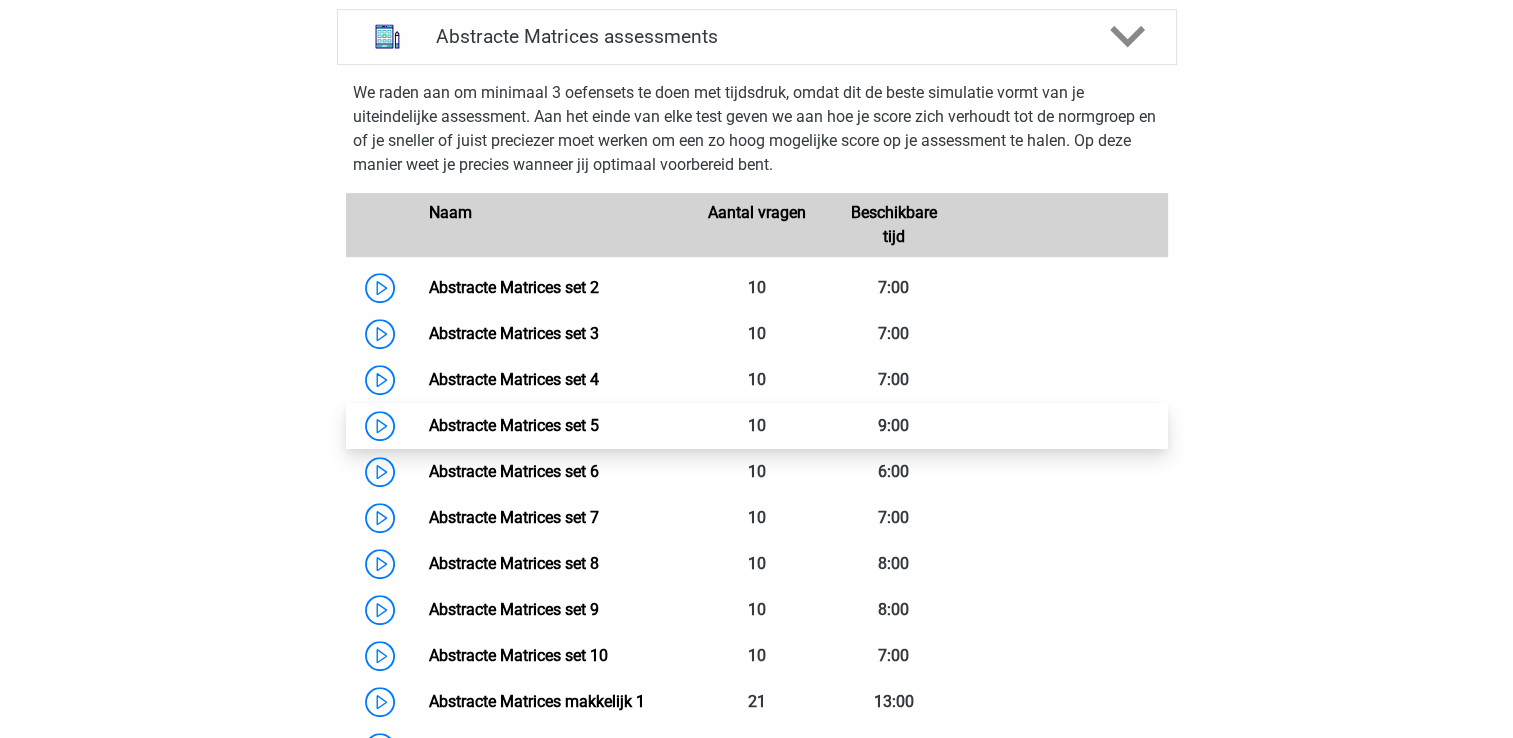 click on "Abstracte Matrices
set 5" at bounding box center (514, 425) 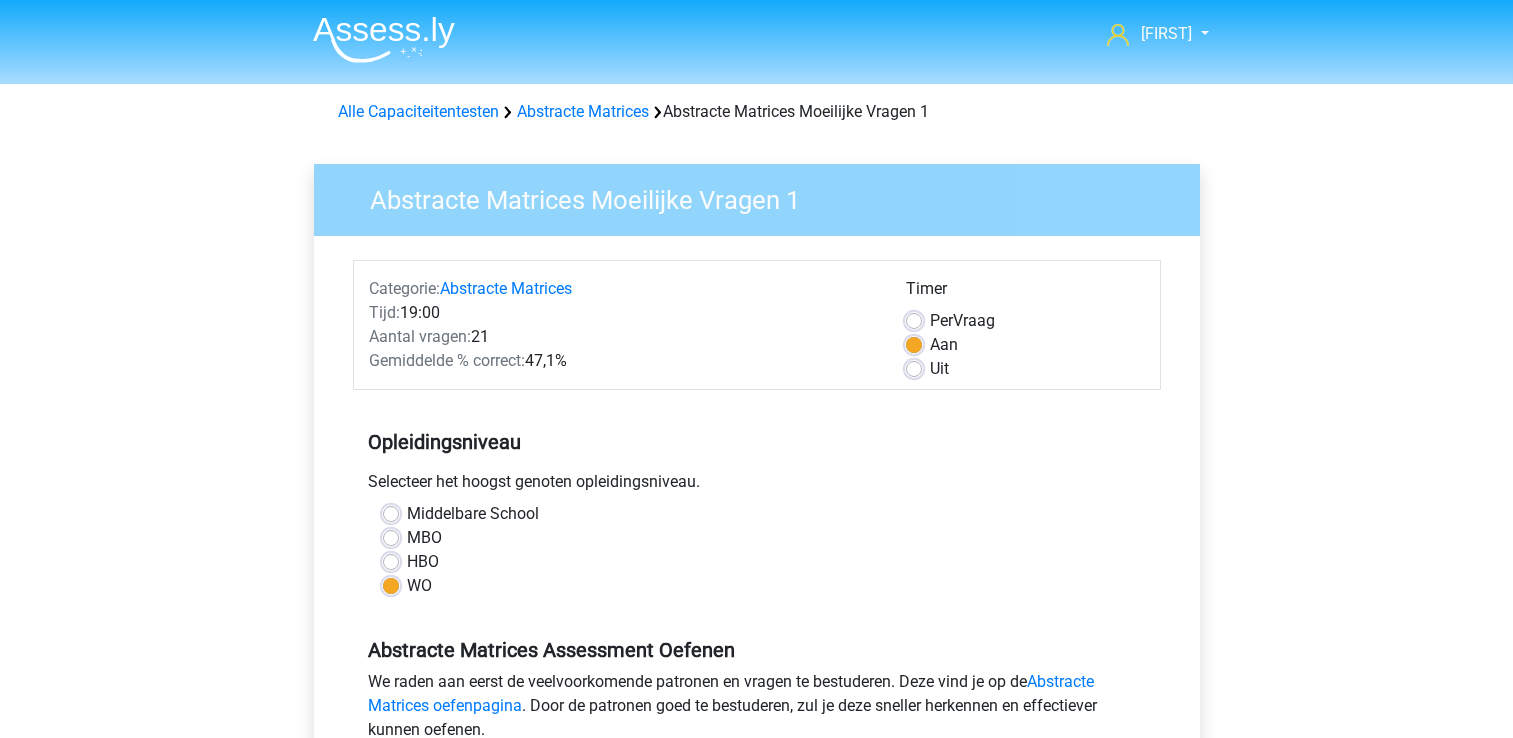 scroll, scrollTop: 0, scrollLeft: 0, axis: both 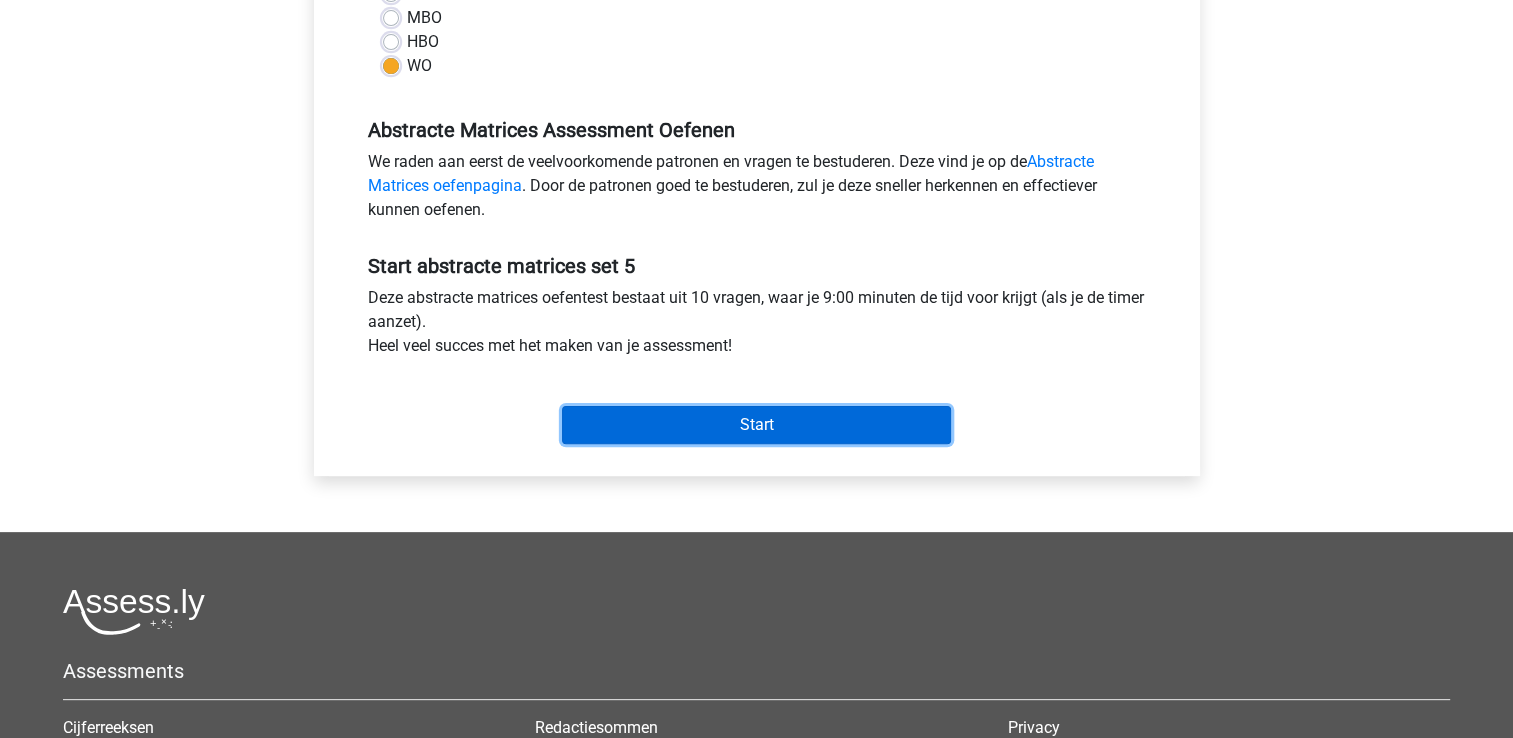 click on "Start" at bounding box center (756, 425) 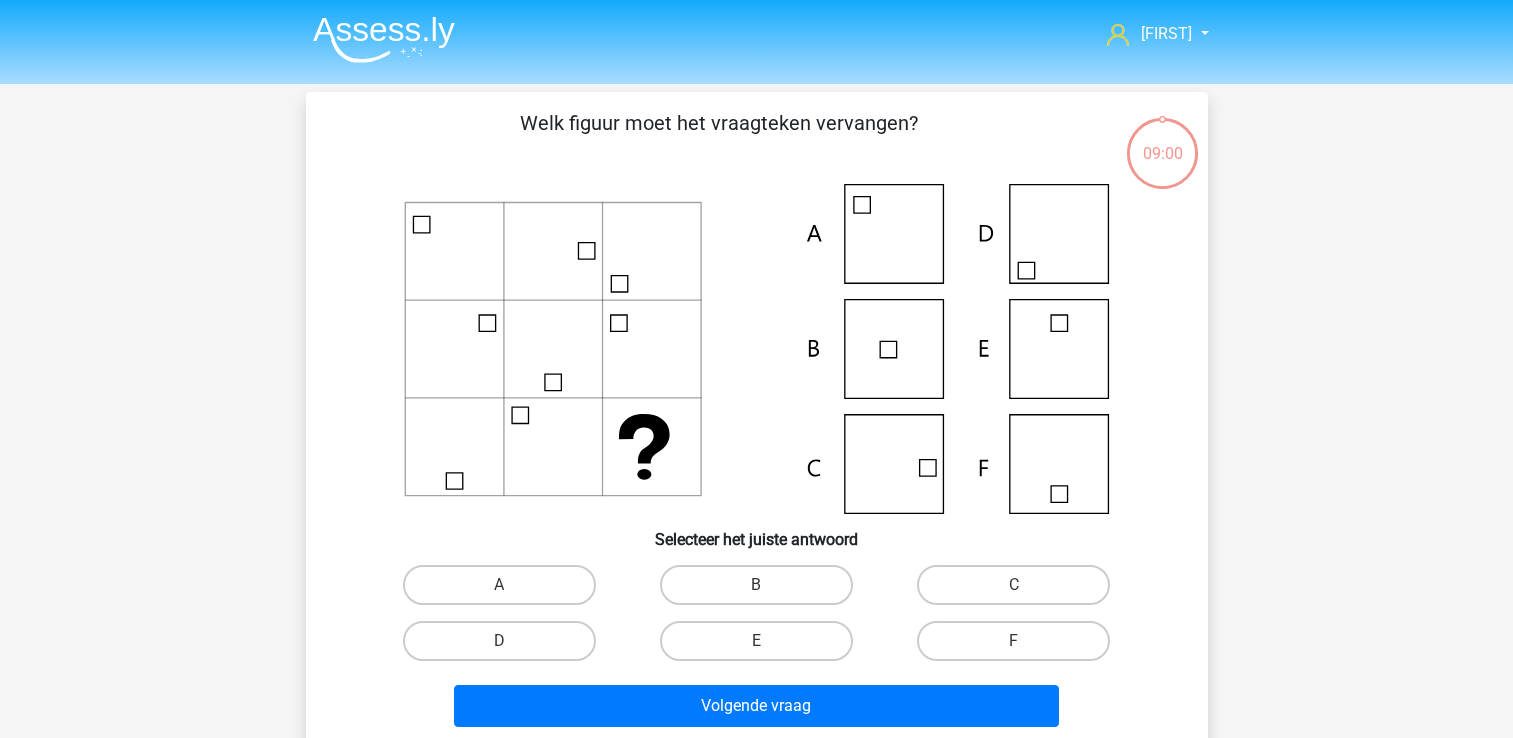 scroll, scrollTop: 0, scrollLeft: 0, axis: both 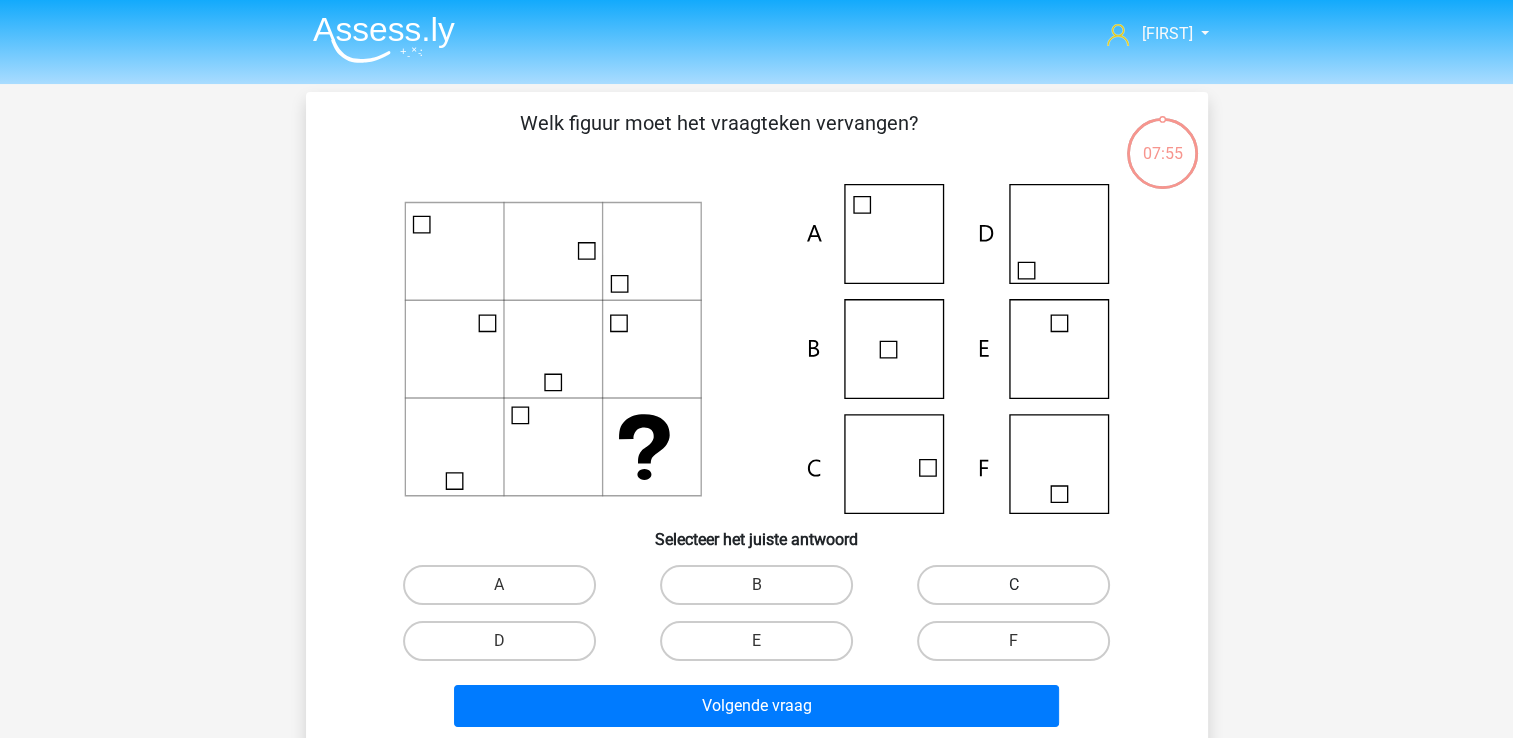 click on "C" at bounding box center (1013, 585) 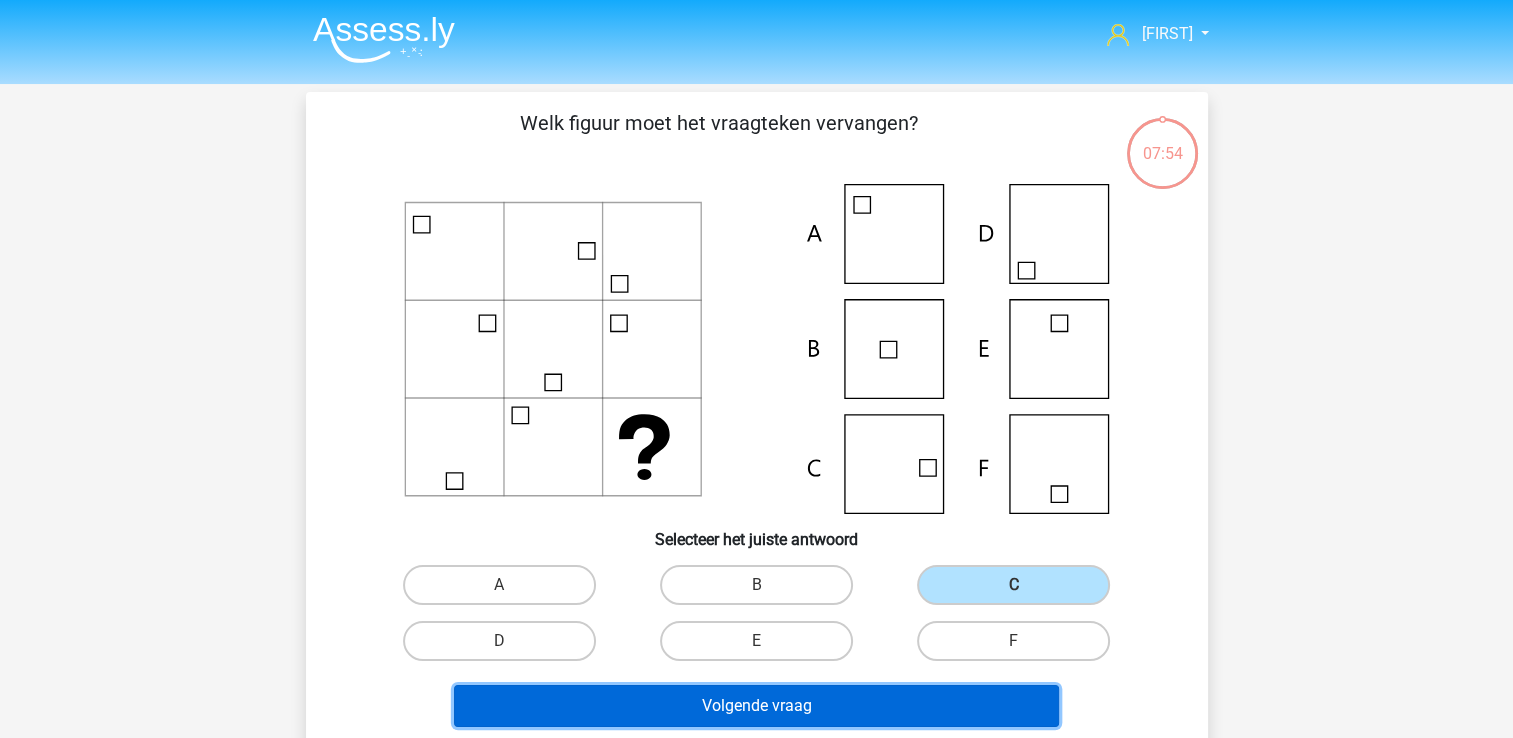 click on "Volgende vraag" at bounding box center (756, 706) 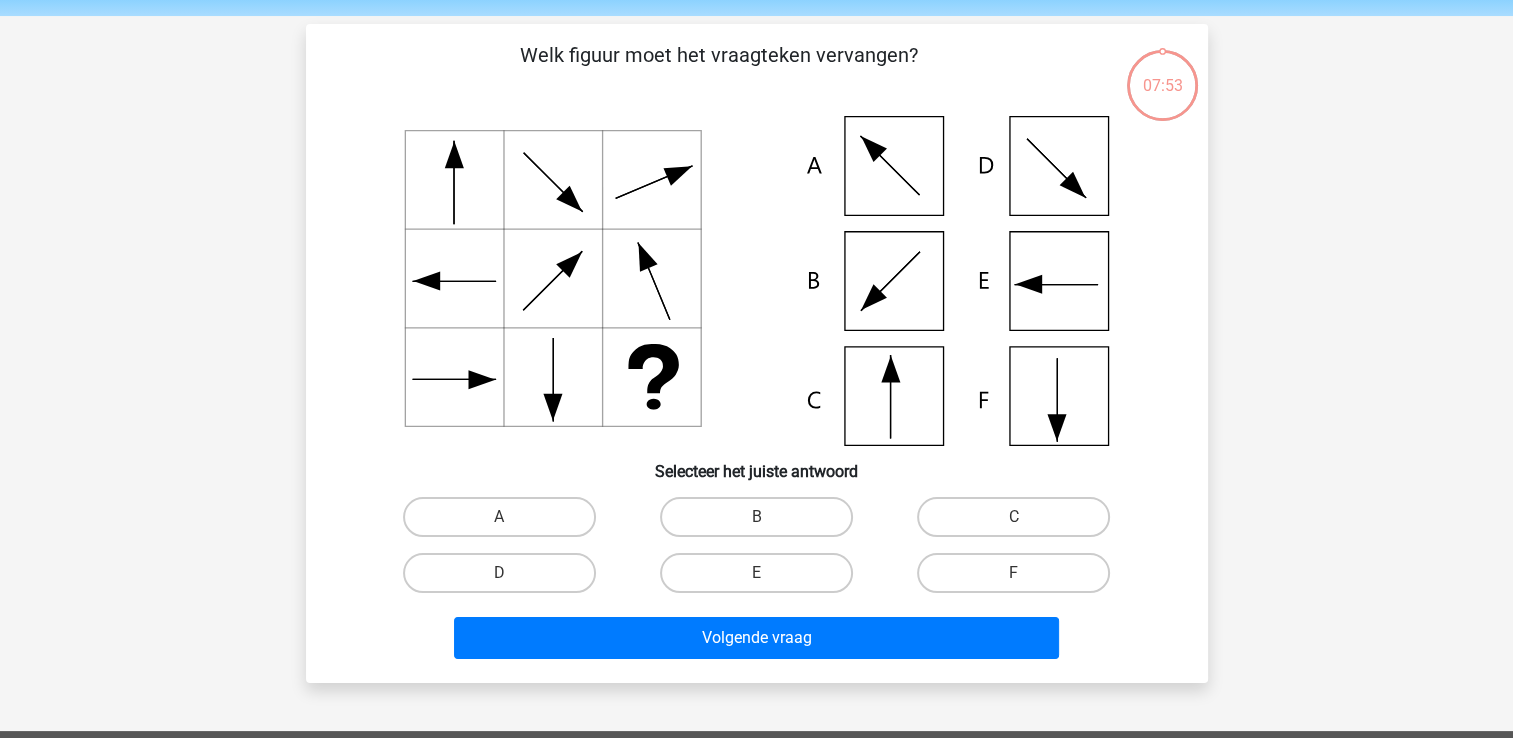 scroll, scrollTop: 92, scrollLeft: 0, axis: vertical 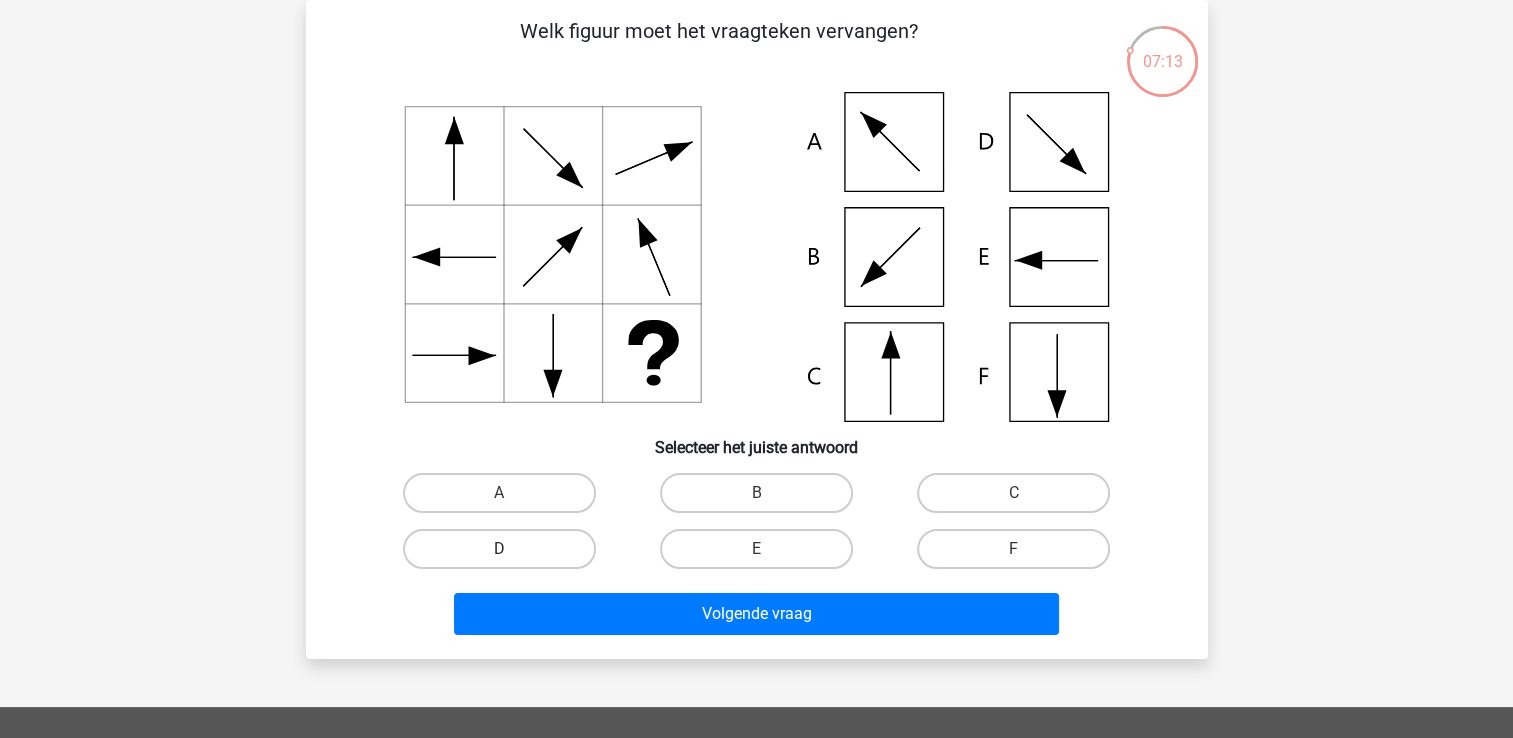 click on "D" at bounding box center (499, 549) 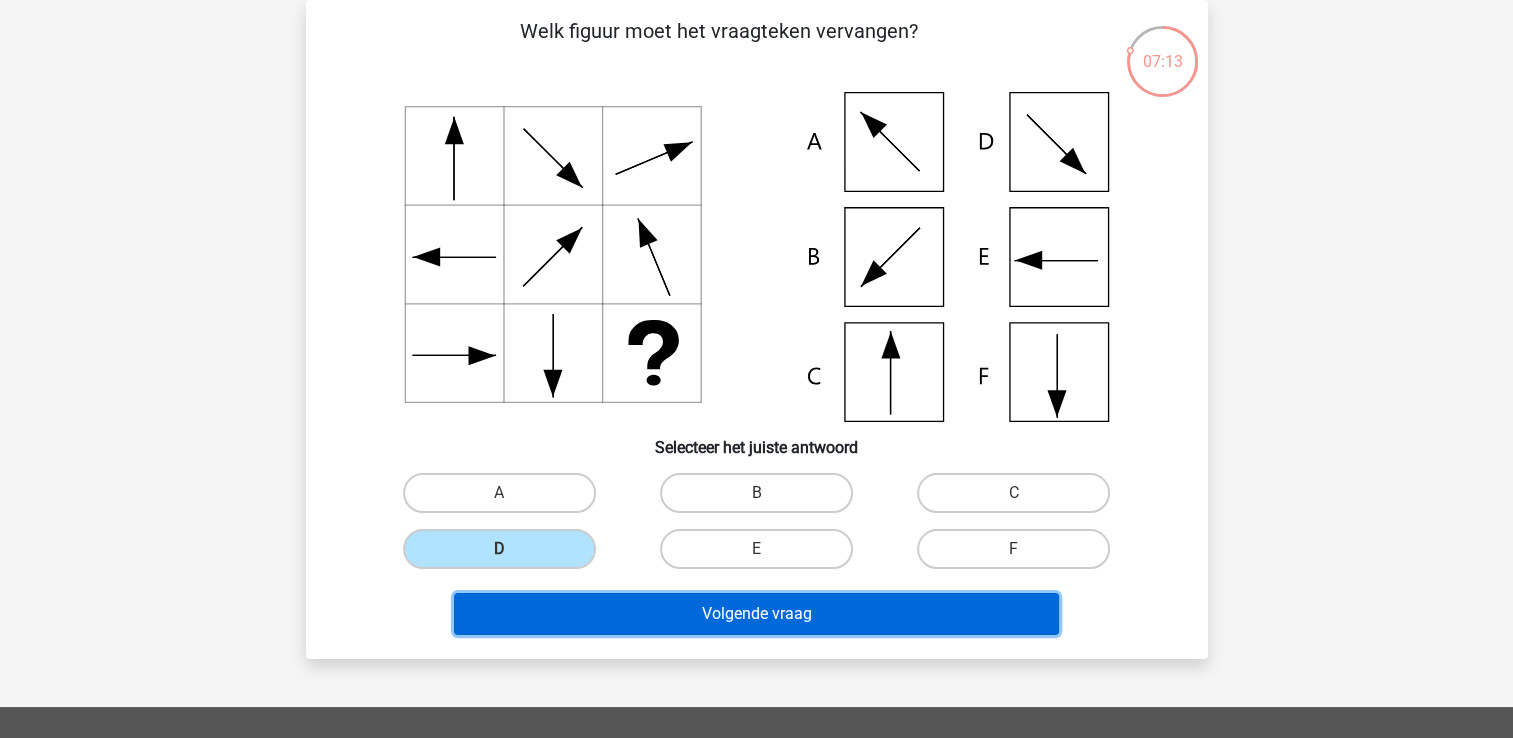 click on "Volgende vraag" at bounding box center (756, 614) 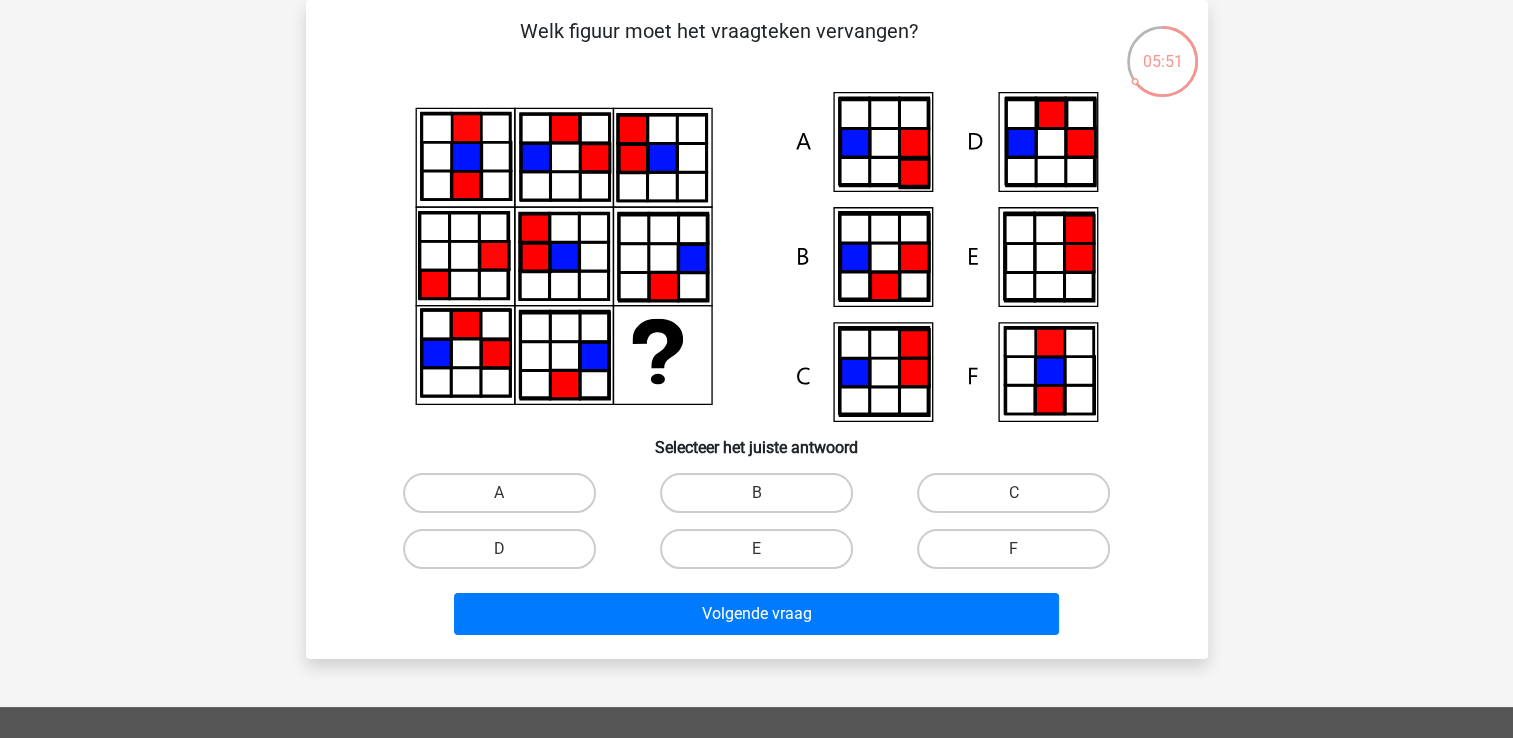 click on "F" at bounding box center (1013, 549) 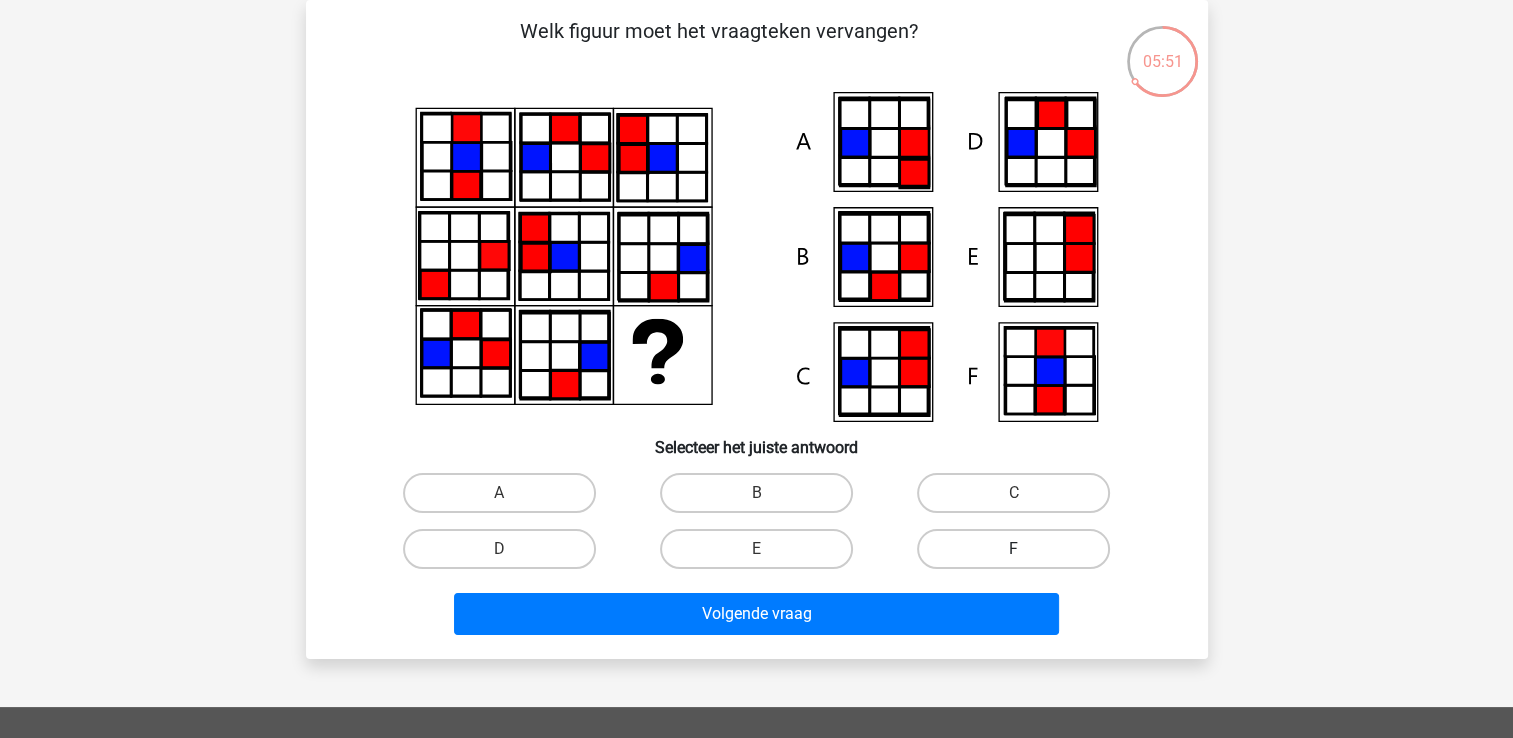 click on "F" at bounding box center [1013, 549] 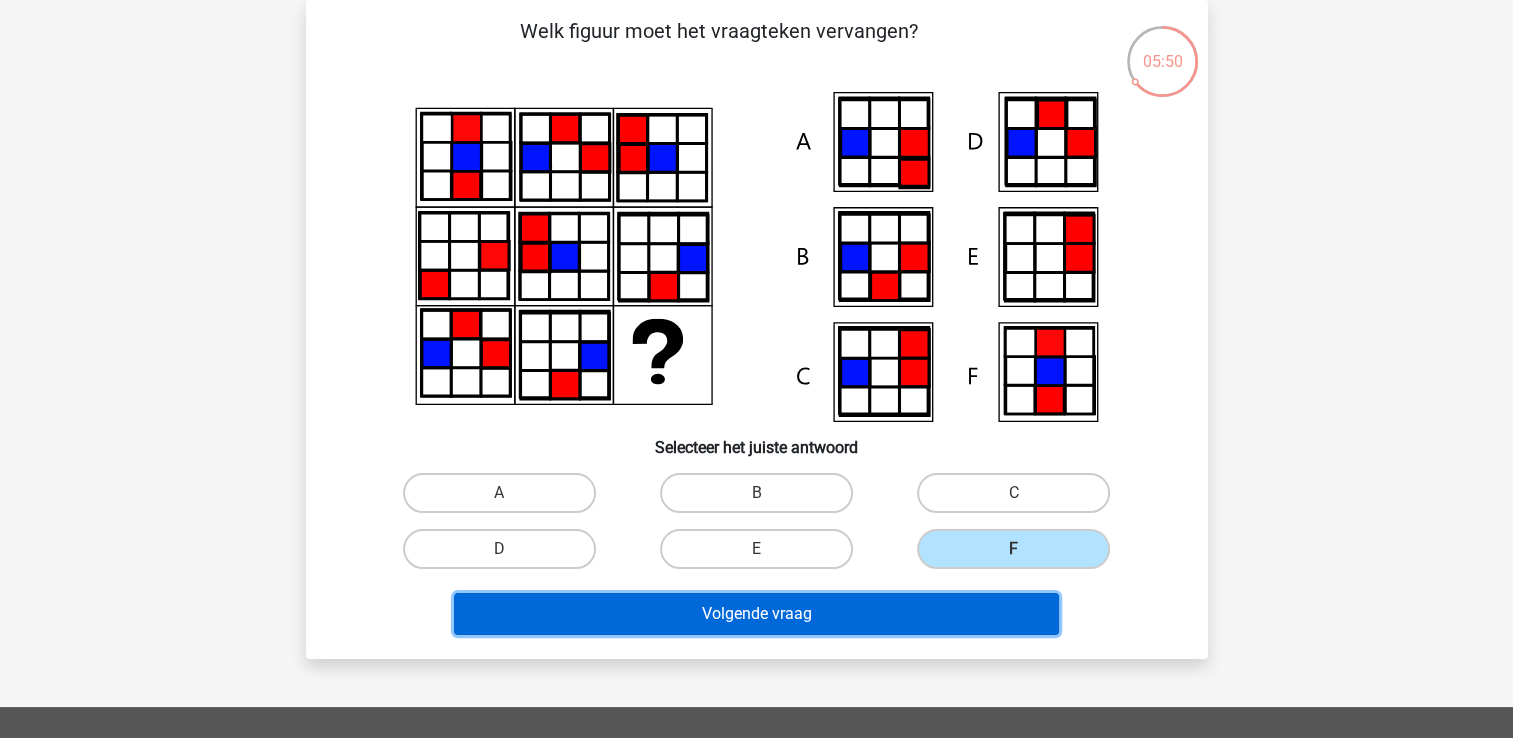 click on "Volgende vraag" at bounding box center [756, 614] 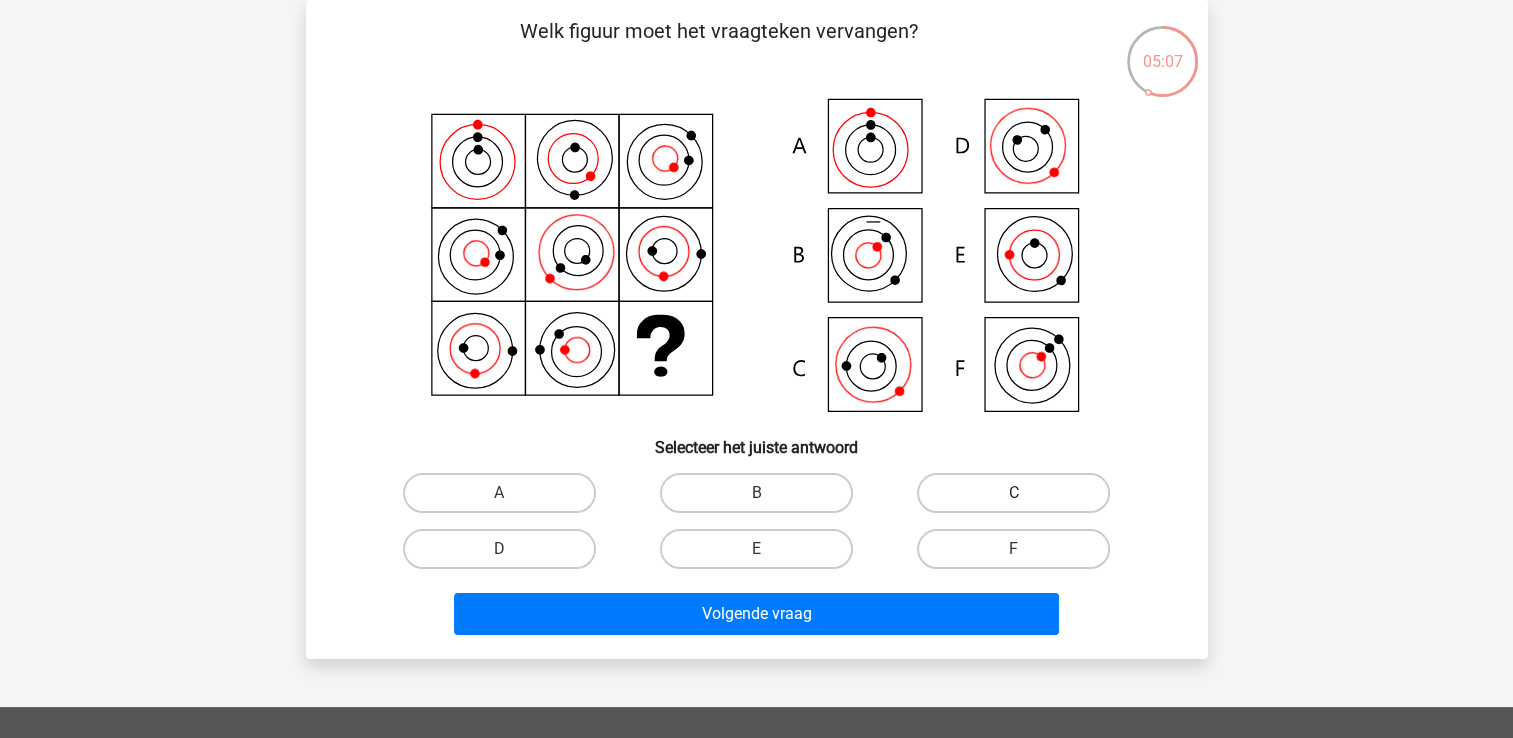 click on "C" at bounding box center [1013, 493] 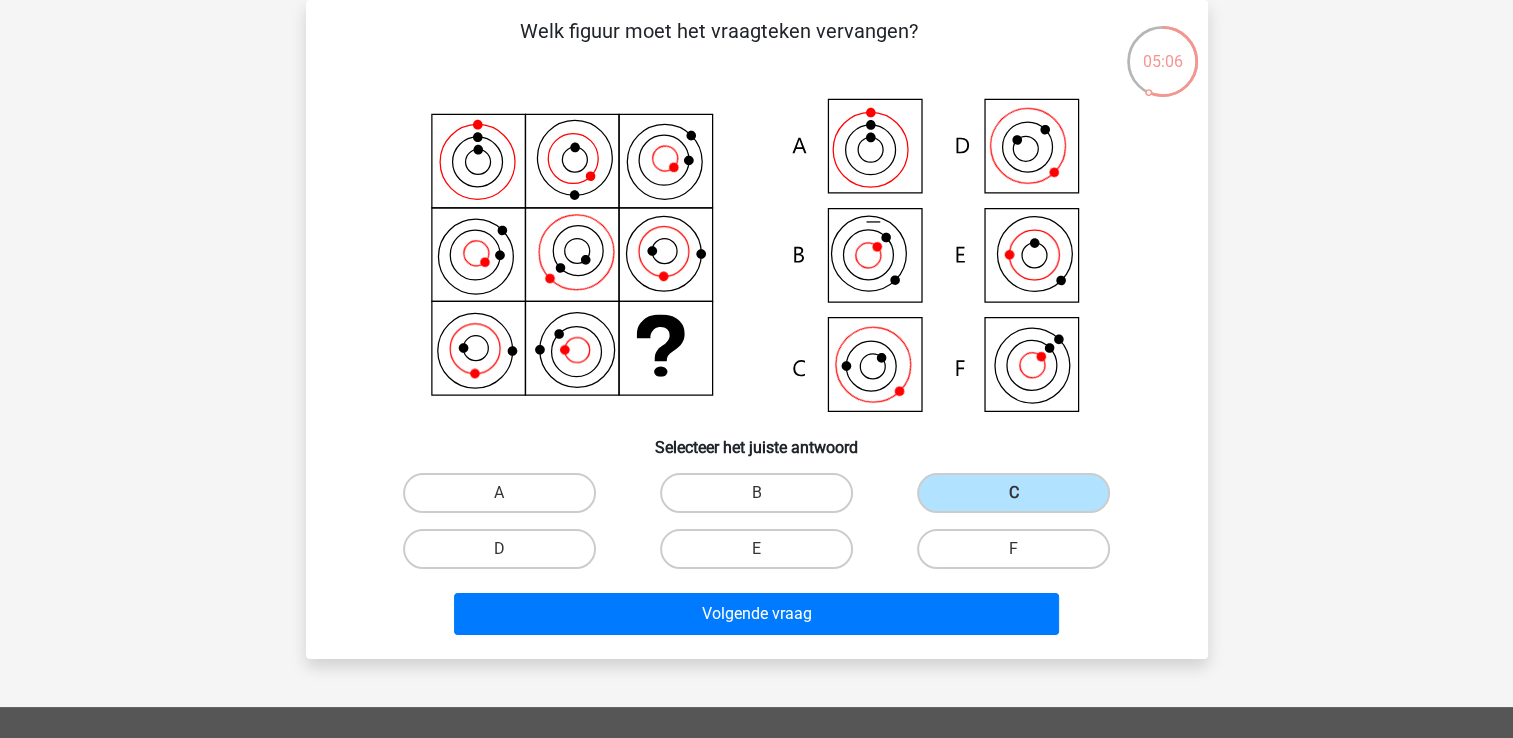 click on "Volgende vraag" at bounding box center (757, 618) 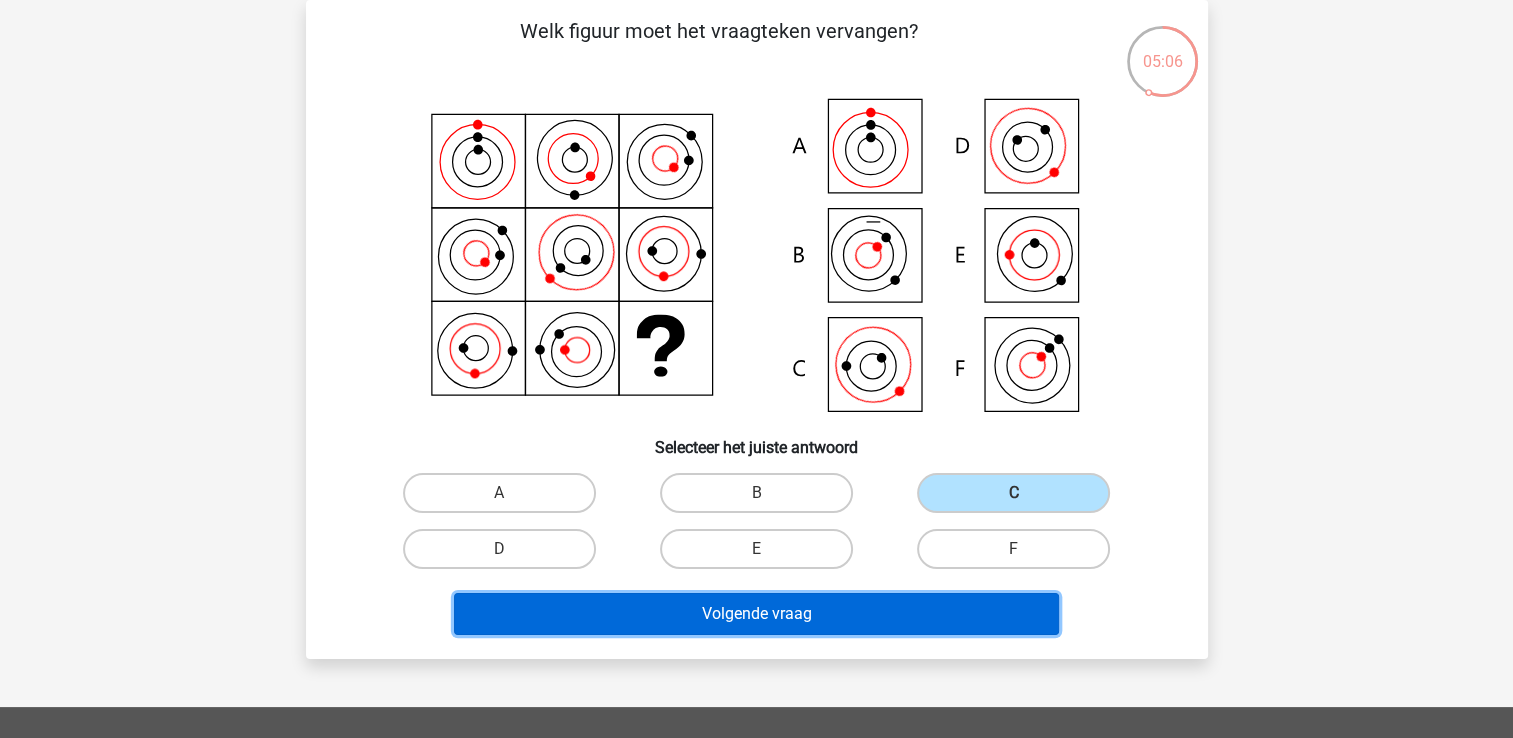 click on "Volgende vraag" at bounding box center [756, 614] 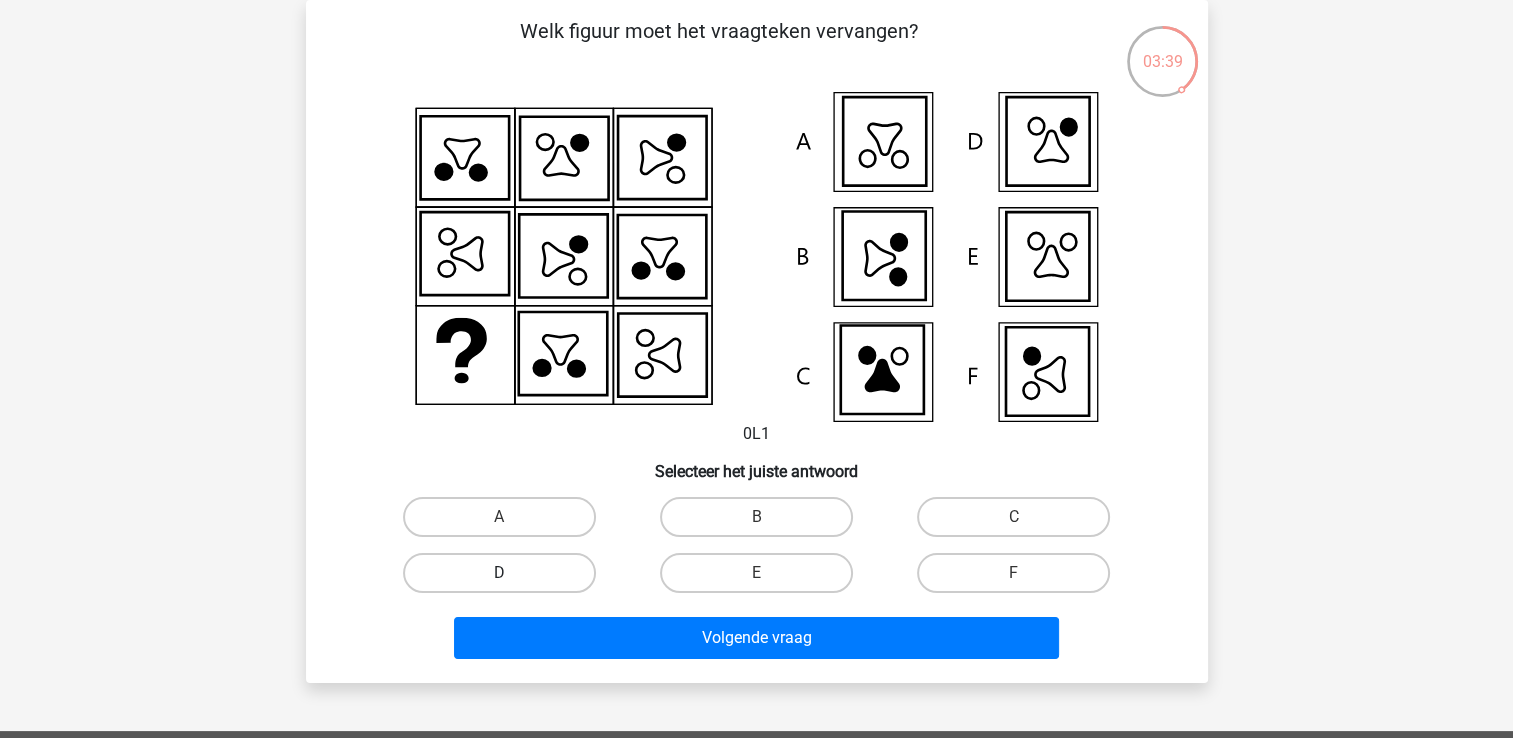 click on "D" at bounding box center (499, 573) 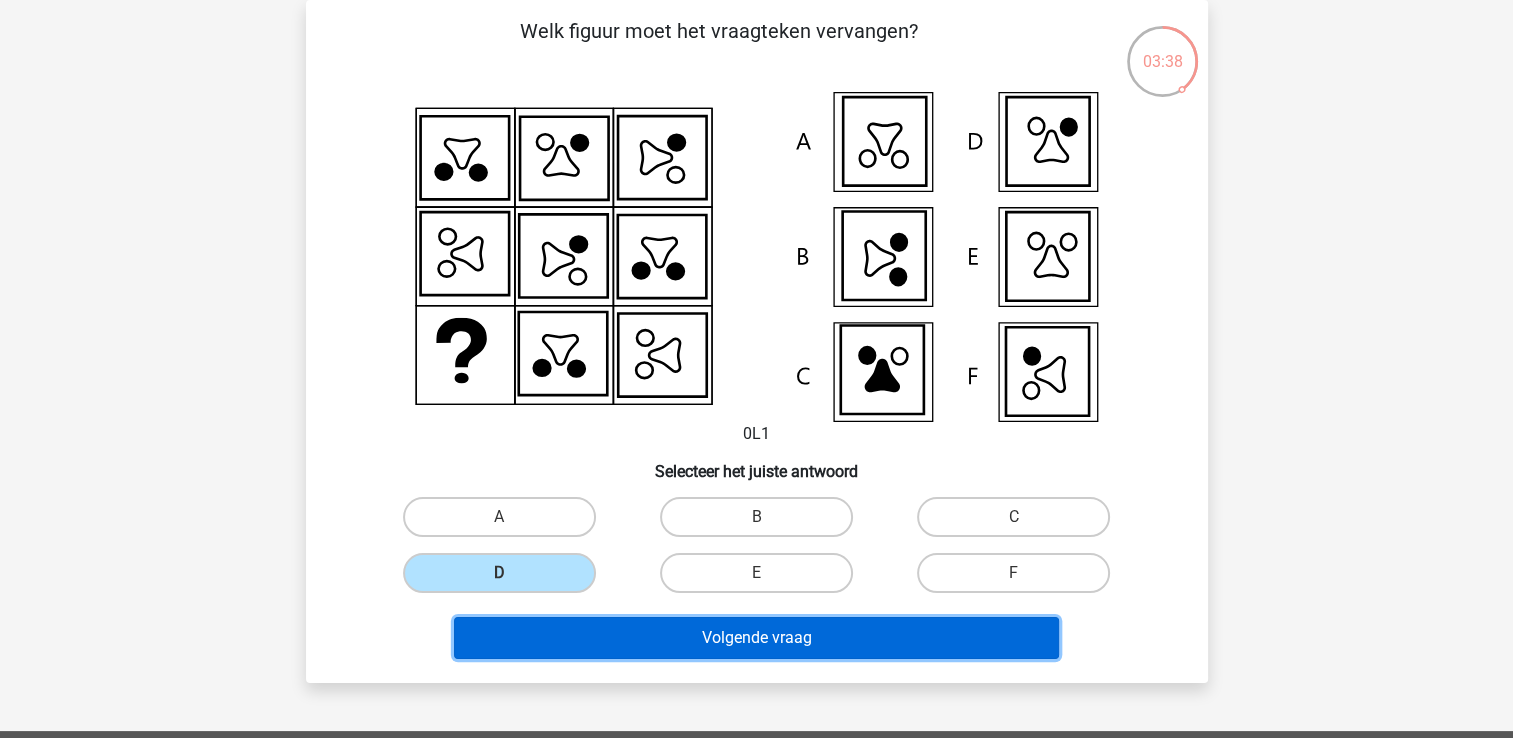 click on "Volgende vraag" at bounding box center (756, 638) 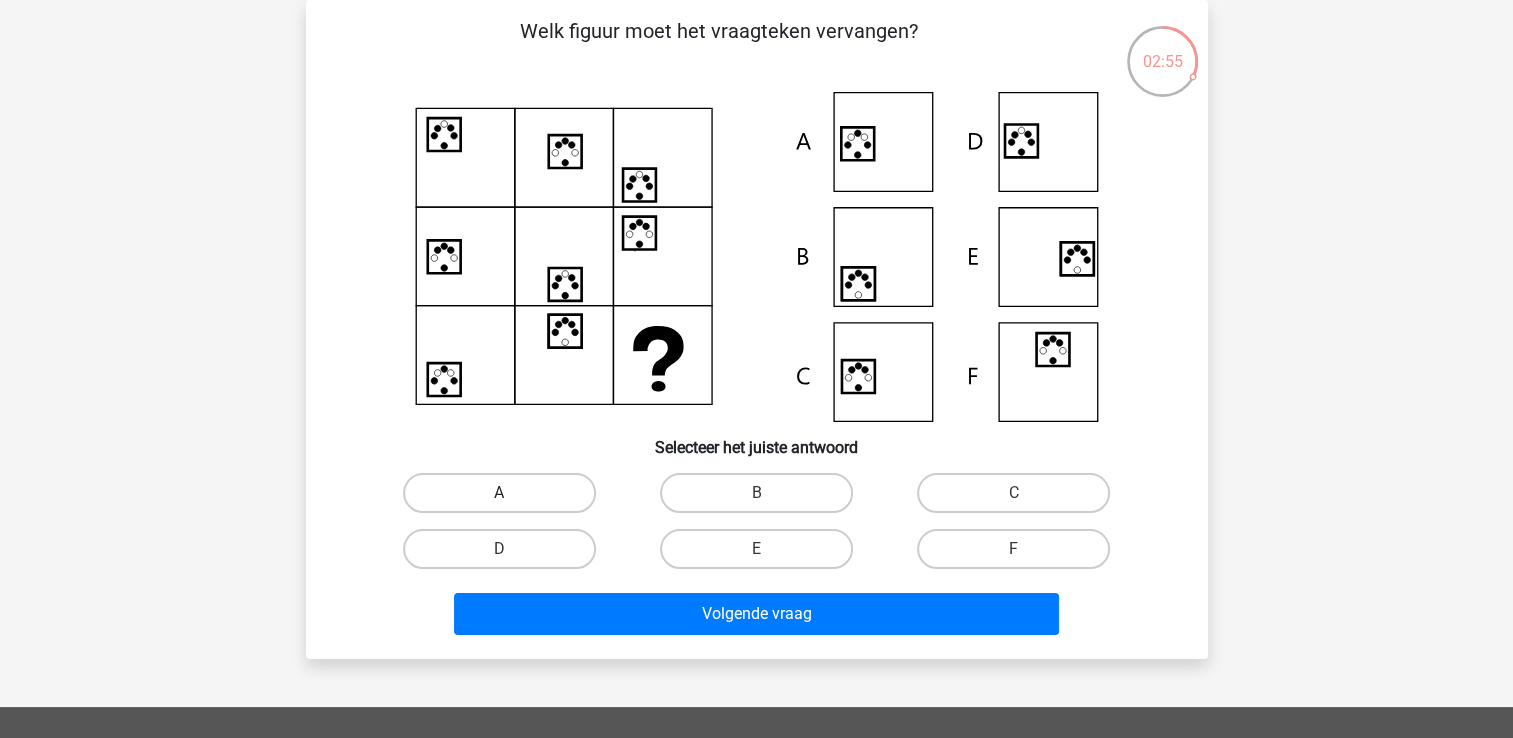 click on "A" at bounding box center (499, 493) 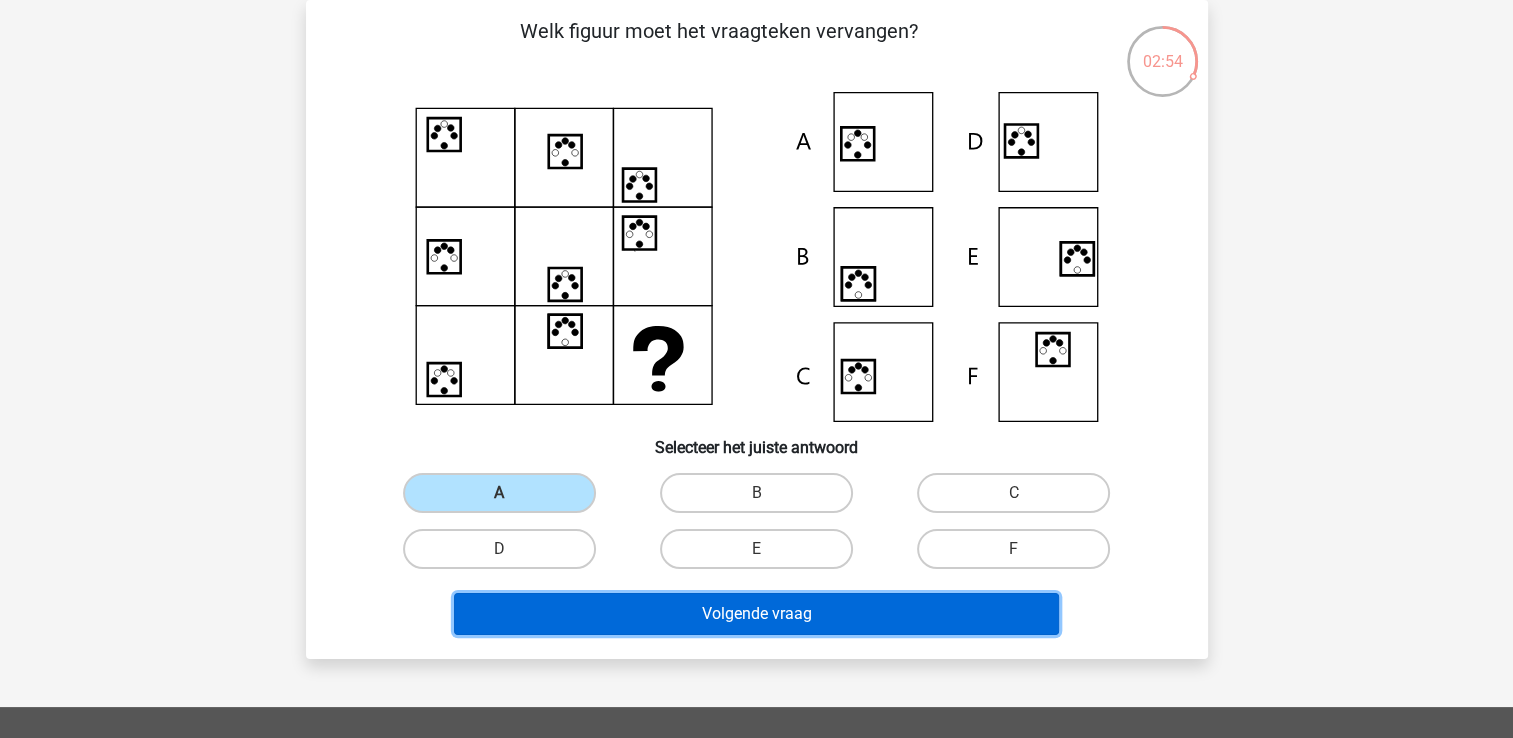 click on "Volgende vraag" at bounding box center [756, 614] 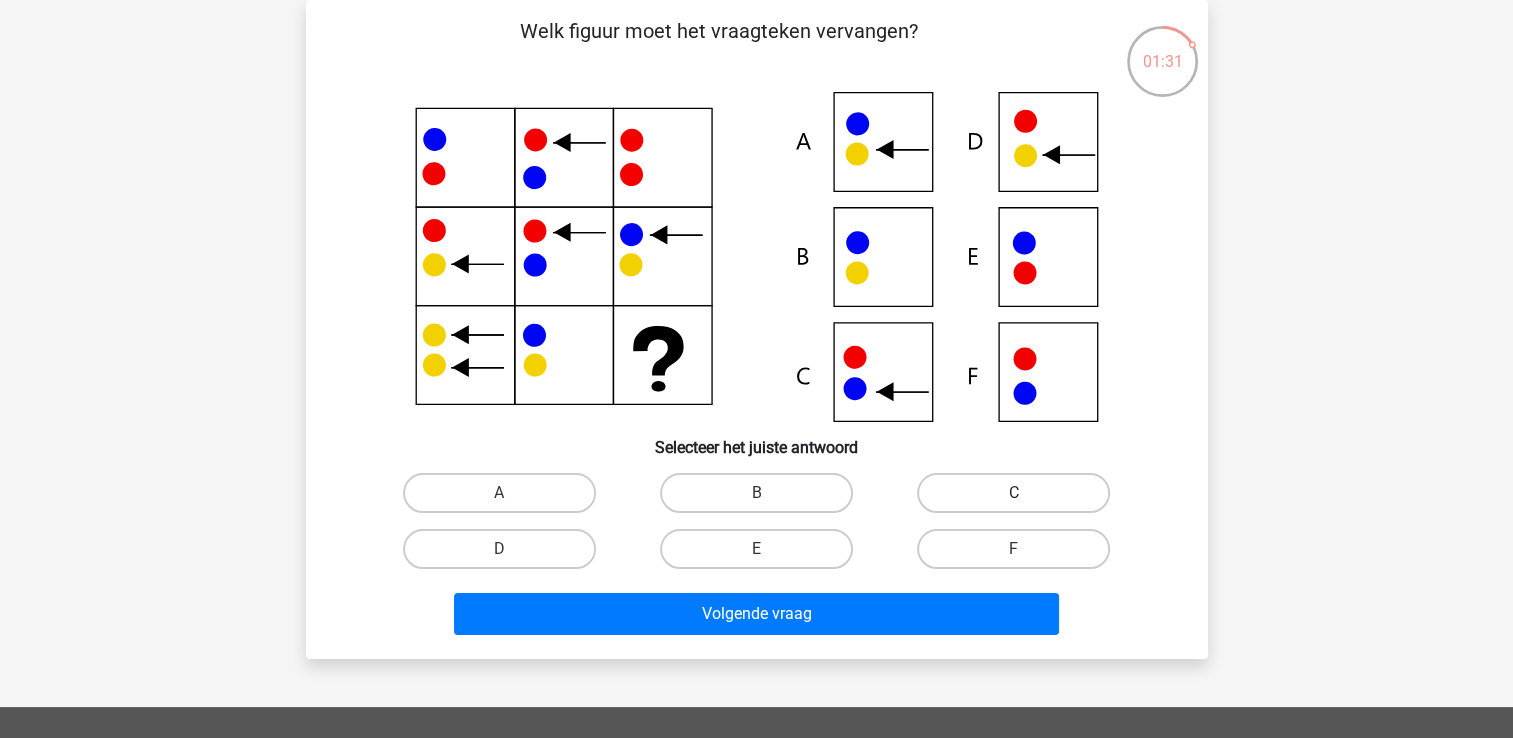 click on "C" at bounding box center (1013, 493) 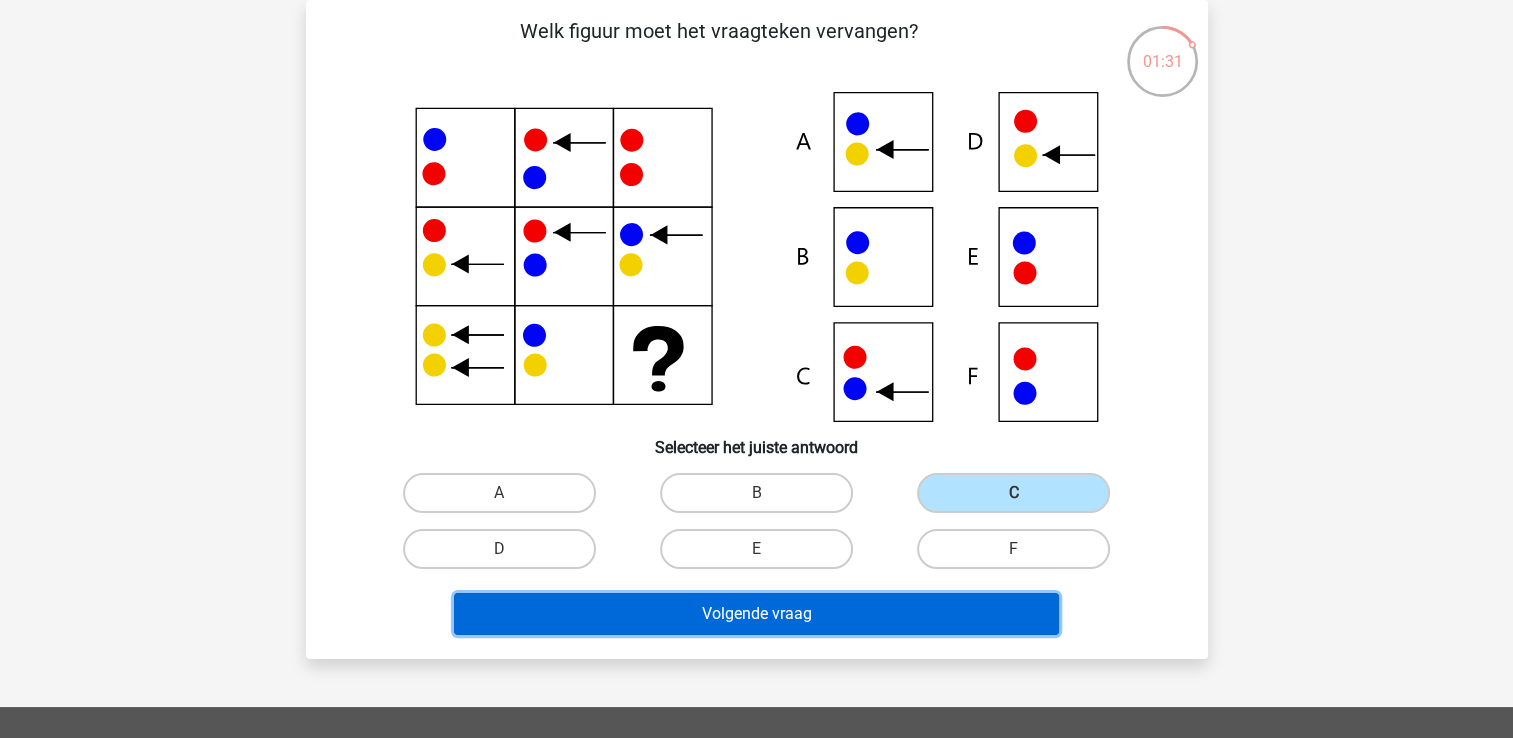 click on "Volgende vraag" at bounding box center (756, 614) 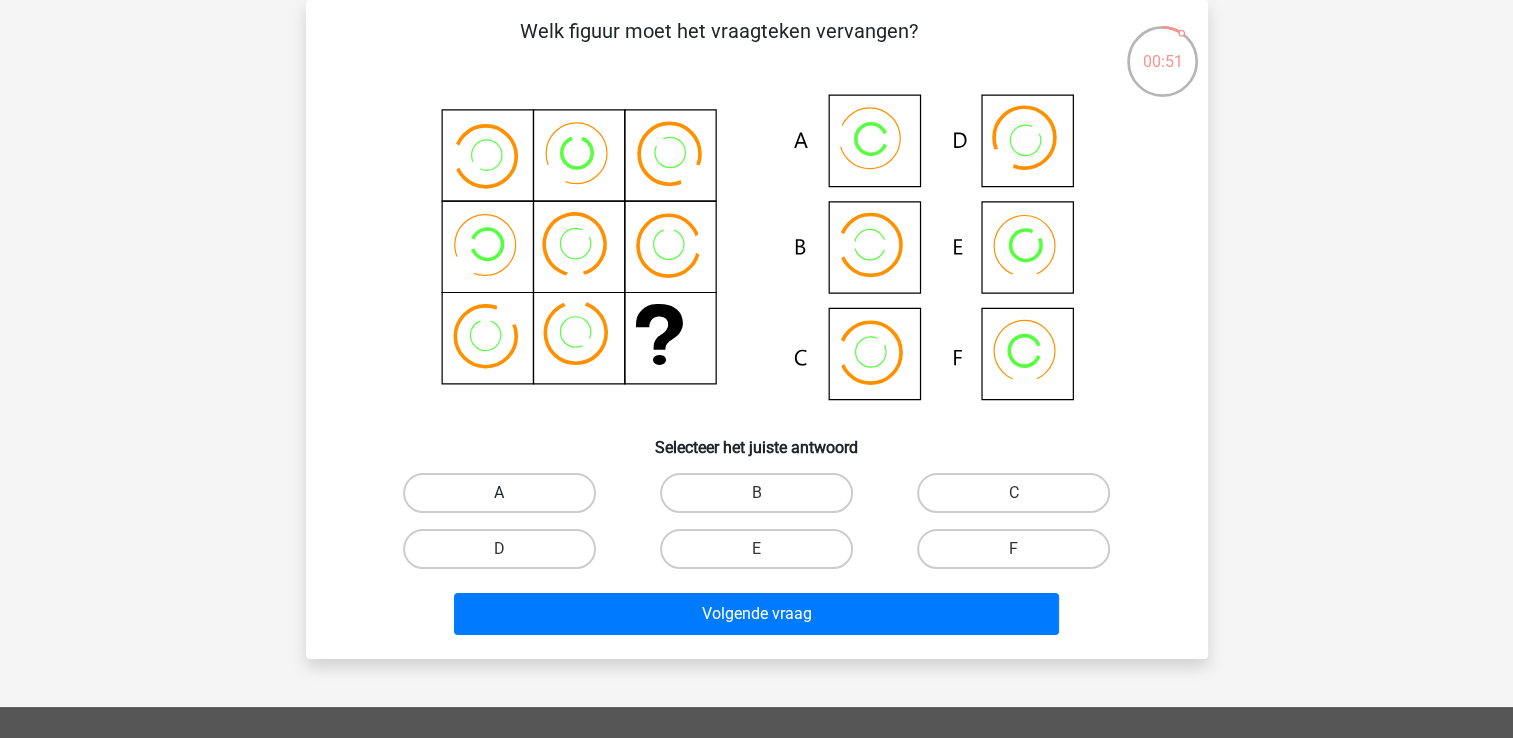 click on "A" at bounding box center [499, 493] 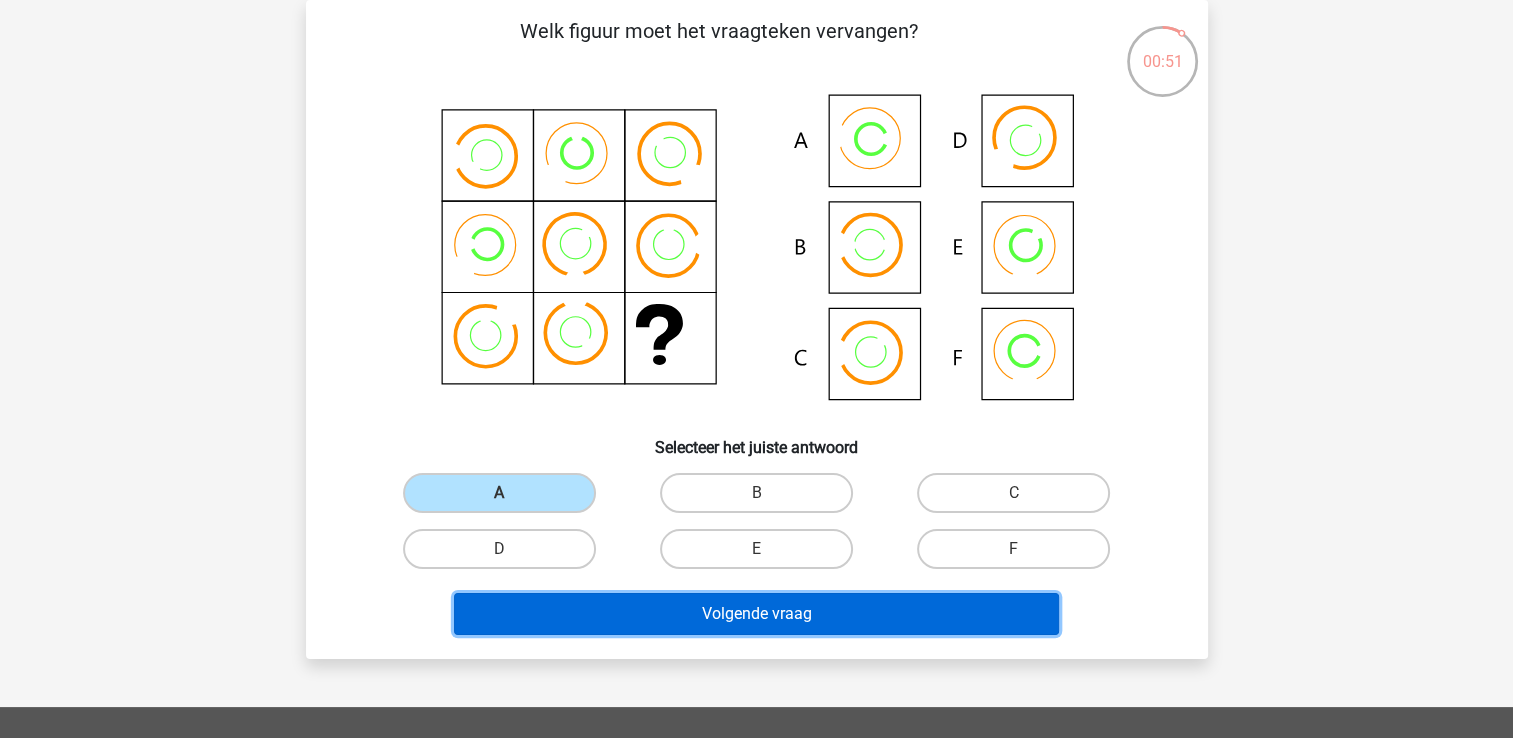 click on "Volgende vraag" at bounding box center (756, 614) 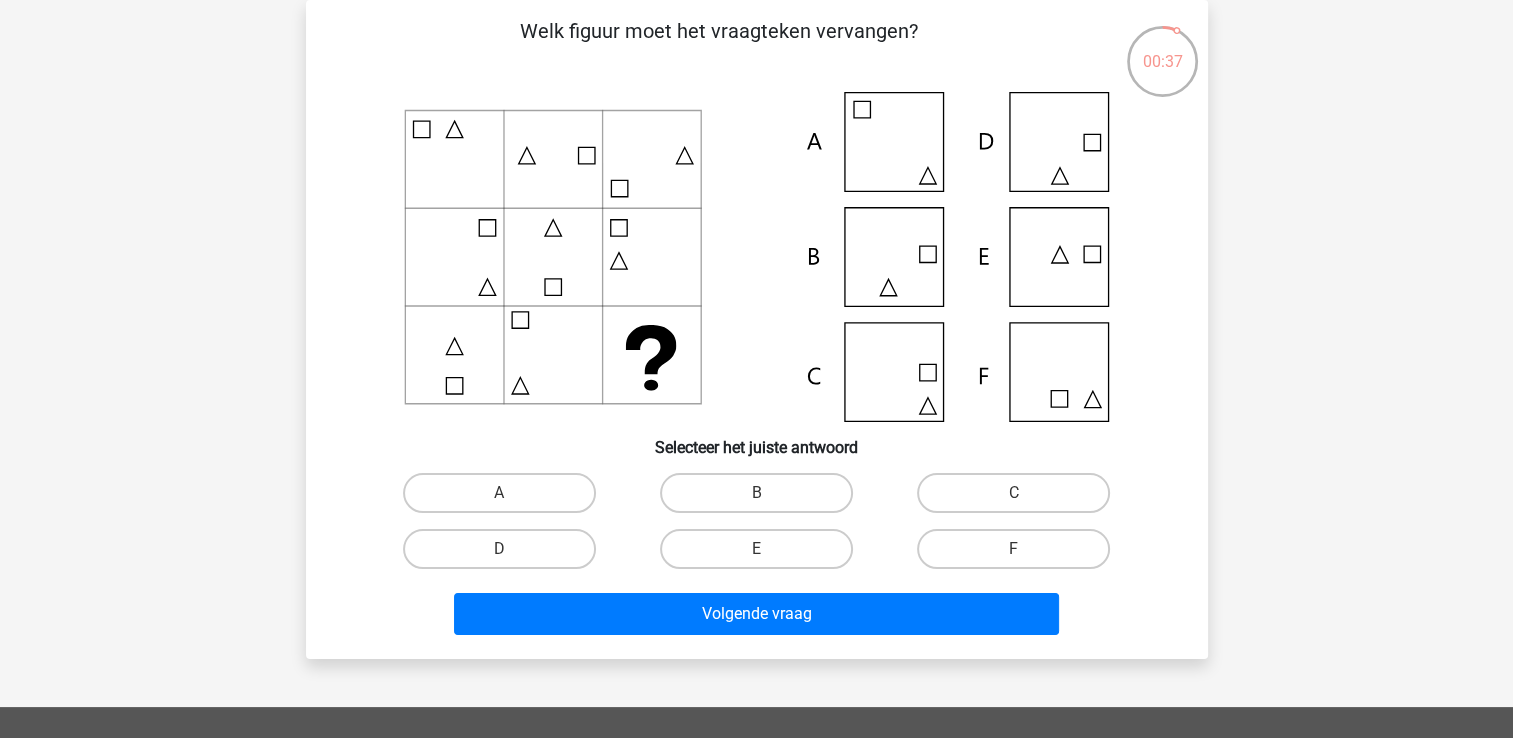 click 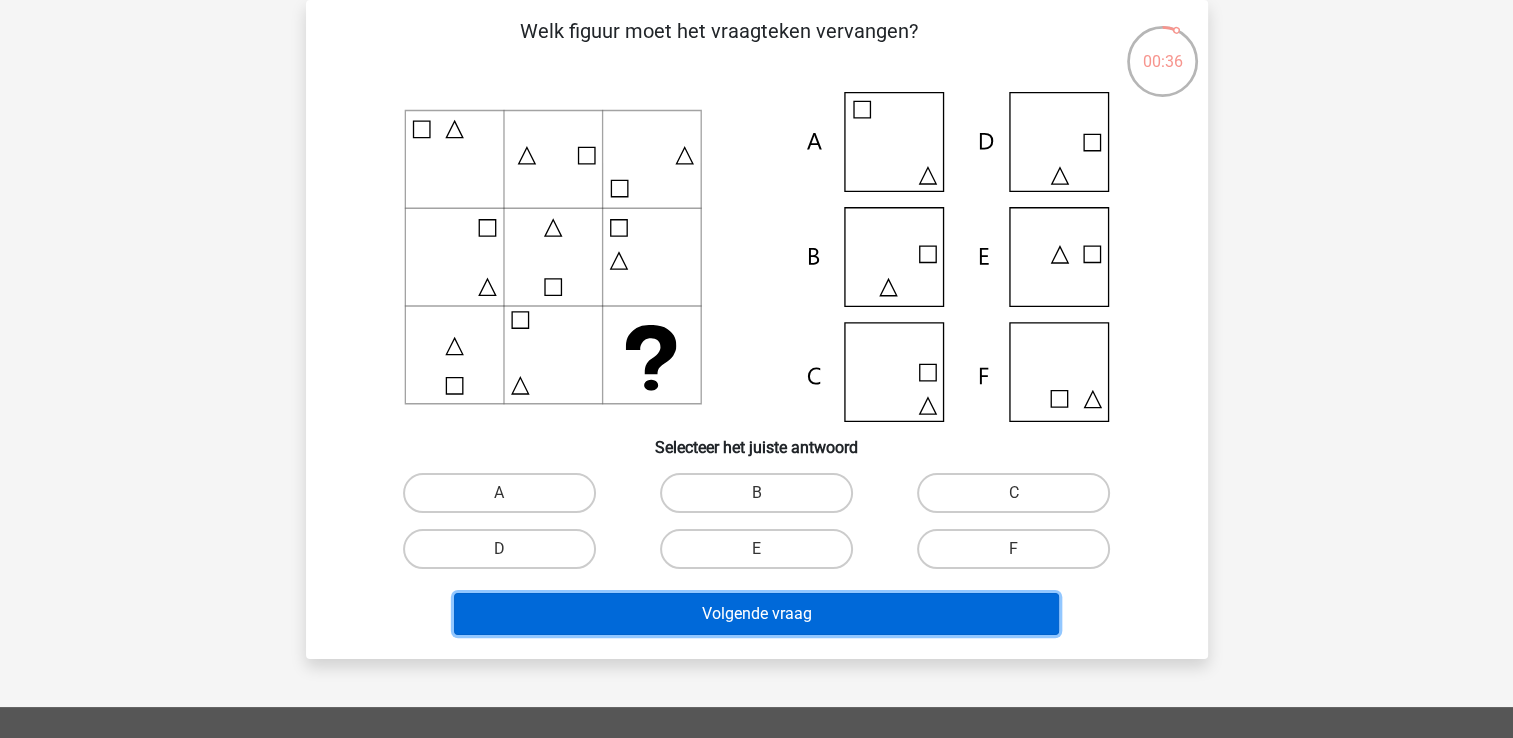 click on "Volgende vraag" at bounding box center (756, 614) 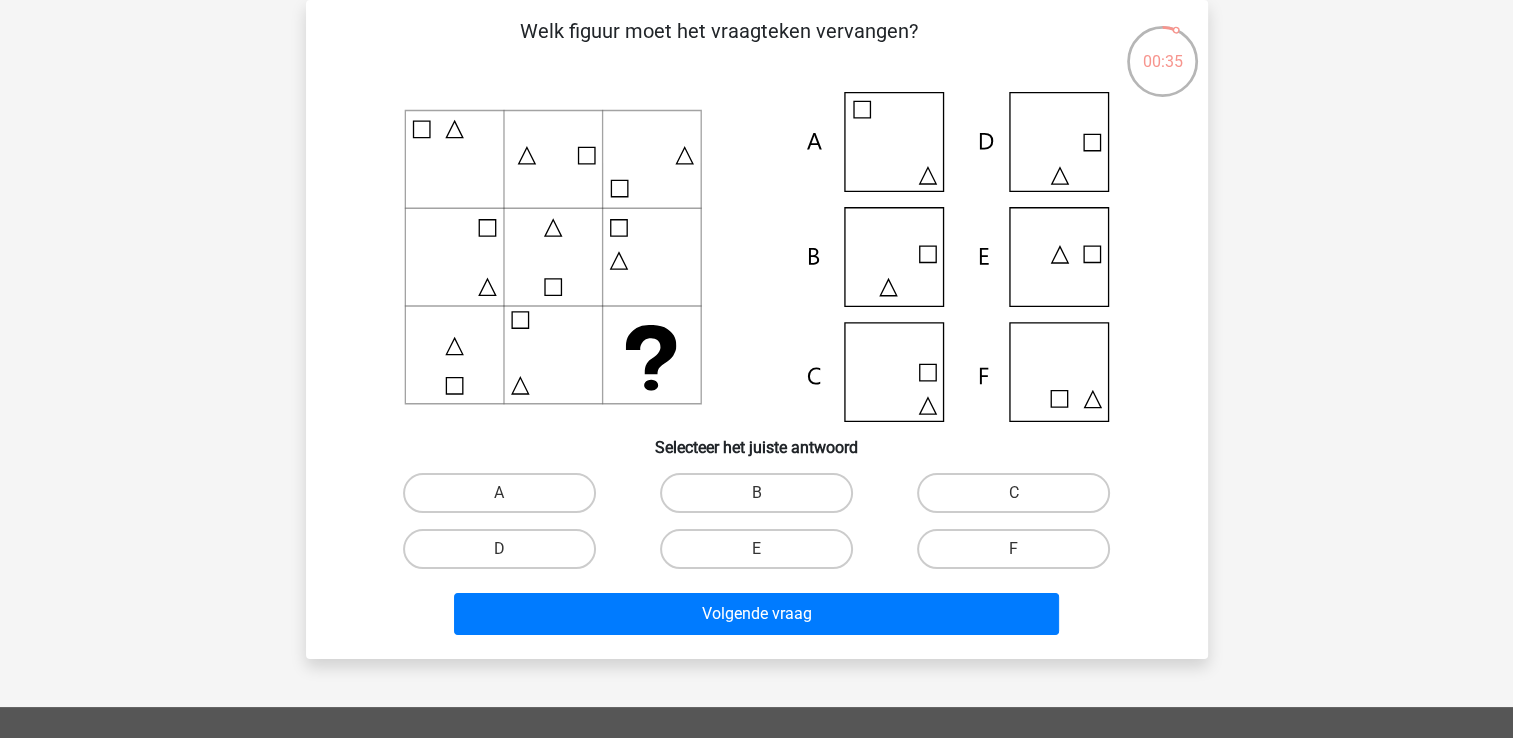 click on "B" at bounding box center (756, 493) 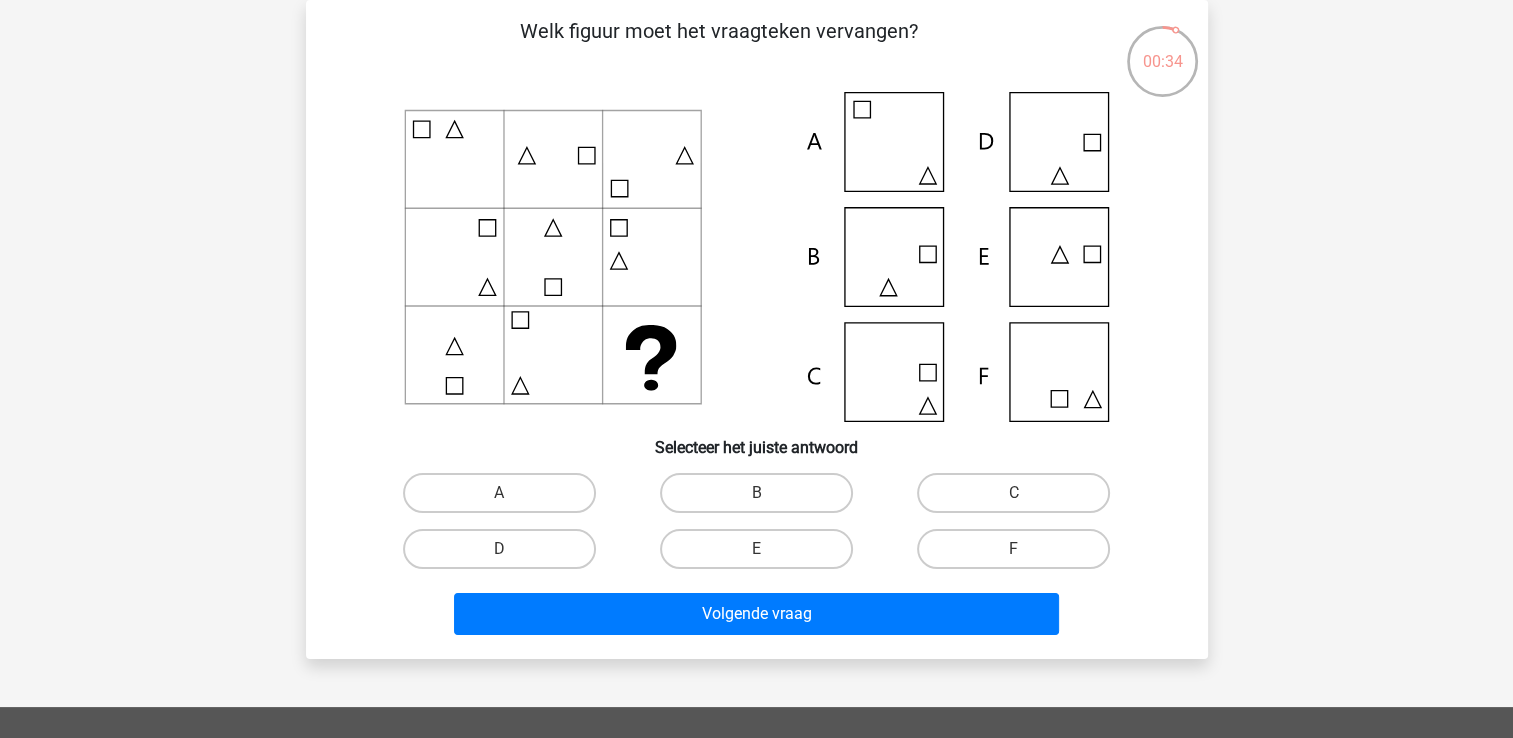 click on "E" at bounding box center [756, 549] 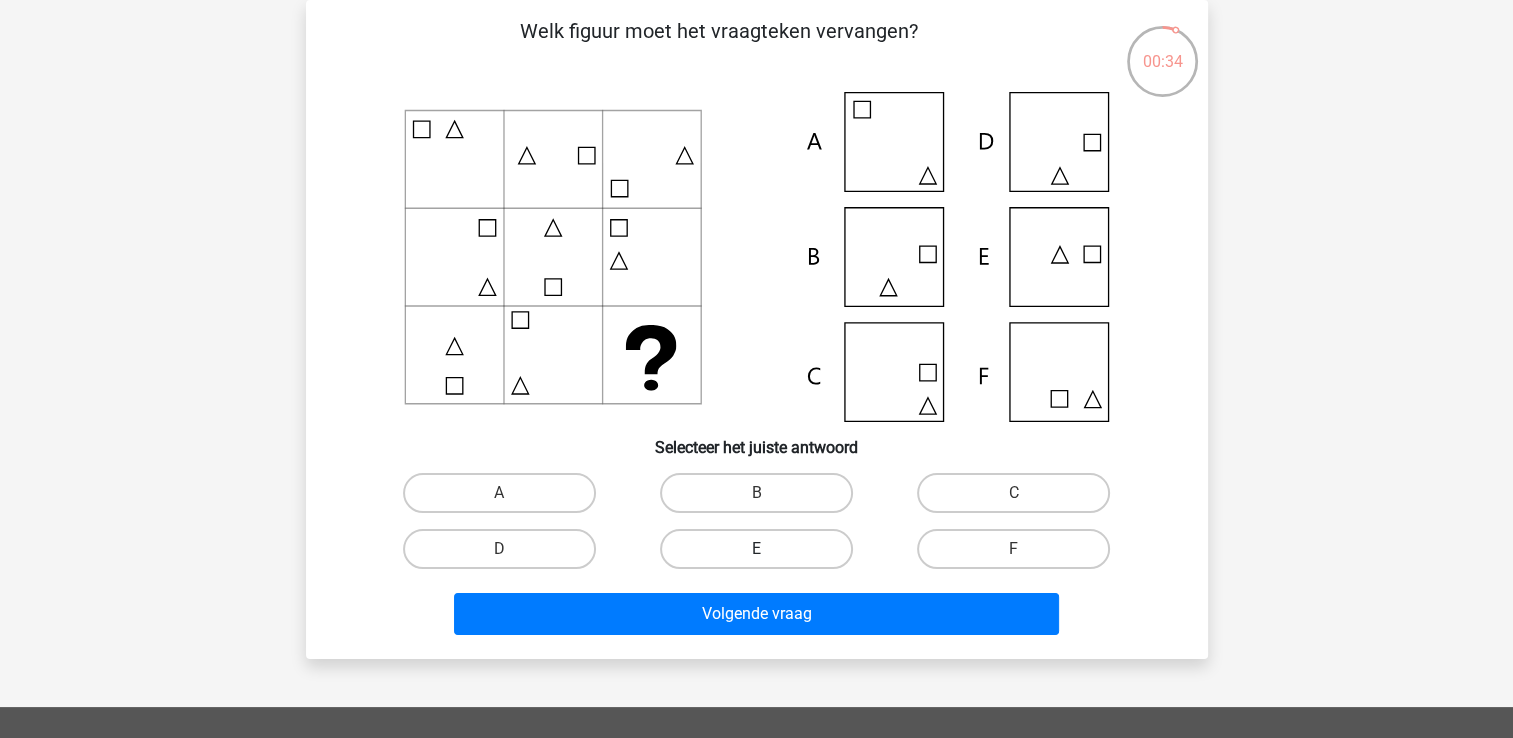 click on "E" at bounding box center (756, 549) 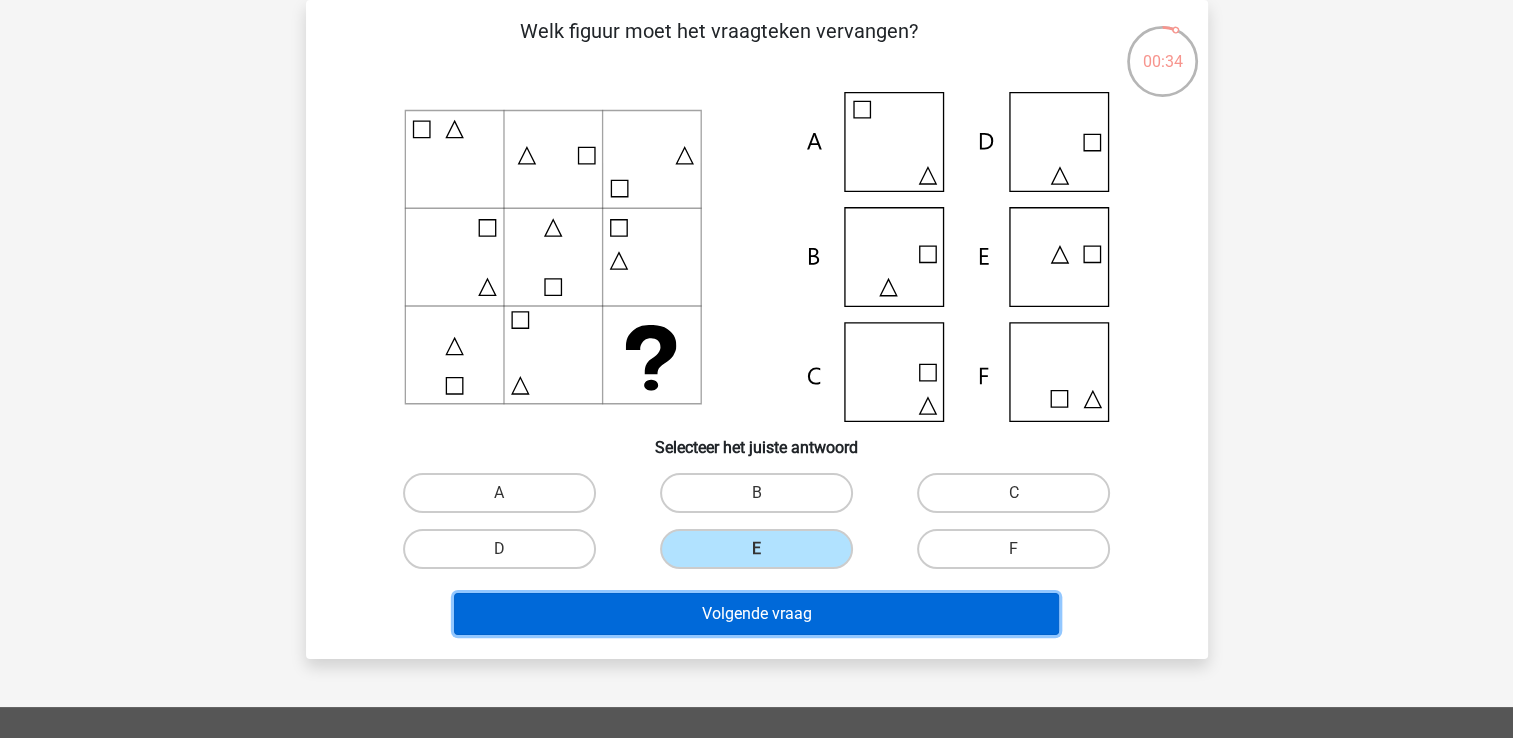 click on "Volgende vraag" at bounding box center [756, 614] 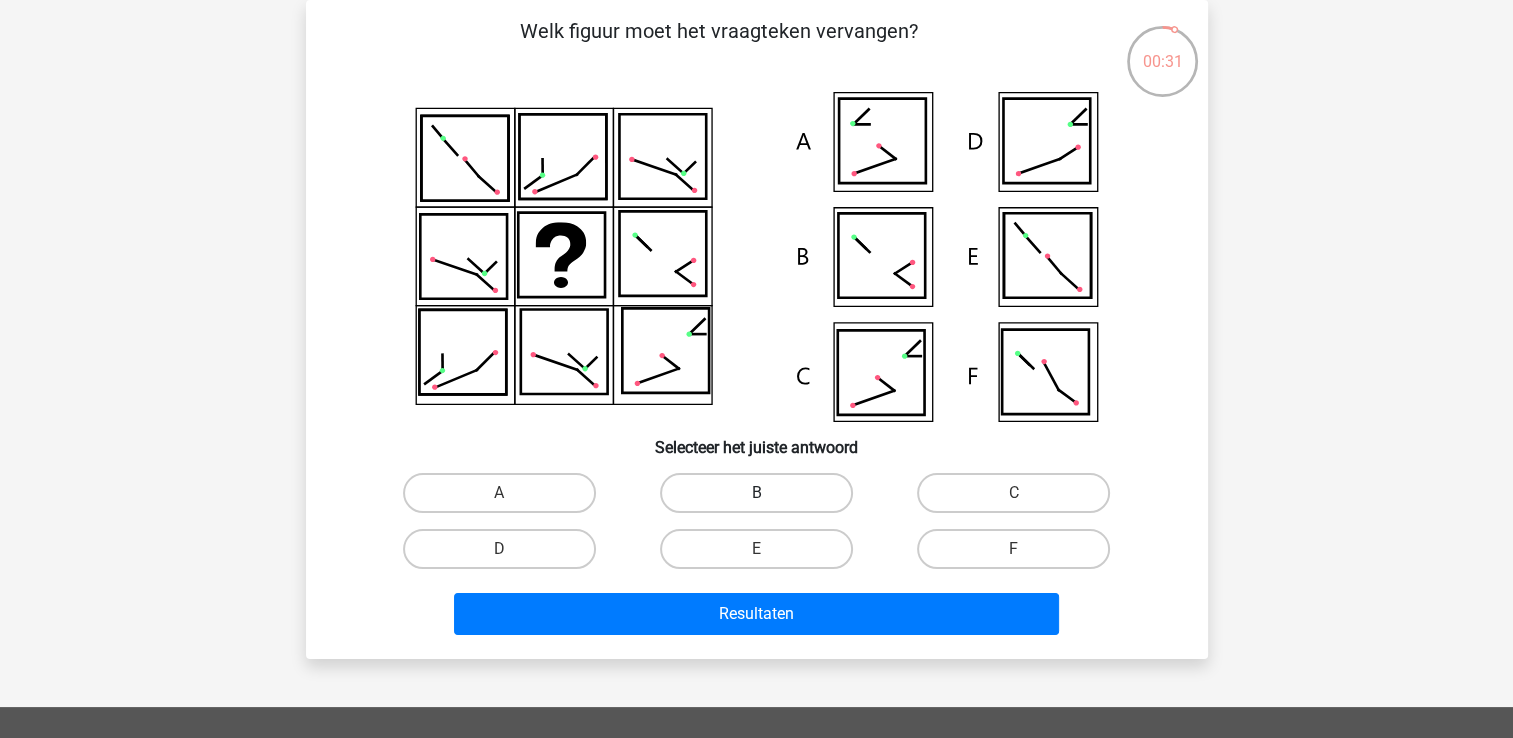 drag, startPoint x: 754, startPoint y: 614, endPoint x: 685, endPoint y: 508, distance: 126.47925 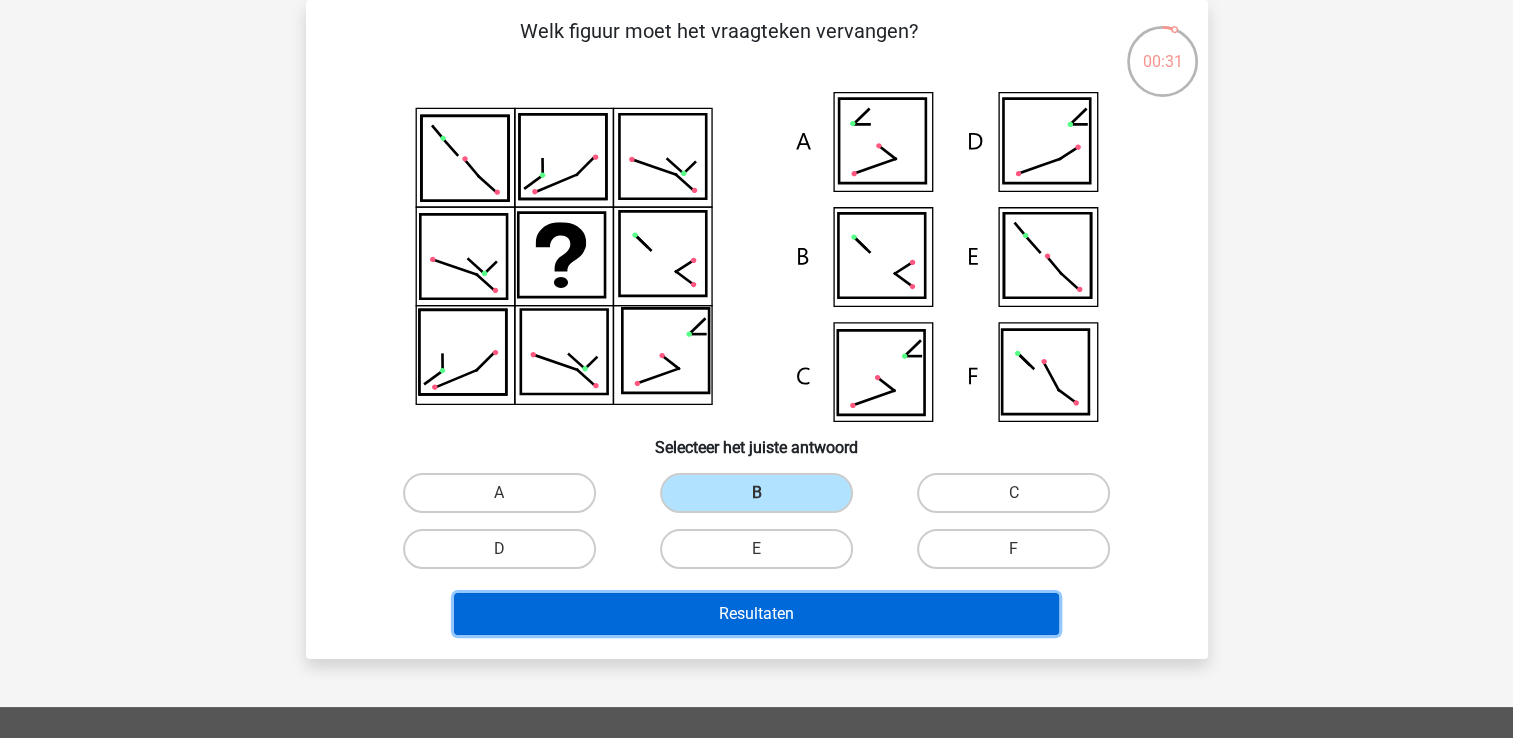 click on "Resultaten" at bounding box center (756, 614) 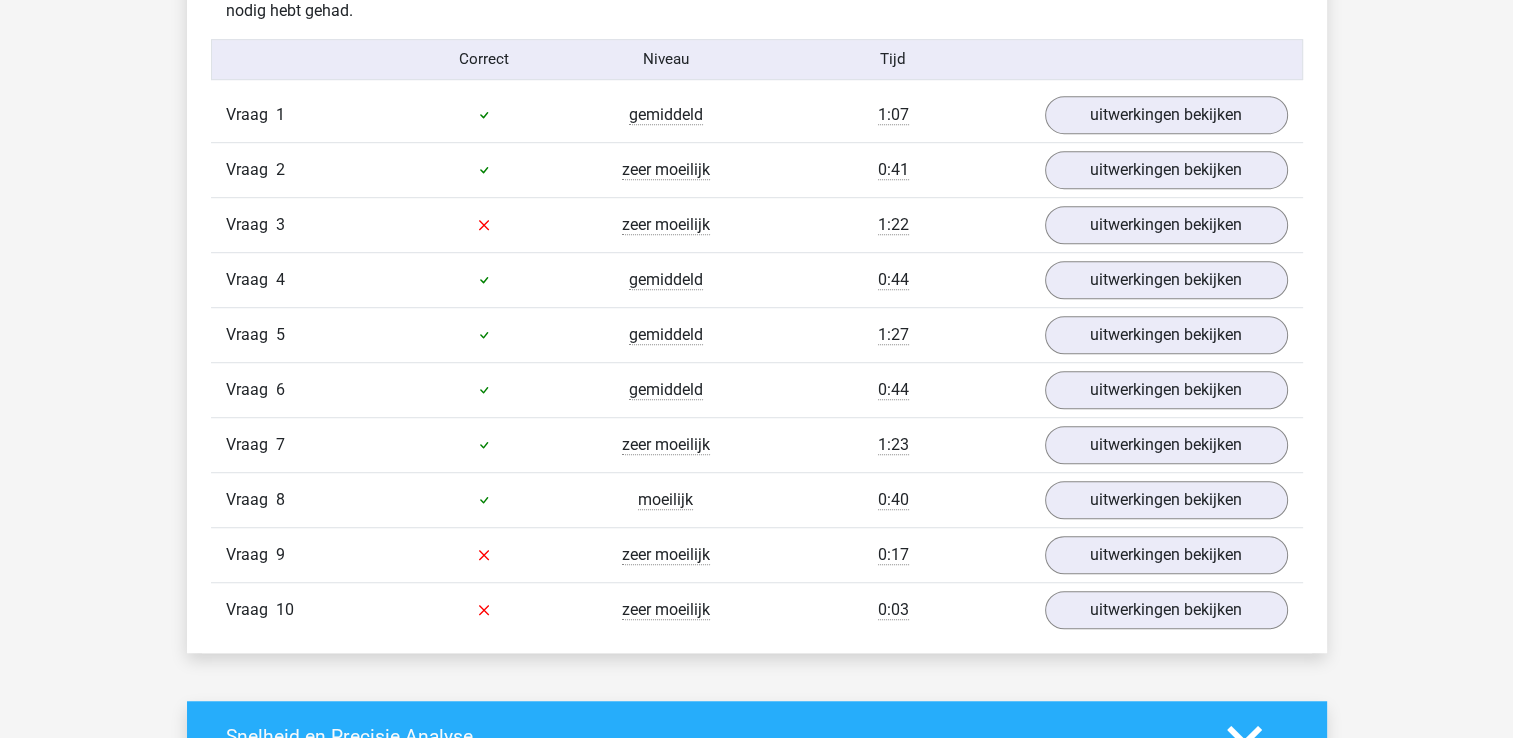 scroll, scrollTop: 1280, scrollLeft: 0, axis: vertical 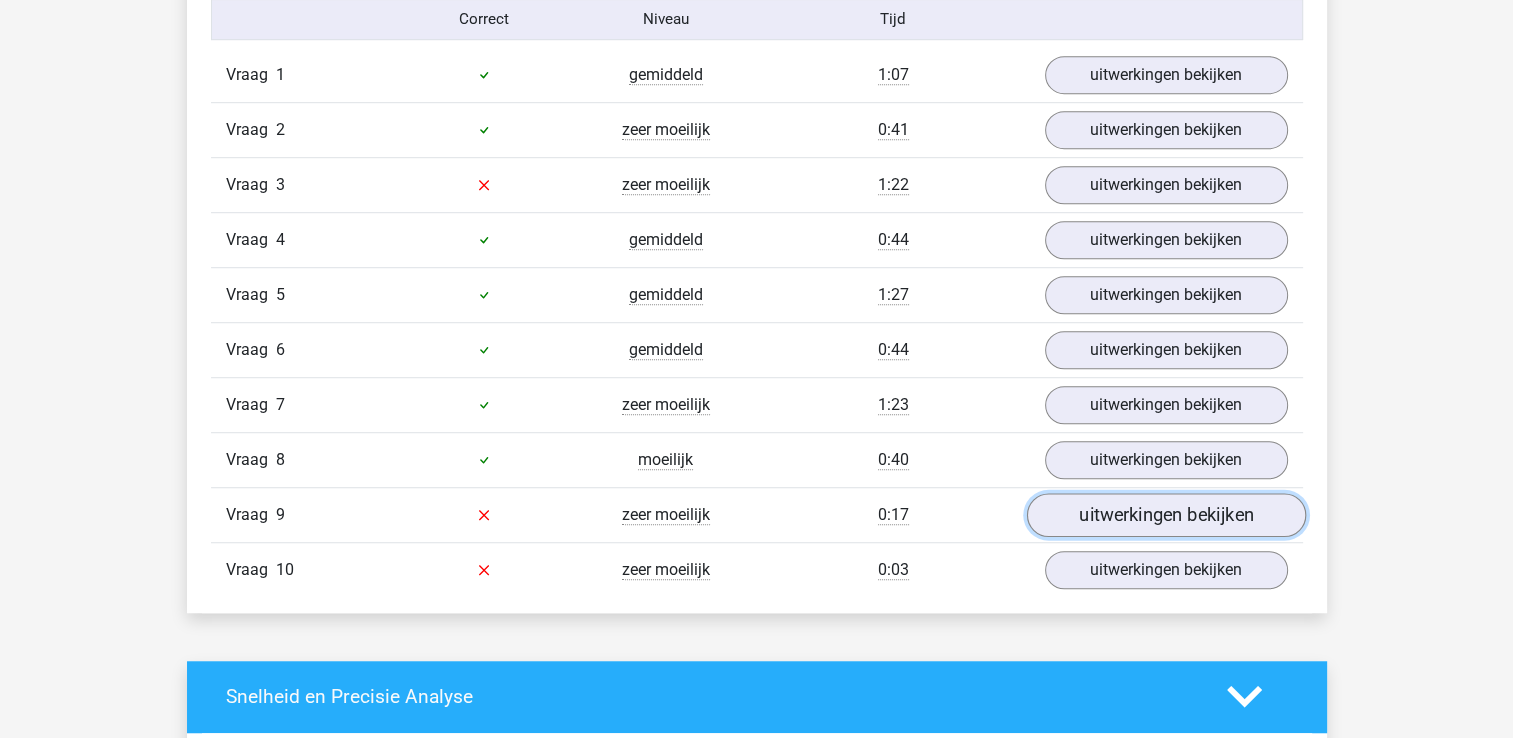 click on "uitwerkingen bekijken" at bounding box center [1165, 515] 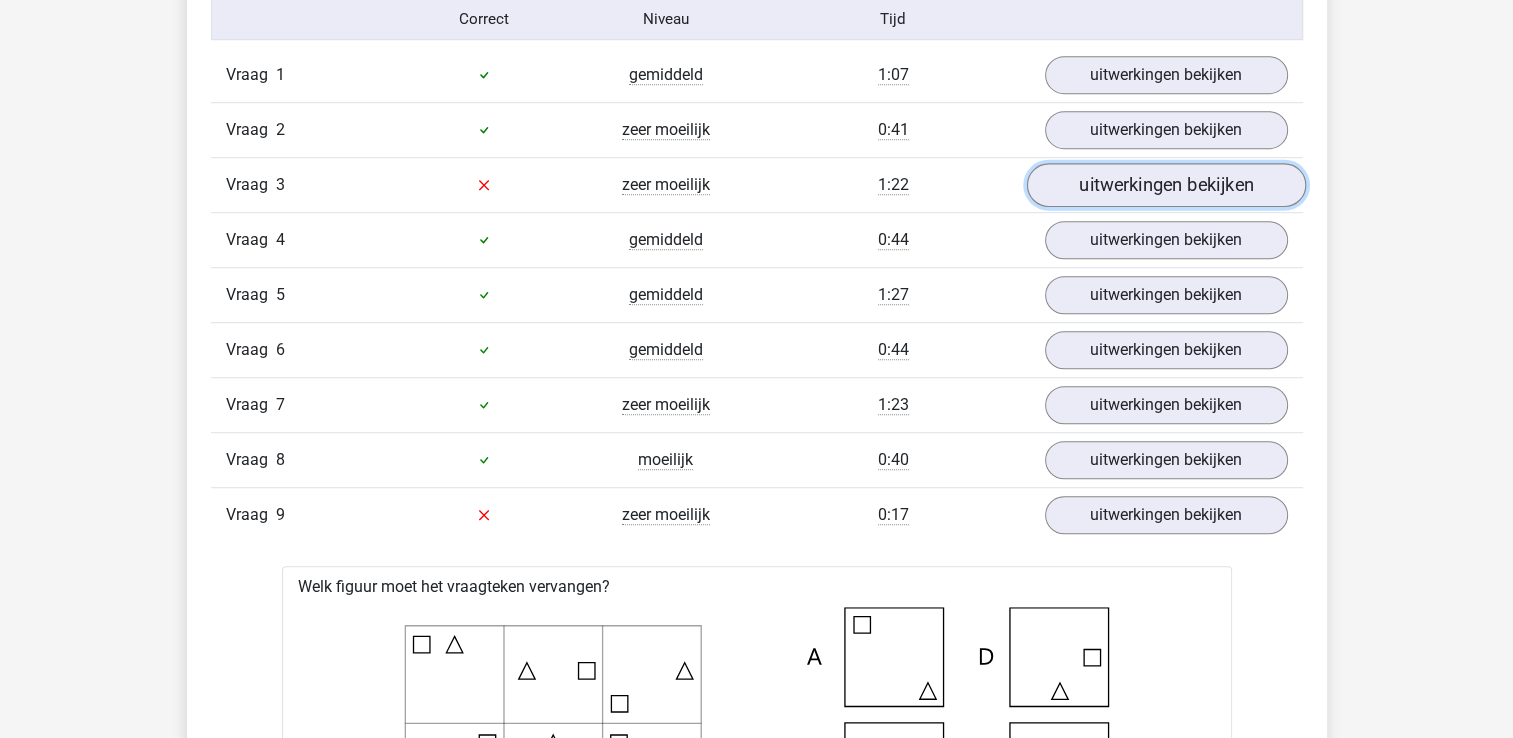 click on "uitwerkingen bekijken" at bounding box center (1165, 185) 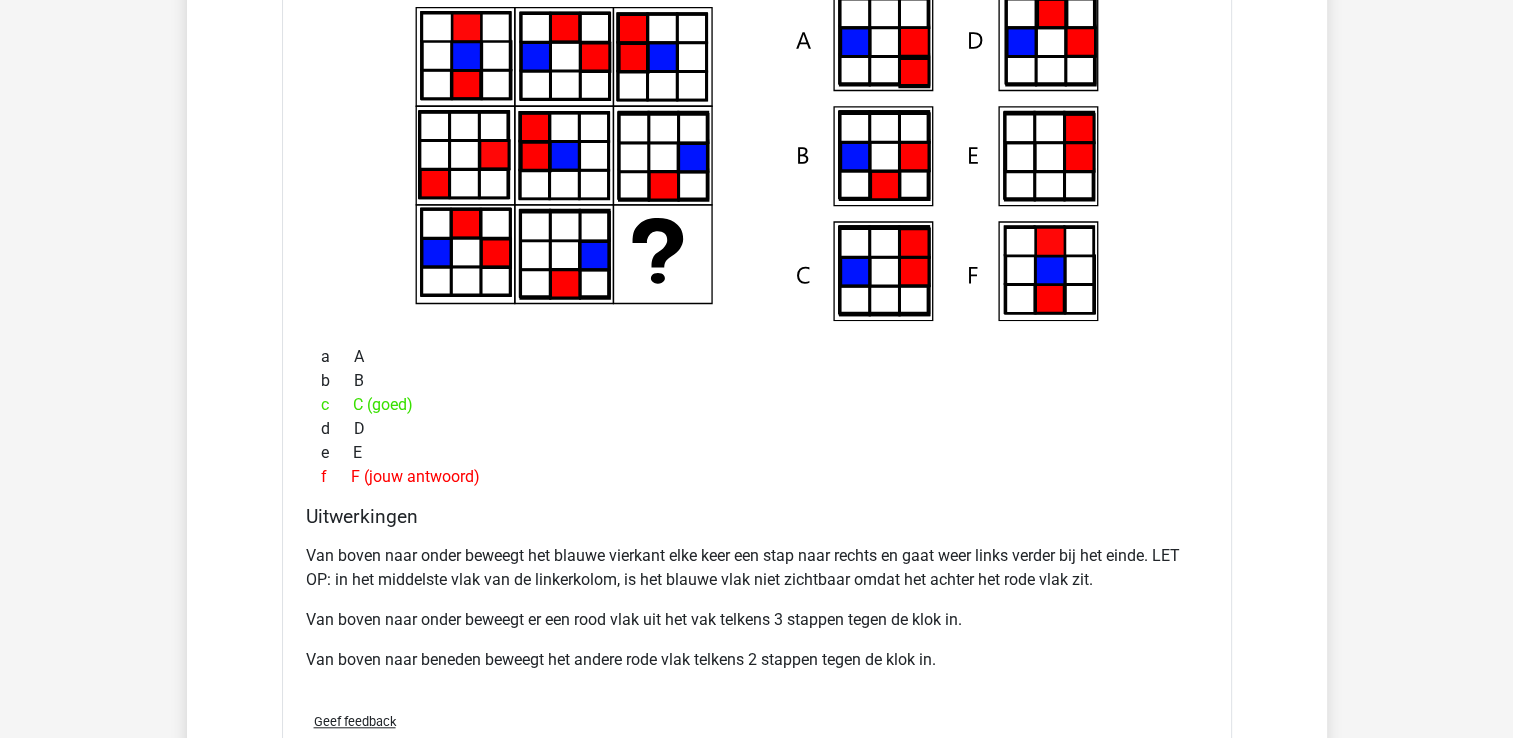 scroll, scrollTop: 1560, scrollLeft: 0, axis: vertical 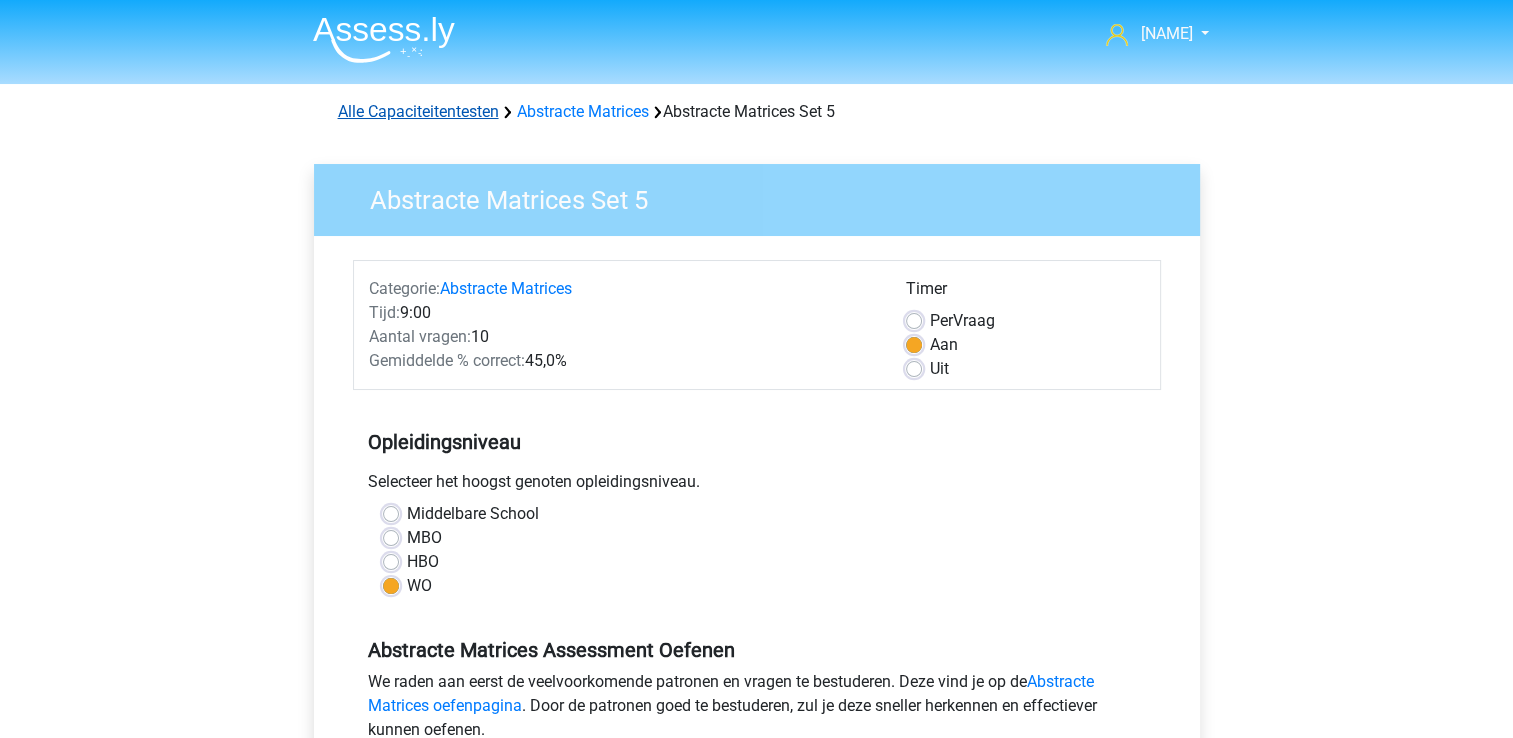 click on "Alle Capaciteitentesten" at bounding box center [418, 111] 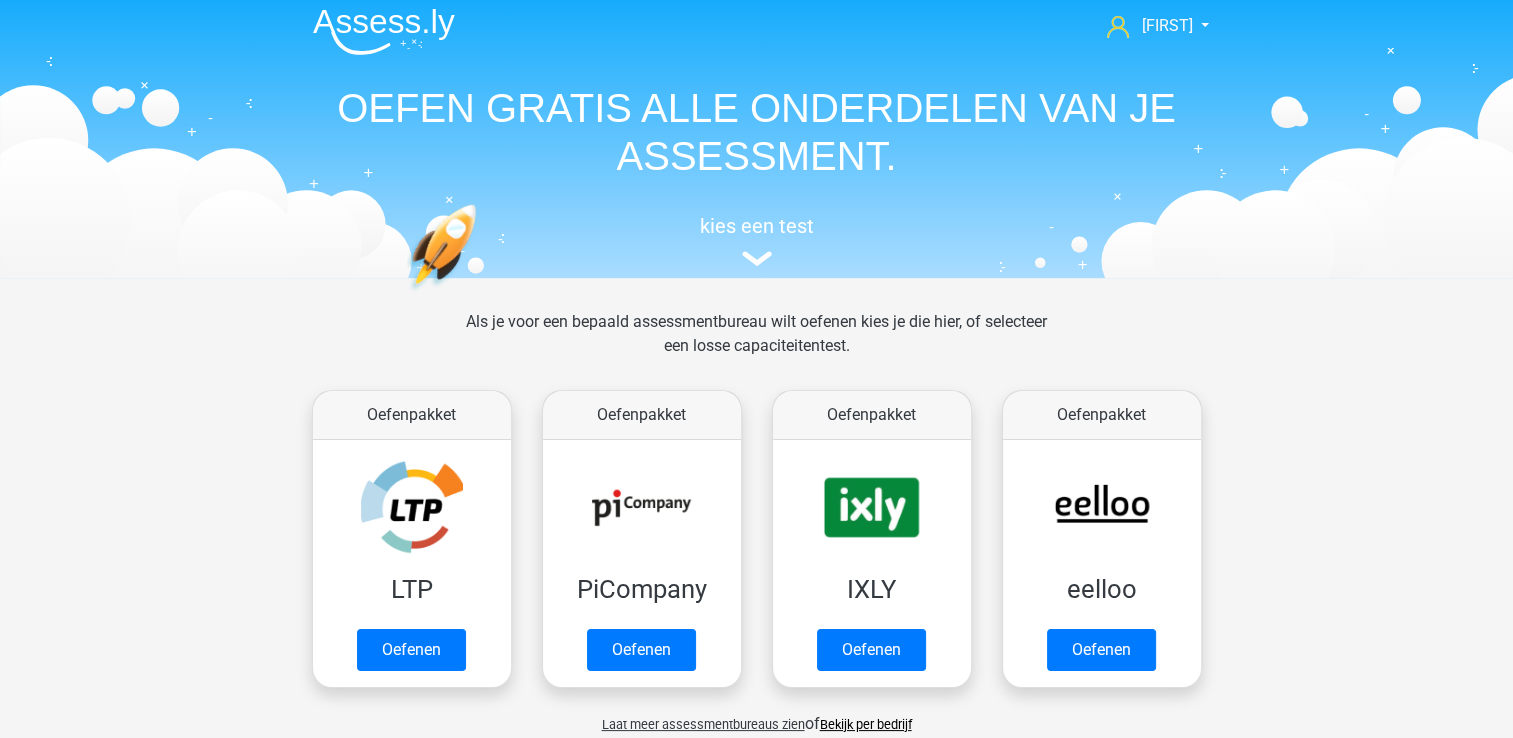 scroll, scrollTop: 0, scrollLeft: 0, axis: both 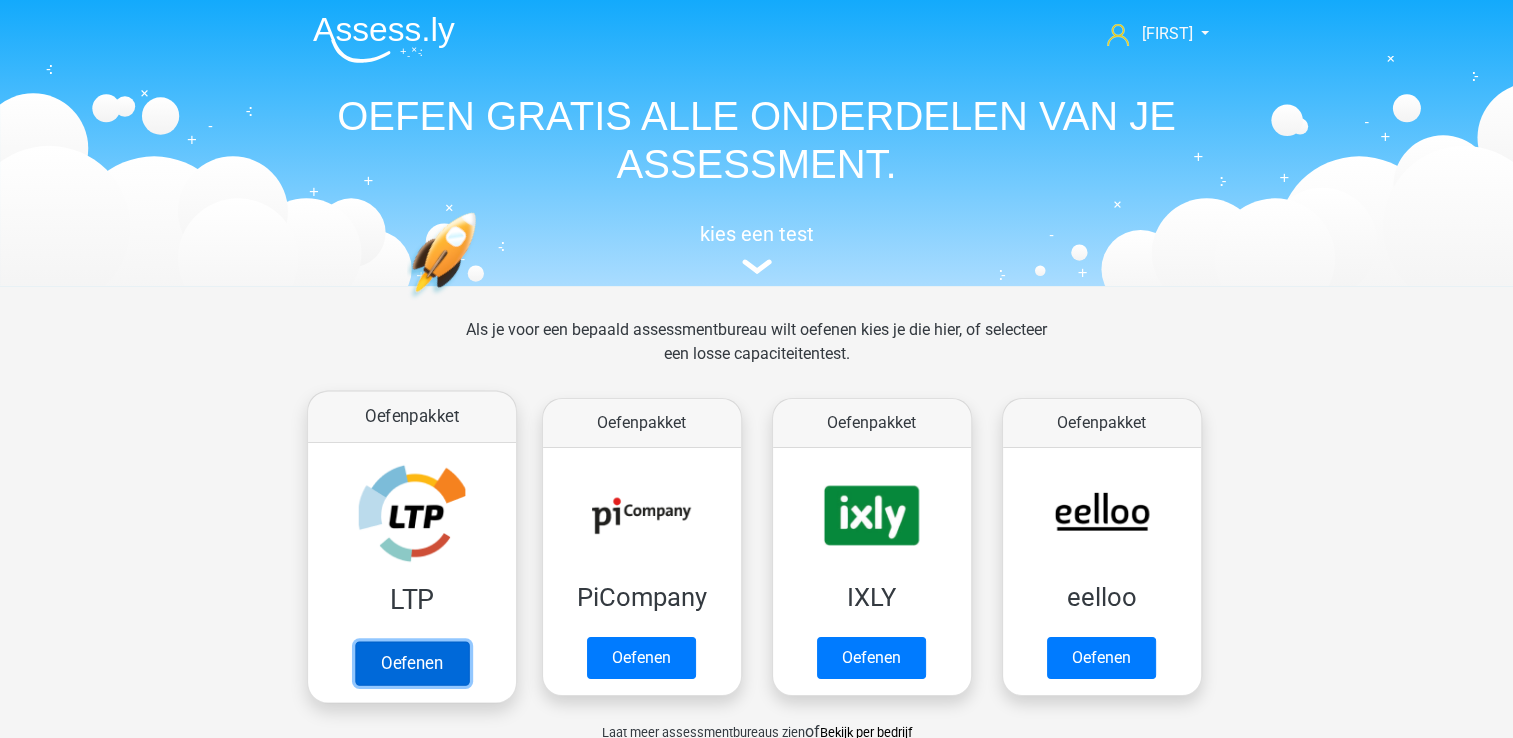 click on "Oefenen" at bounding box center (411, 663) 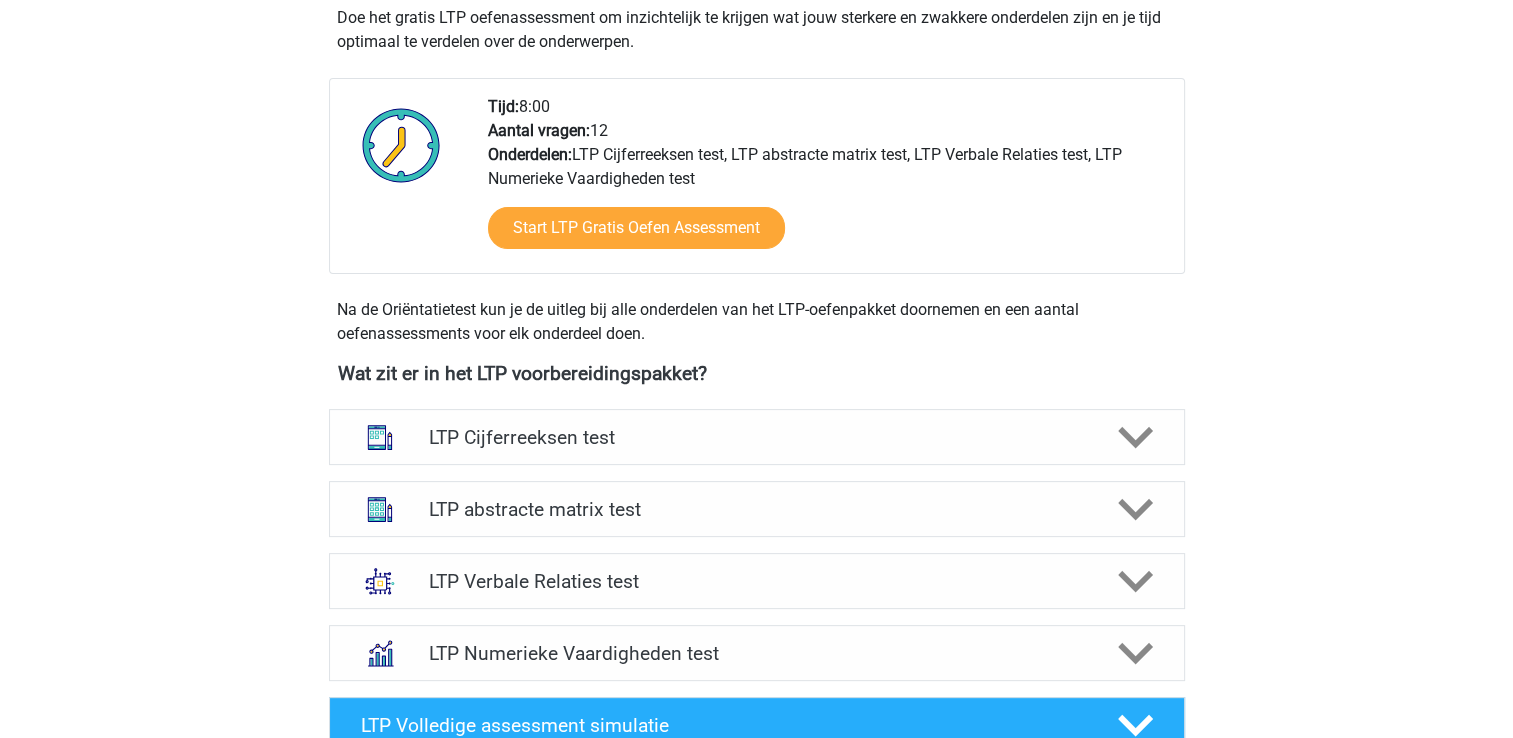 scroll, scrollTop: 480, scrollLeft: 0, axis: vertical 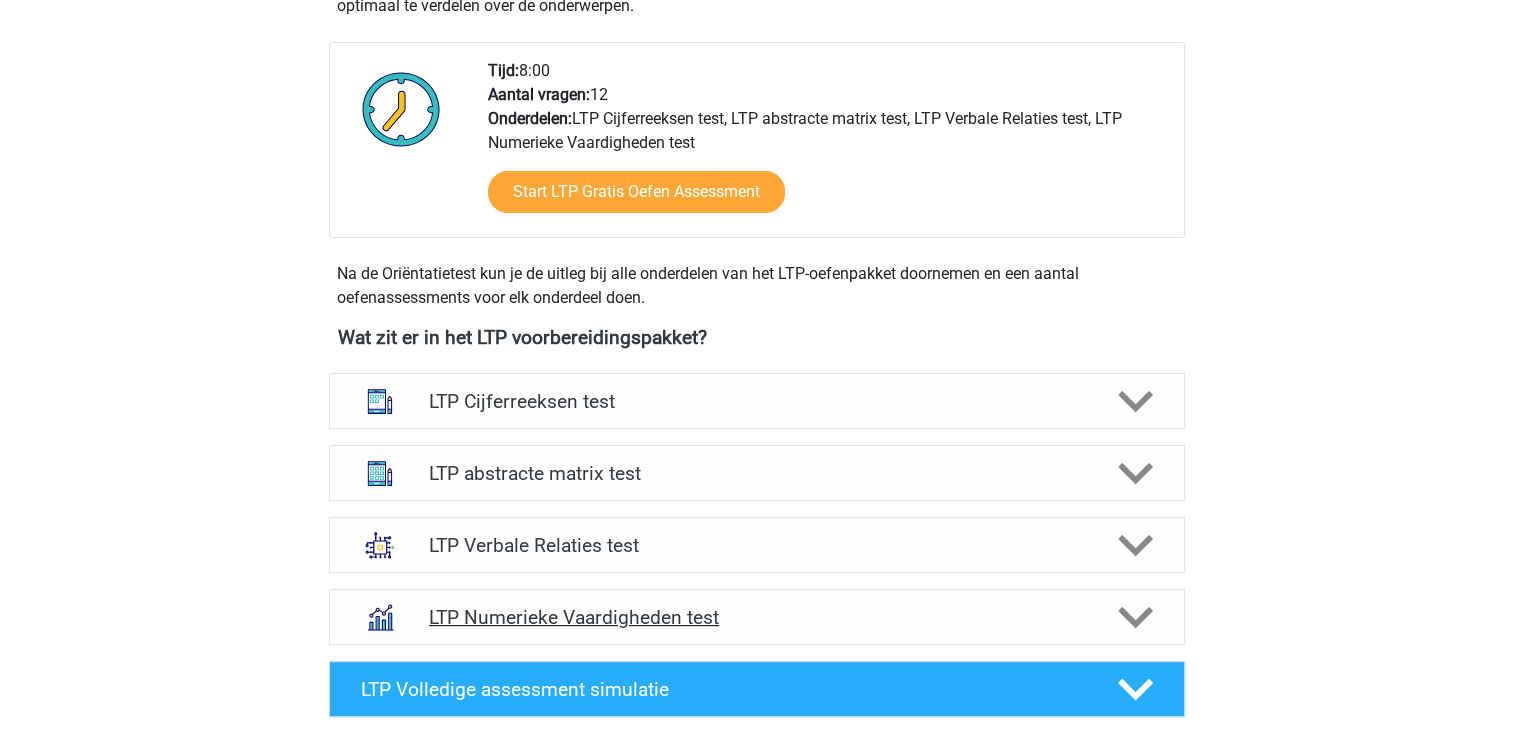 click on "LTP Numerieke Vaardigheden test" at bounding box center (756, 617) 